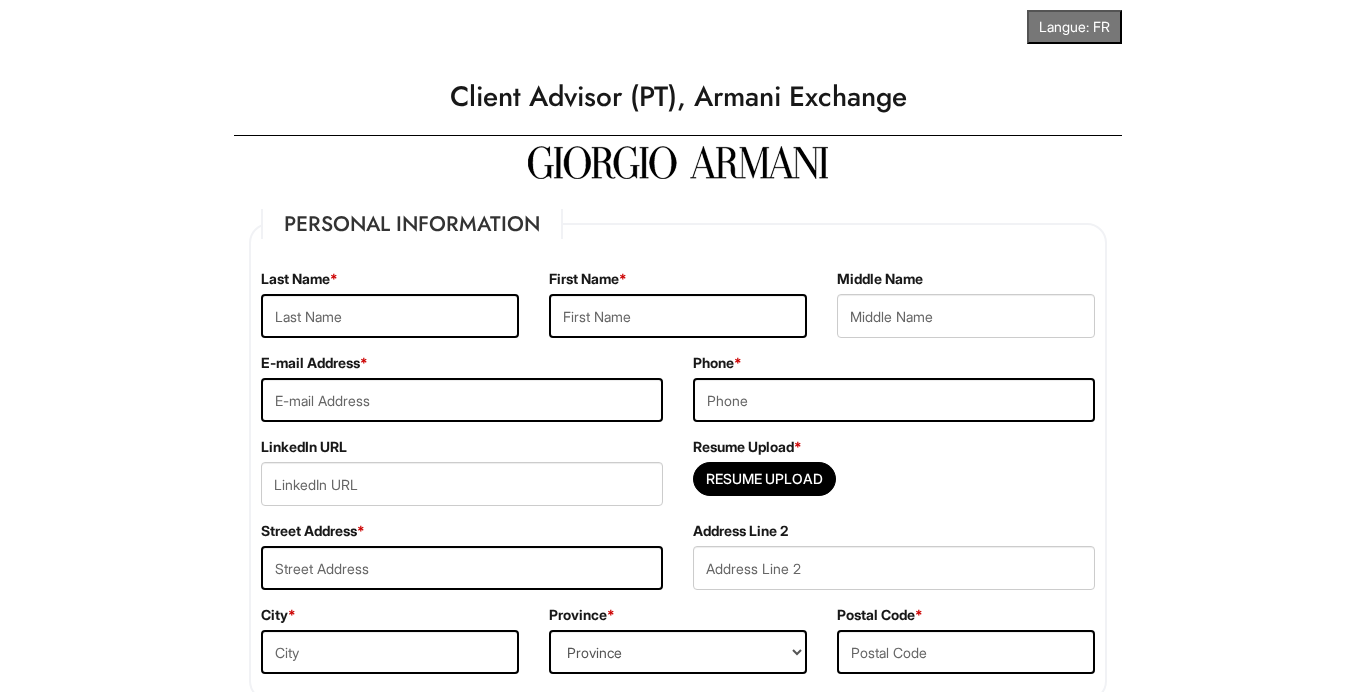 scroll, scrollTop: 0, scrollLeft: 0, axis: both 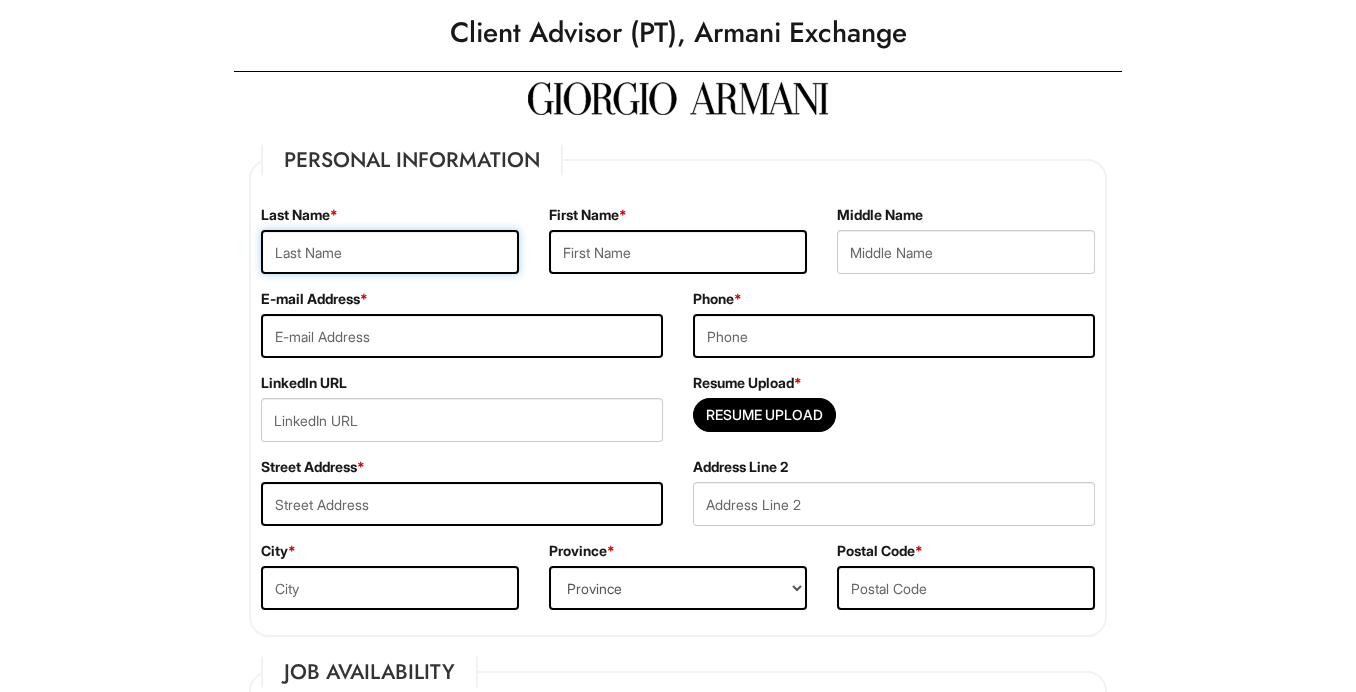 click at bounding box center [390, 252] 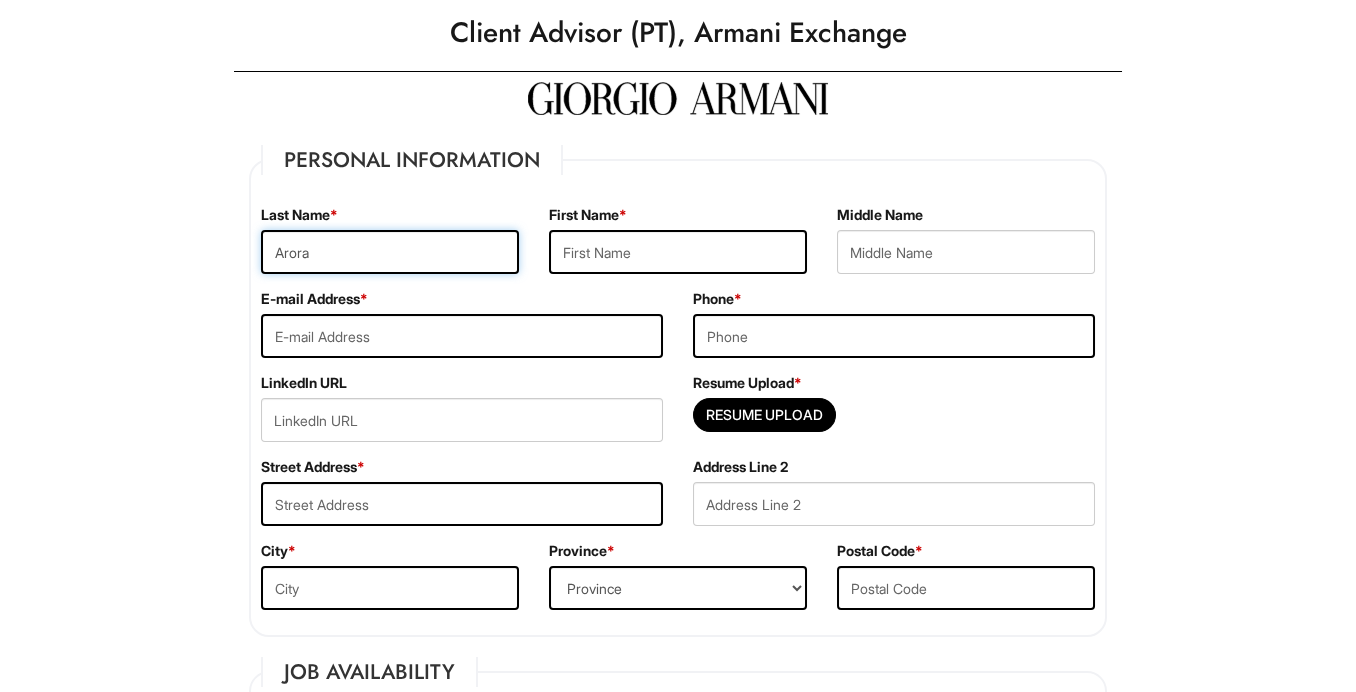 type on "Arora" 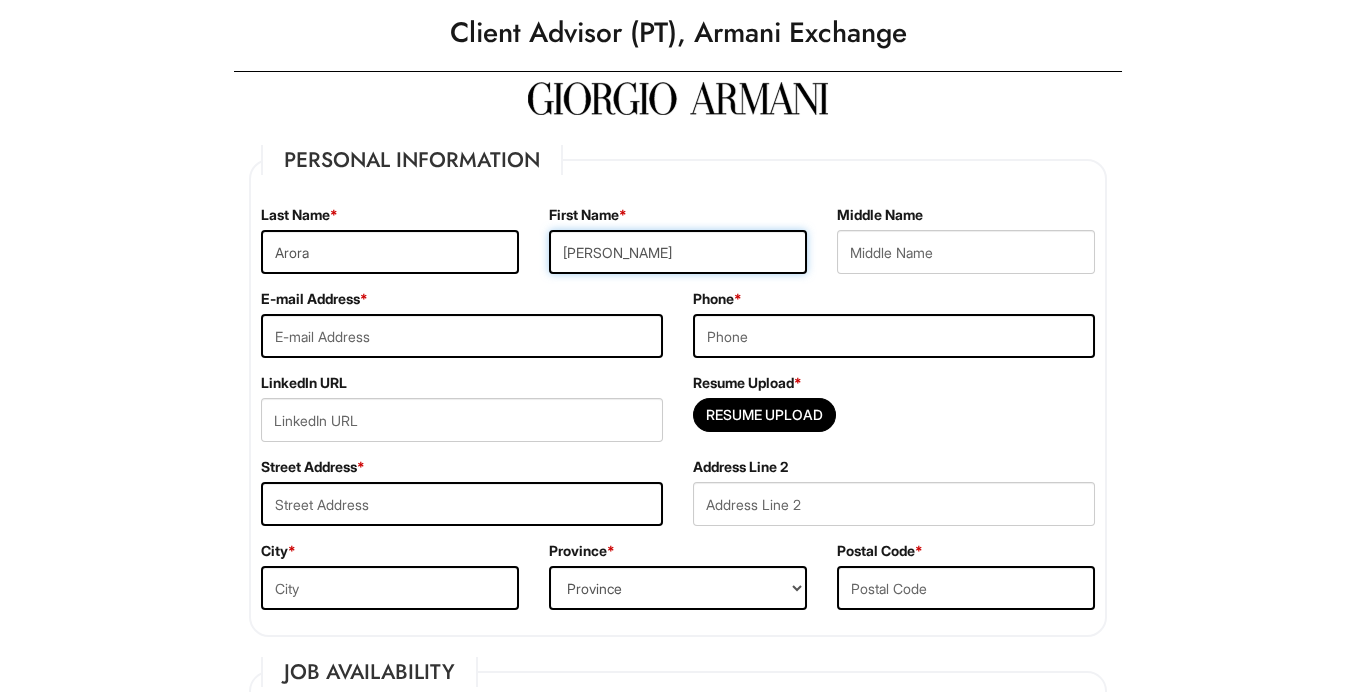 type on "[PERSON_NAME]" 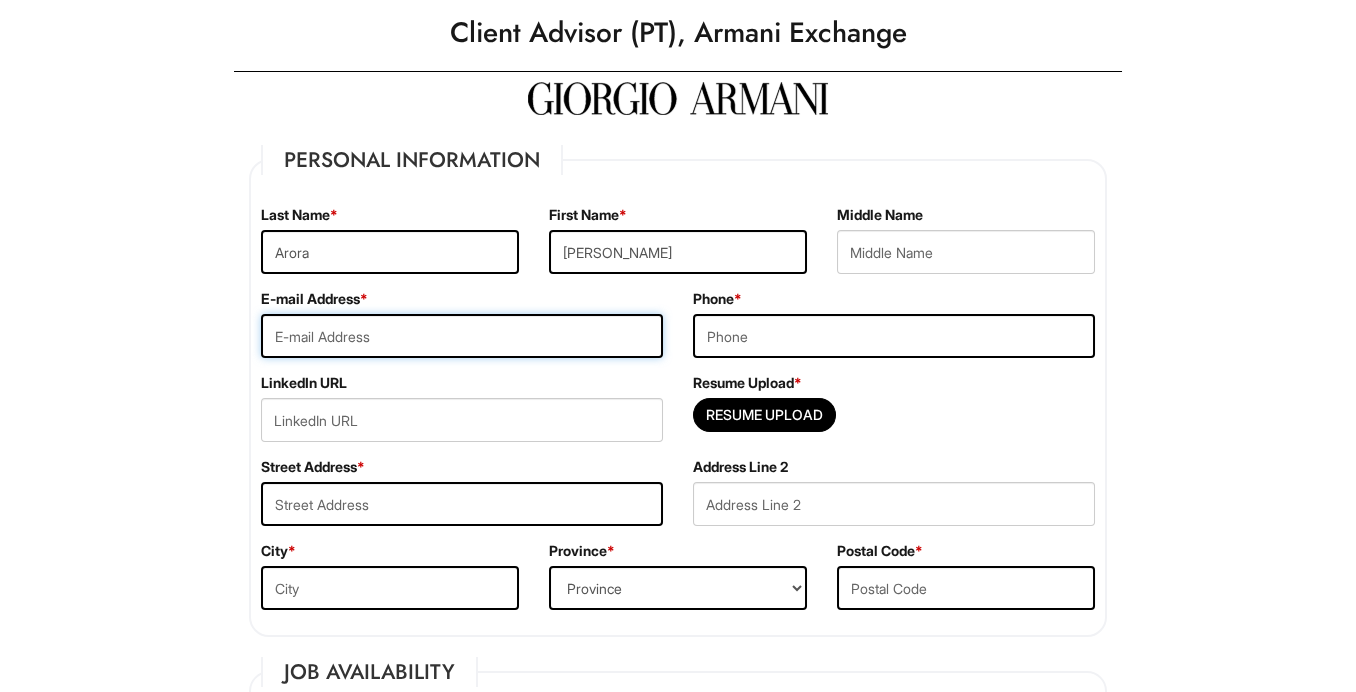 click at bounding box center (462, 336) 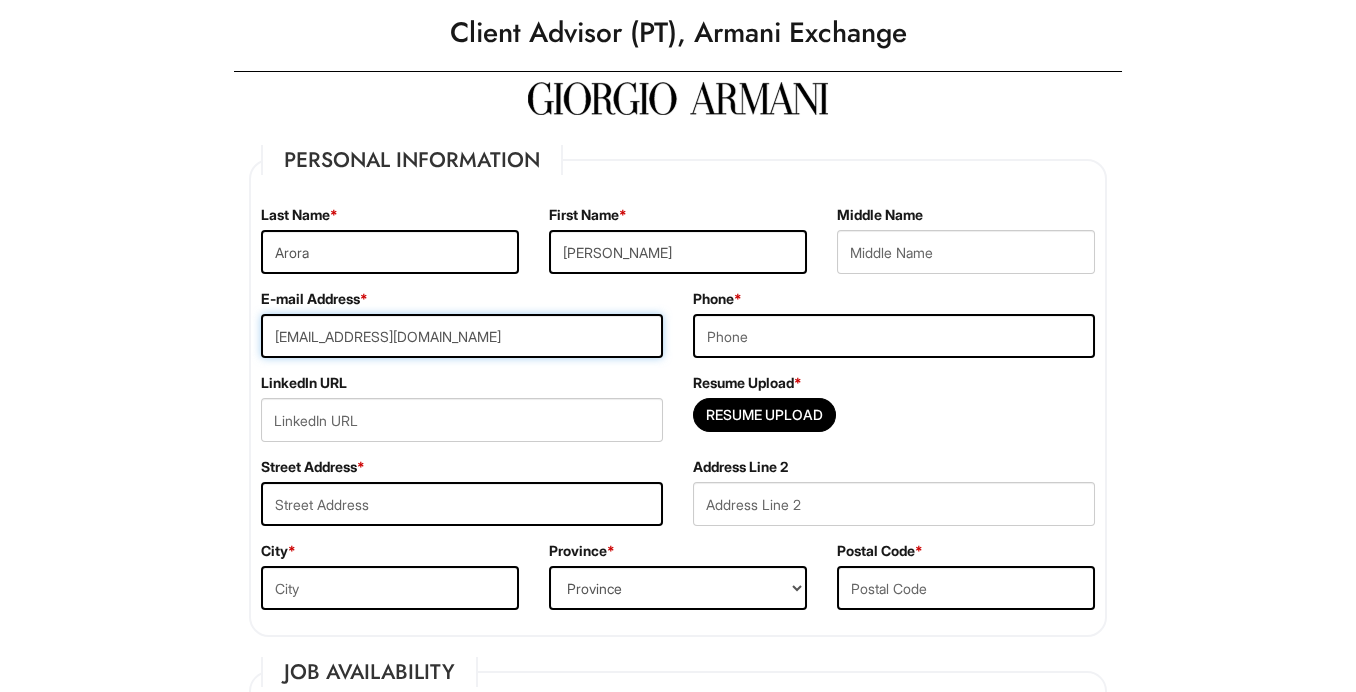 type on "[EMAIL_ADDRESS][DOMAIN_NAME]" 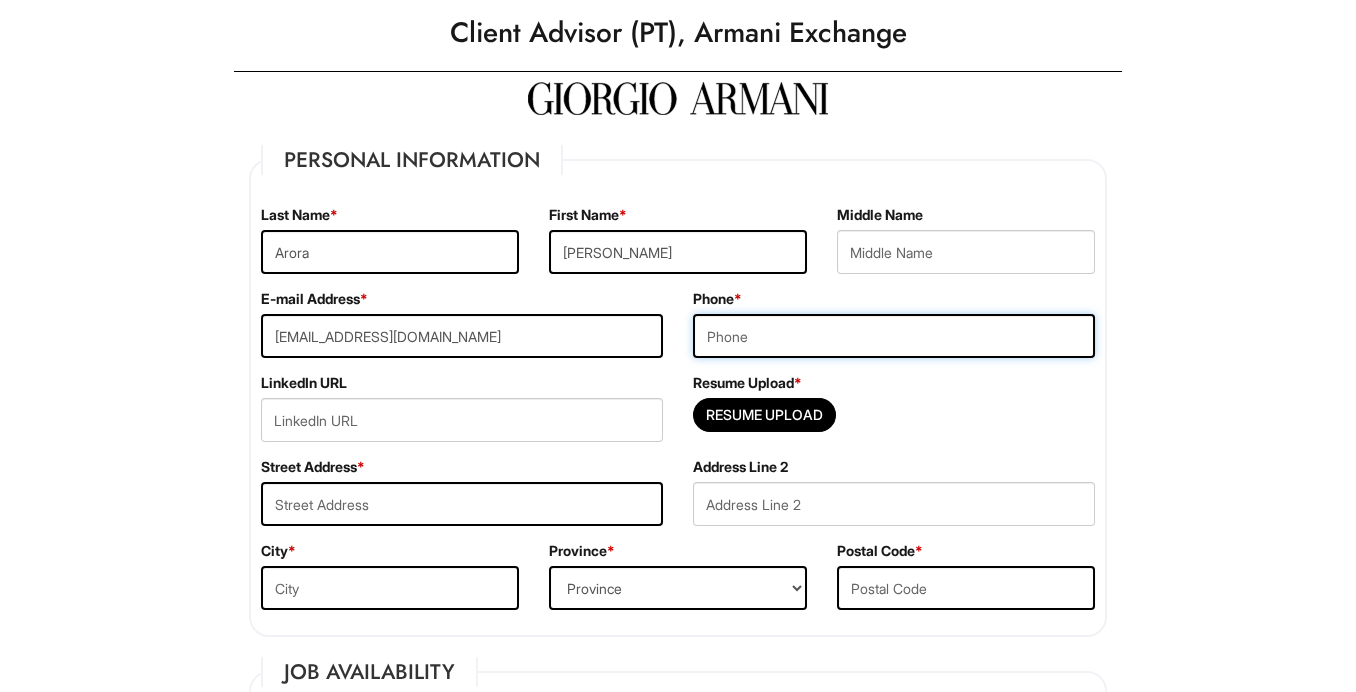 click at bounding box center [894, 336] 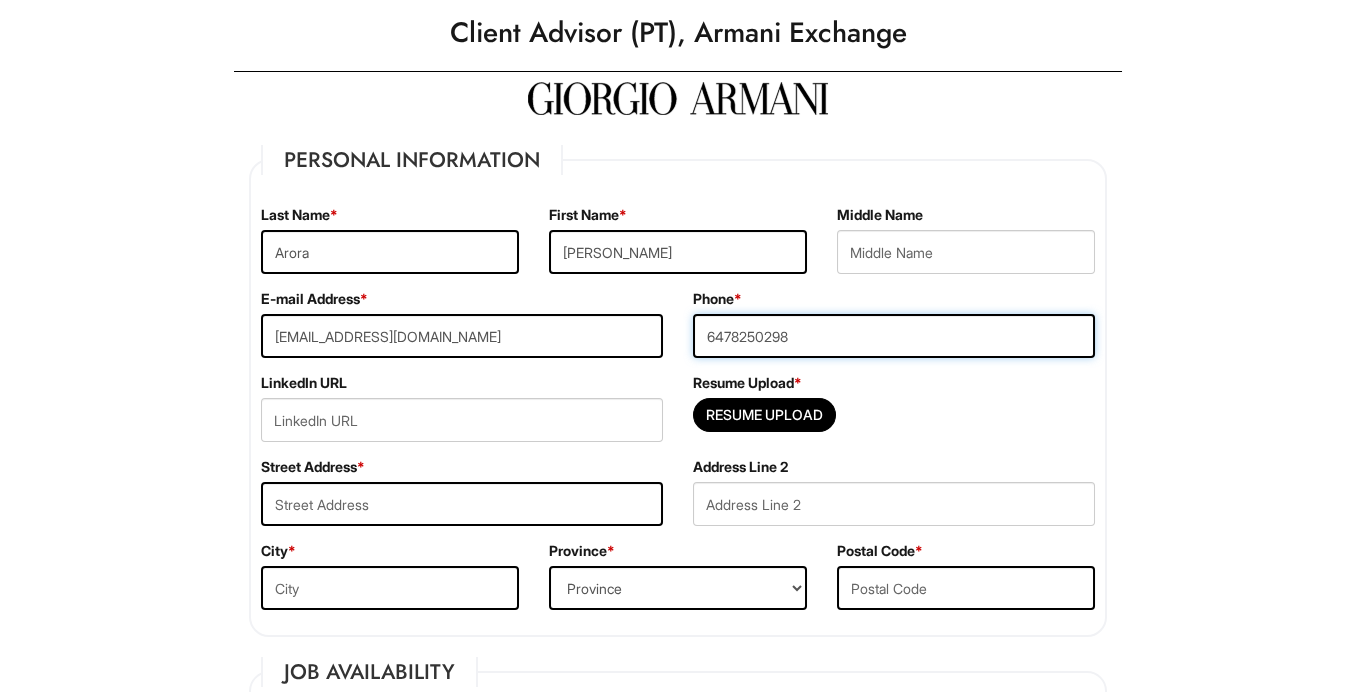 type on "6478250298" 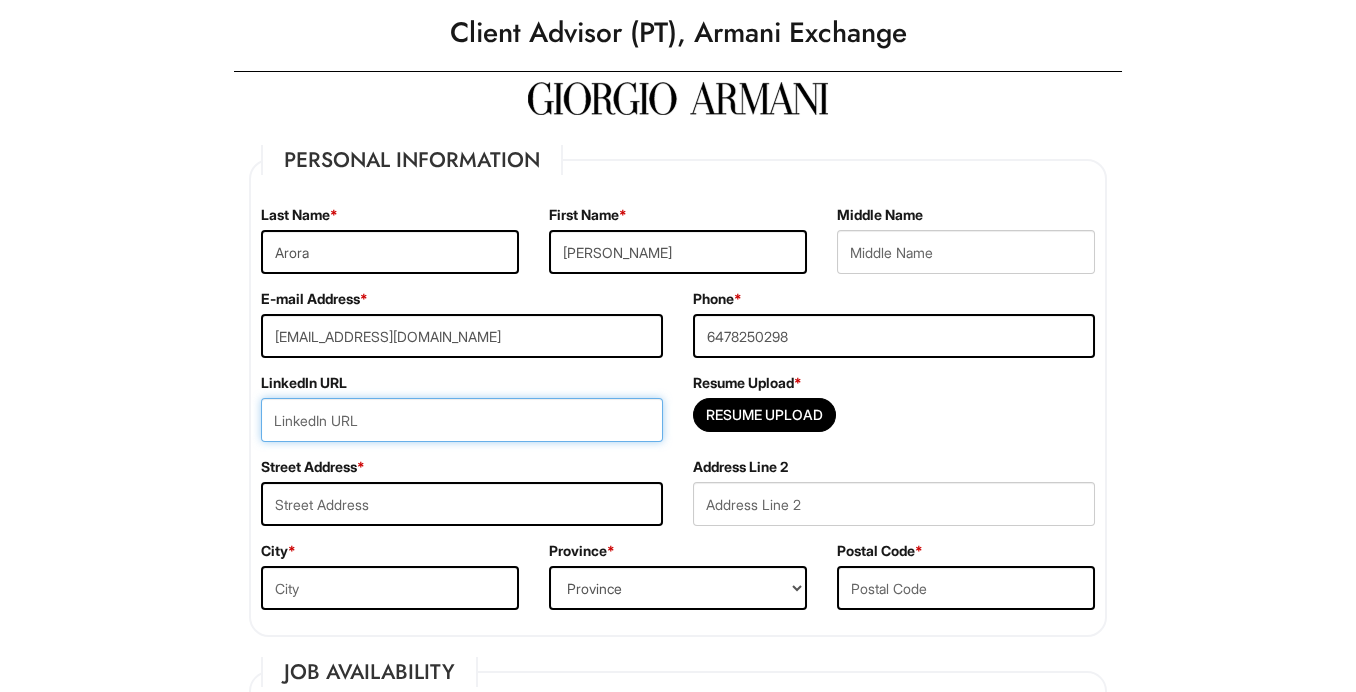 click at bounding box center [462, 420] 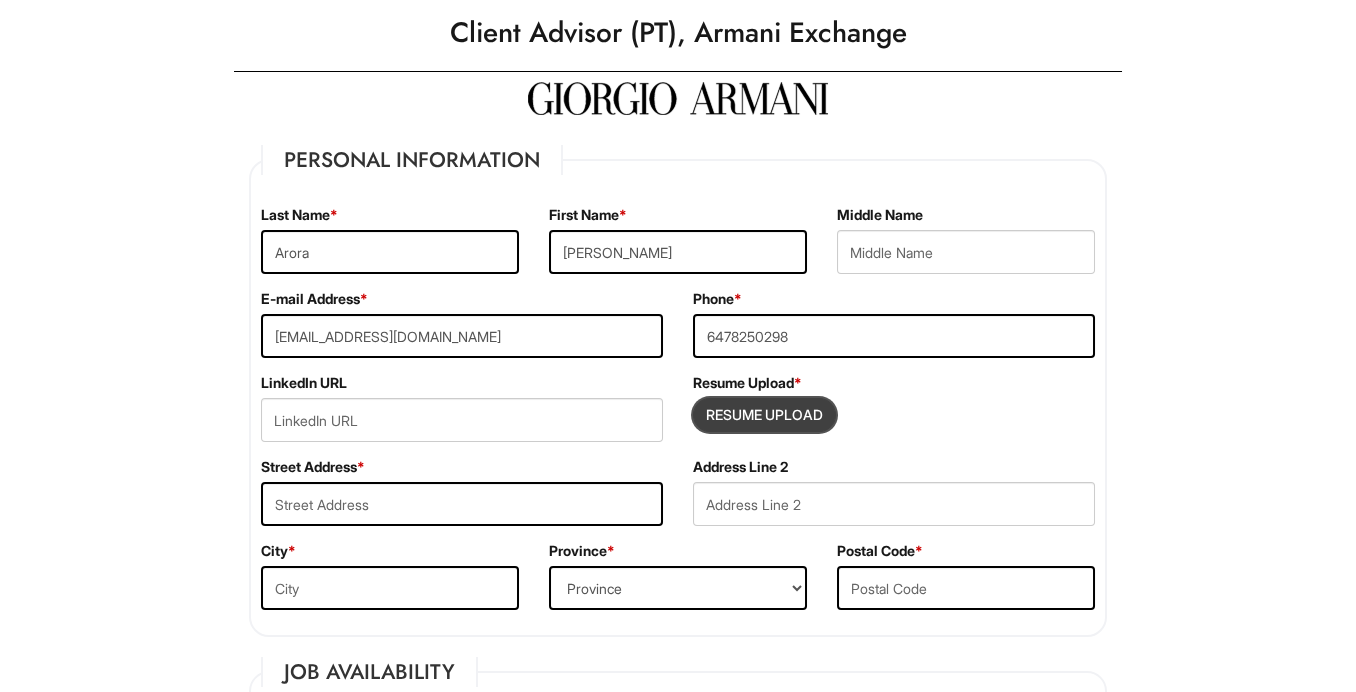 click at bounding box center (764, 415) 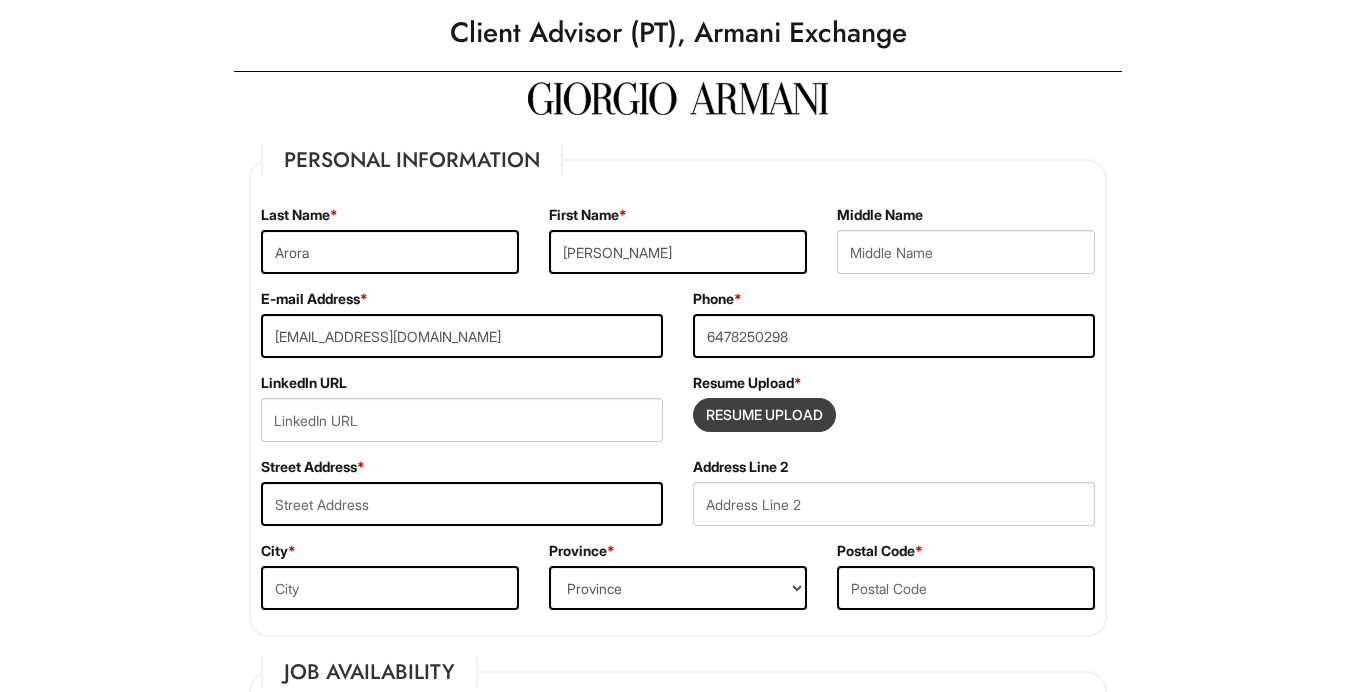type on "C:\fakepath\Apoorv_Arora_Resume_2025.docx" 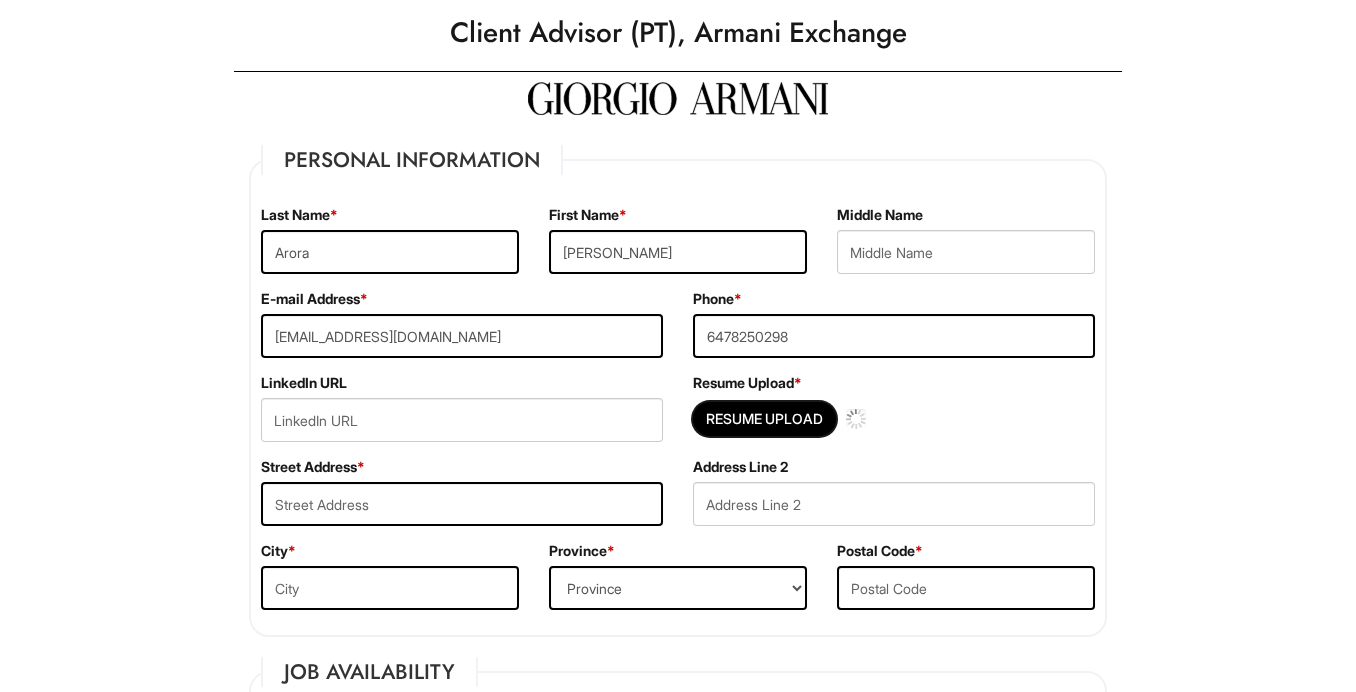 type 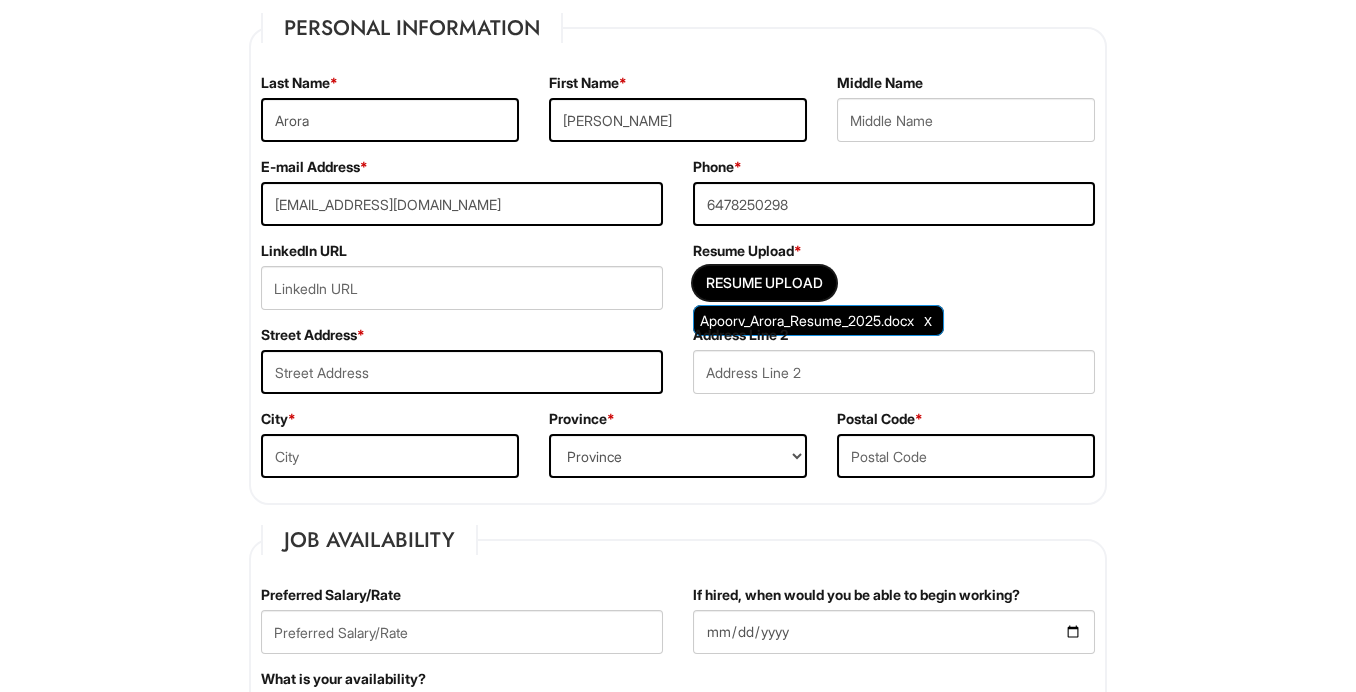 scroll, scrollTop: 204, scrollLeft: 0, axis: vertical 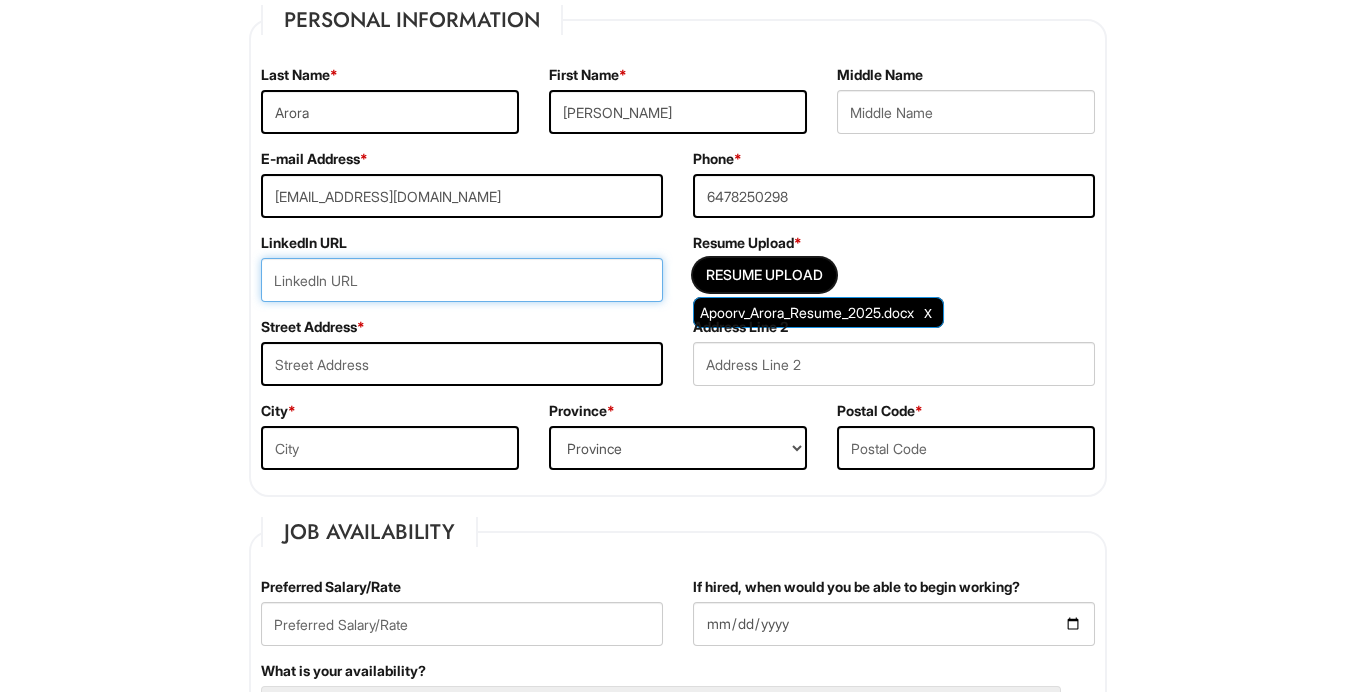 click at bounding box center [462, 280] 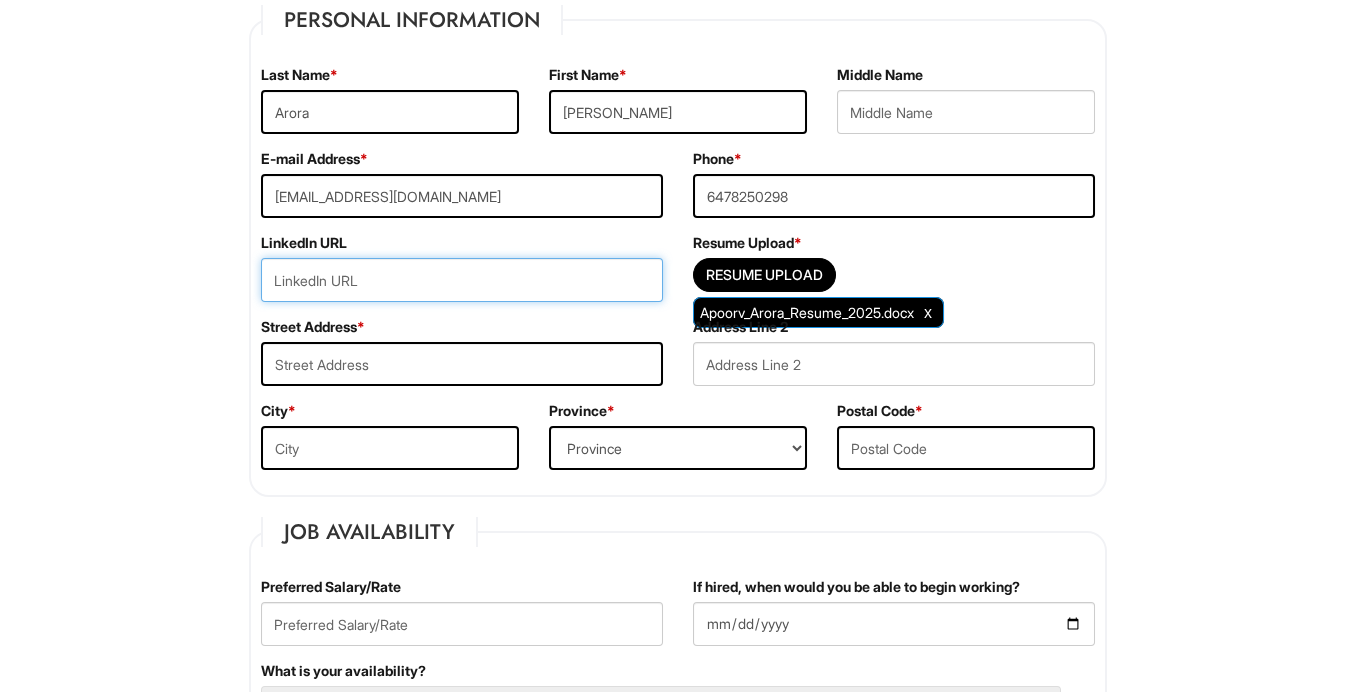 click at bounding box center (462, 280) 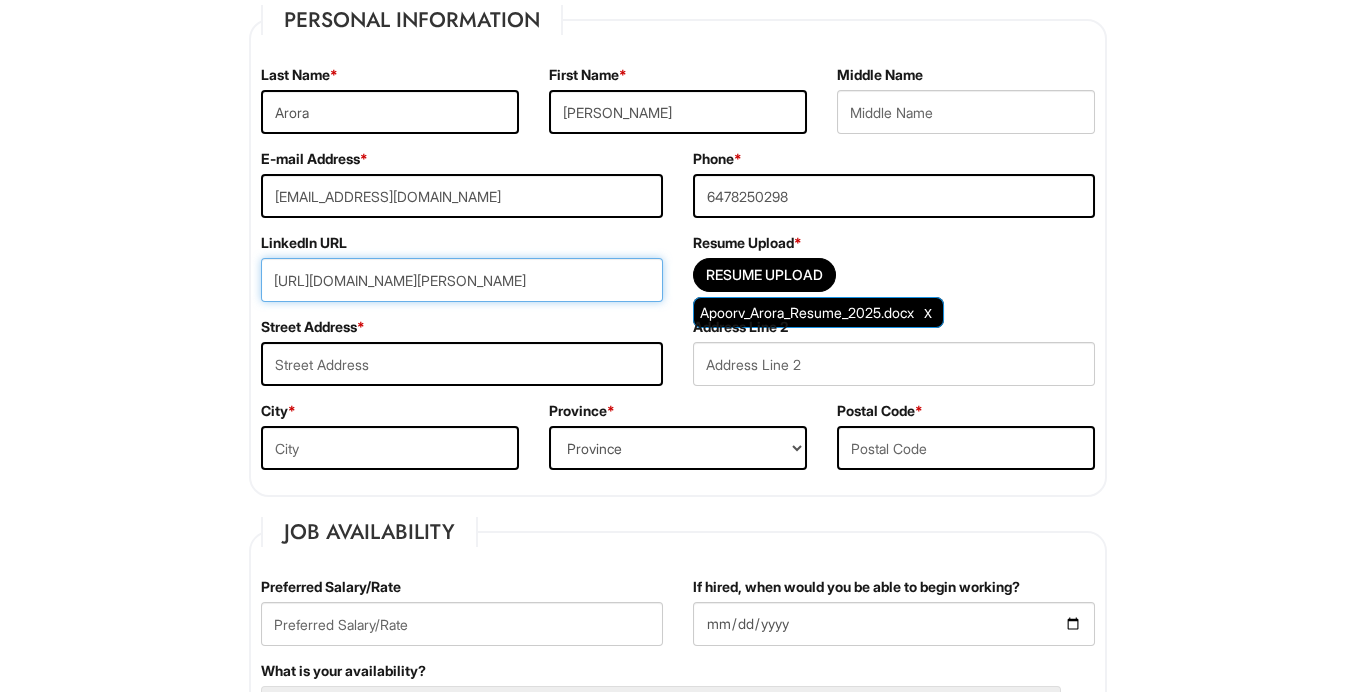 type on "[URL][DOMAIN_NAME][PERSON_NAME]" 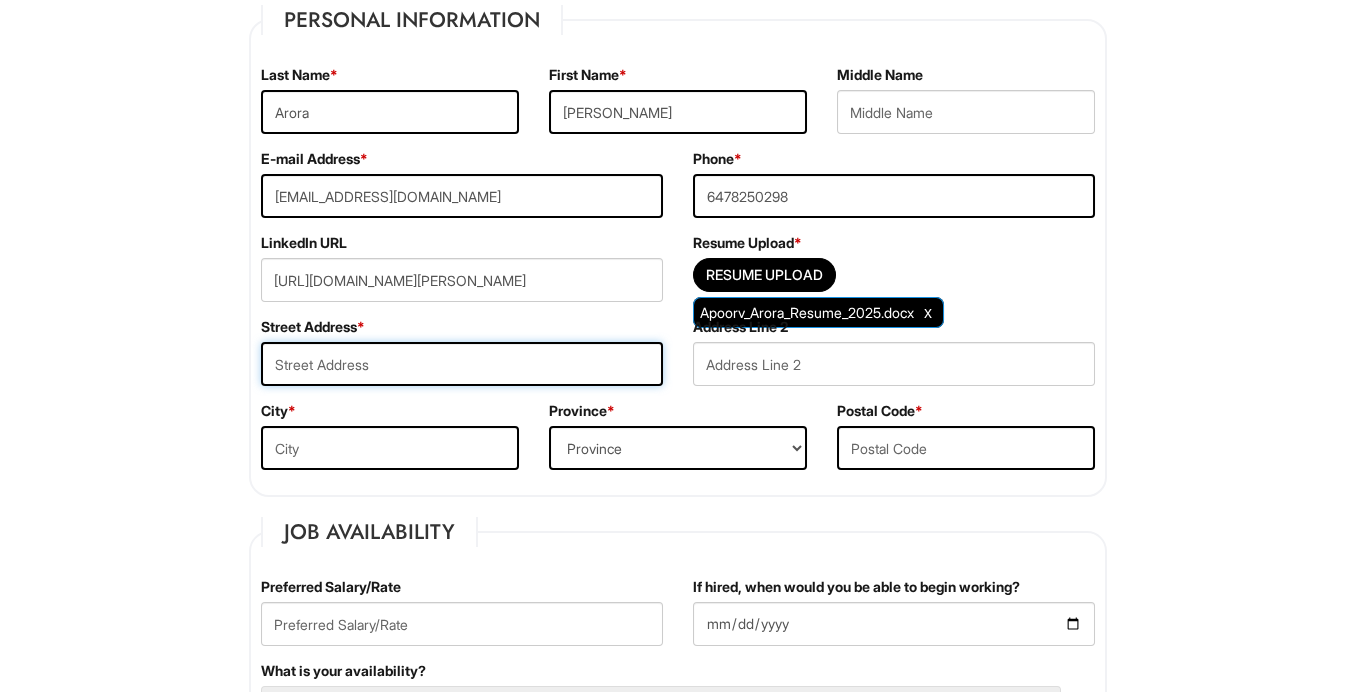 click at bounding box center (462, 364) 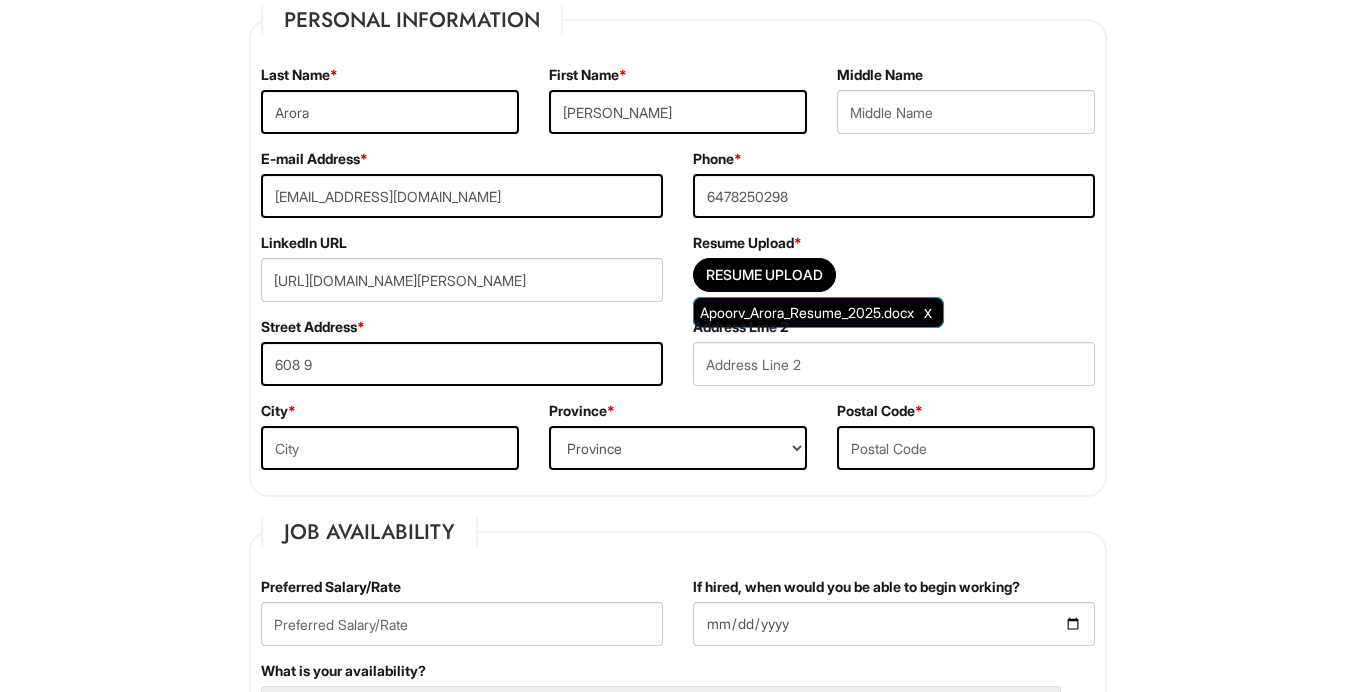 click on "Langue: FR
Please Complete This Form 1 2 3 Client Advisor (PT), Armani Exchange PLEASE COMPLETE ALL REQUIRED FIELDS
Personal Information
Last Name  *   Arora
First Name  *   [PERSON_NAME]
Middle Name
E-mail Address  *   [EMAIL_ADDRESS][DOMAIN_NAME]
Phone  *   [PHONE_NUMBER]
LinkedIn URL   [URL][DOMAIN_NAME][PERSON_NAME]
Resume Upload *   Resume Upload Apoorv_Arora_Resume_2025.docx
Street Address  *   608 9
Address Line 2
City  *
Province  *   Province [GEOGRAPHIC_DATA] [GEOGRAPHIC_DATA] [GEOGRAPHIC_DATA] [GEOGRAPHIC_DATA] [GEOGRAPHIC_DATA] [GEOGRAPHIC_DATA] NORTHWEST TERRITORIES [GEOGRAPHIC_DATA] [GEOGRAPHIC_DATA] [PERSON_NAME][GEOGRAPHIC_DATA] [GEOGRAPHIC_DATA] [GEOGRAPHIC_DATA] [GEOGRAPHIC_DATA] TERRITORY [US_STATE] [US_STATE] [US_STATE] [US_STATE] [US_STATE] [US_STATE] [US_STATE] [US_STATE] [US_STATE][GEOGRAPHIC_DATA] [US_STATE] [US_STATE] [US_STATE] [US_STATE] [US_STATE] [US_STATE] [US_STATE] [US_STATE] [US_STATE] [US_STATE] [US_STATE] [US_STATE] [US_STATE] [US_STATE] [US_STATE] [US_STATE] [US_STATE] [US_STATE] [US_STATE] [US_STATE] [US_STATE] [US_STATE] [US_STATE] [US_STATE] [US_STATE] [US_STATE] [US_STATE] [US_STATE]" at bounding box center [678, 1874] 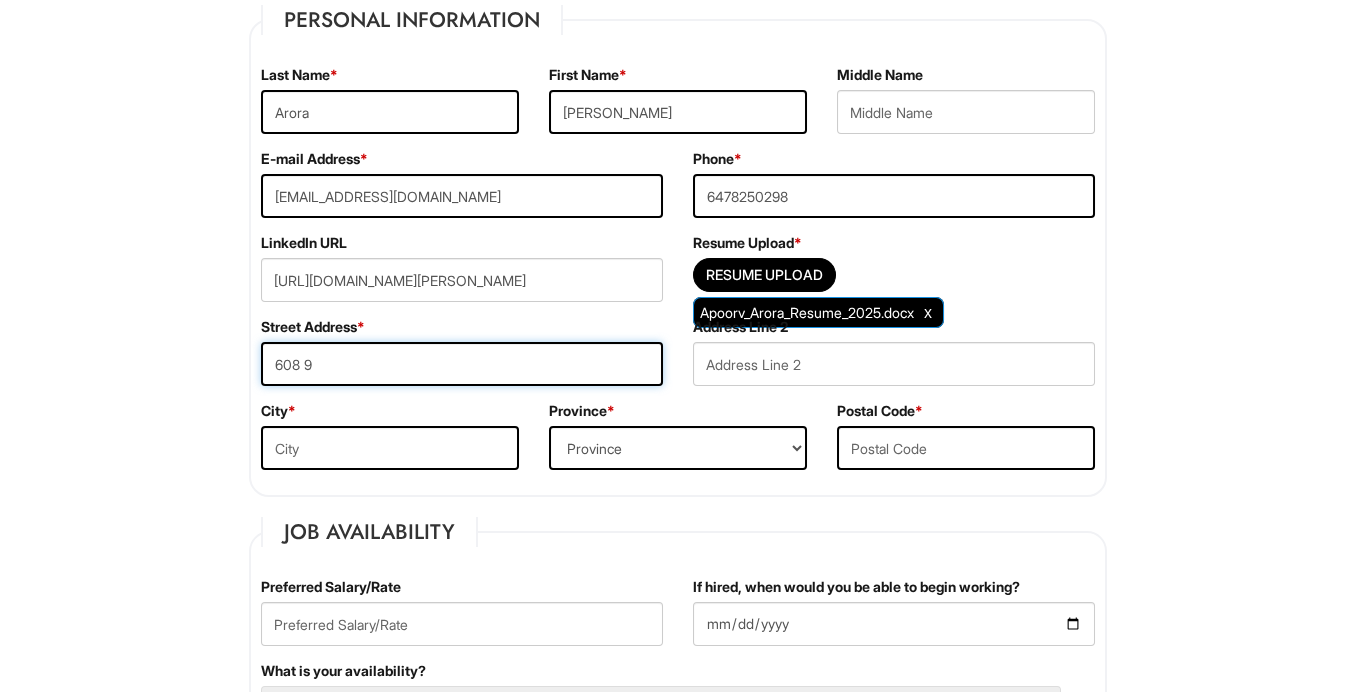 click on "608 9" at bounding box center [462, 364] 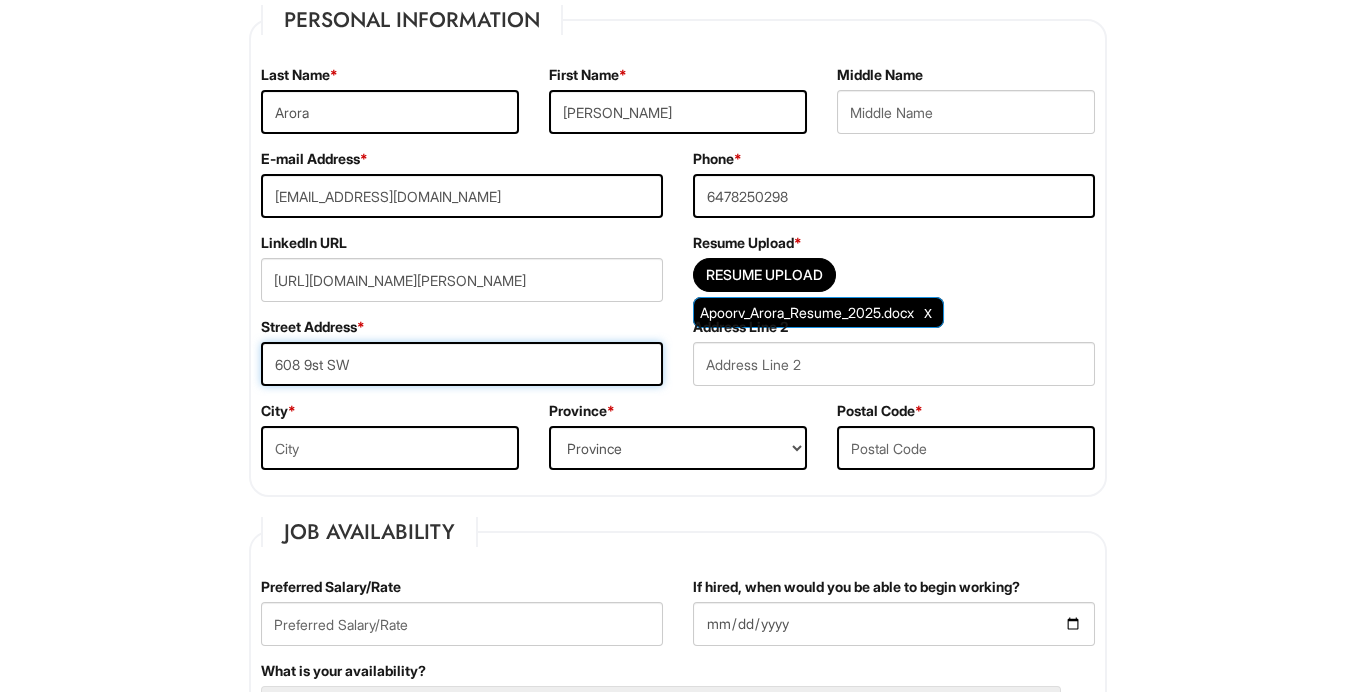 type on "608 9st SW" 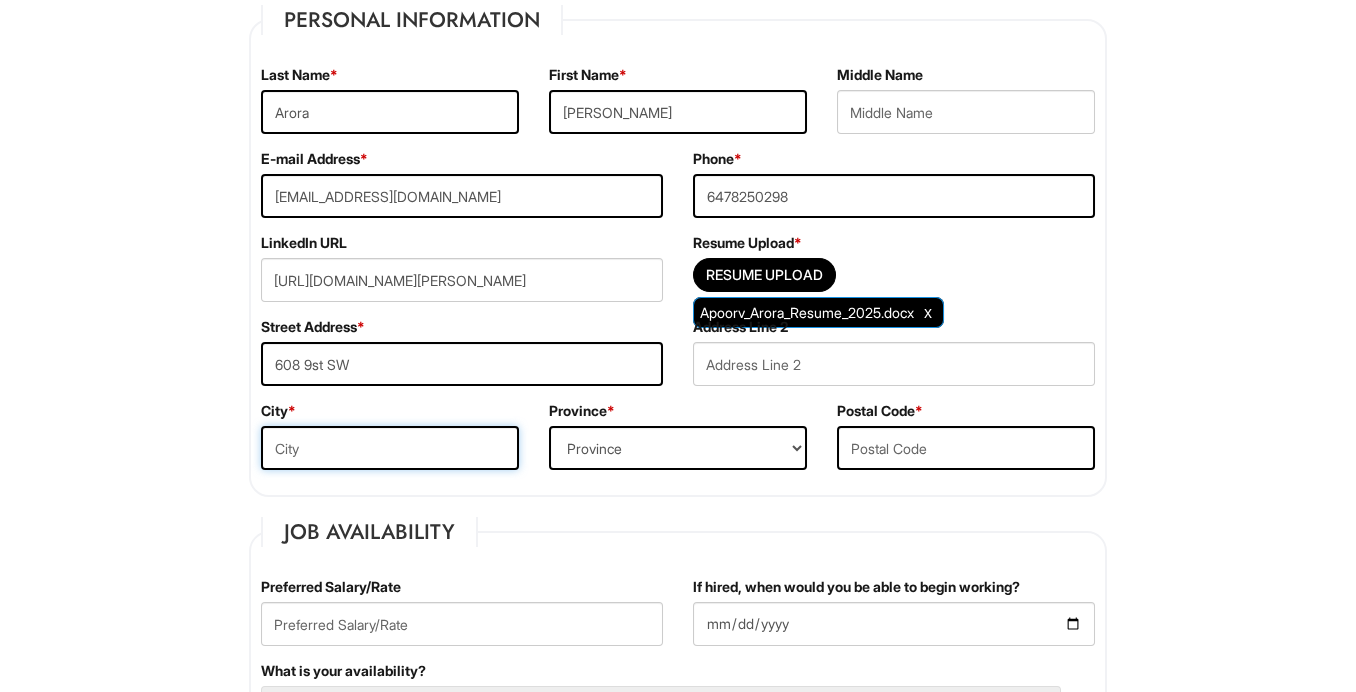 click at bounding box center [390, 448] 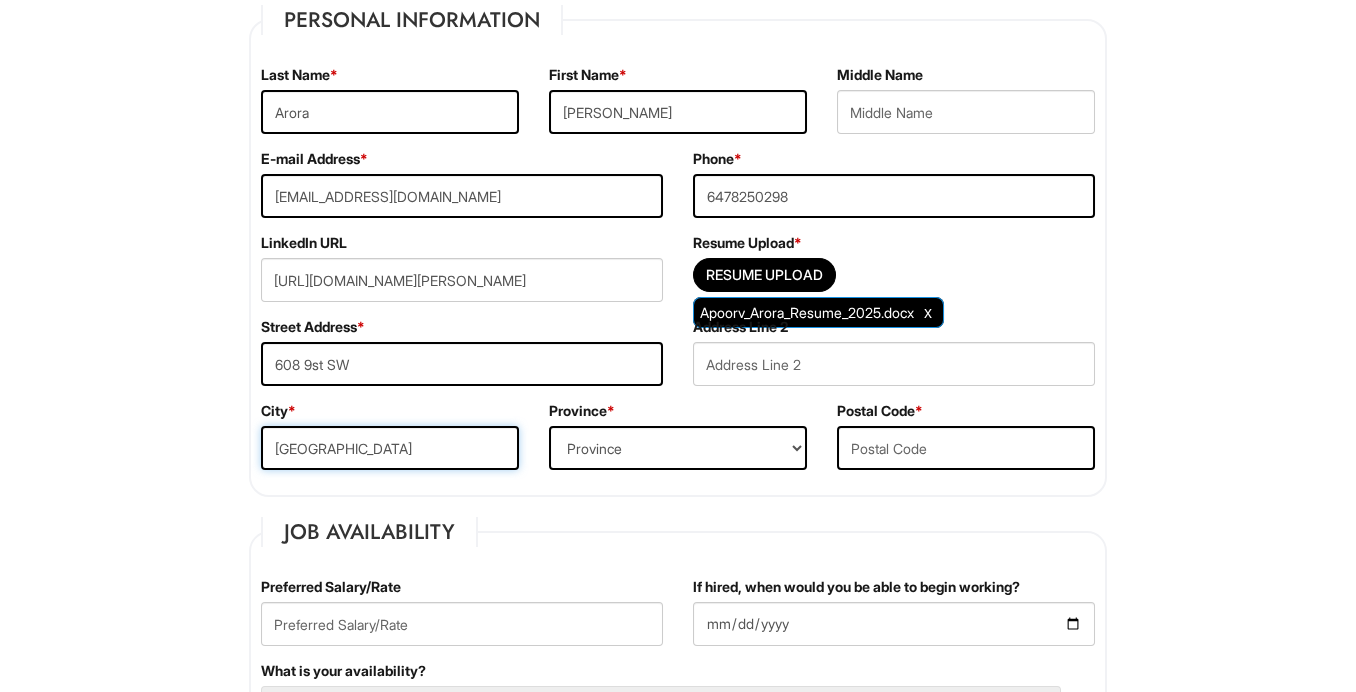 type on "[GEOGRAPHIC_DATA]" 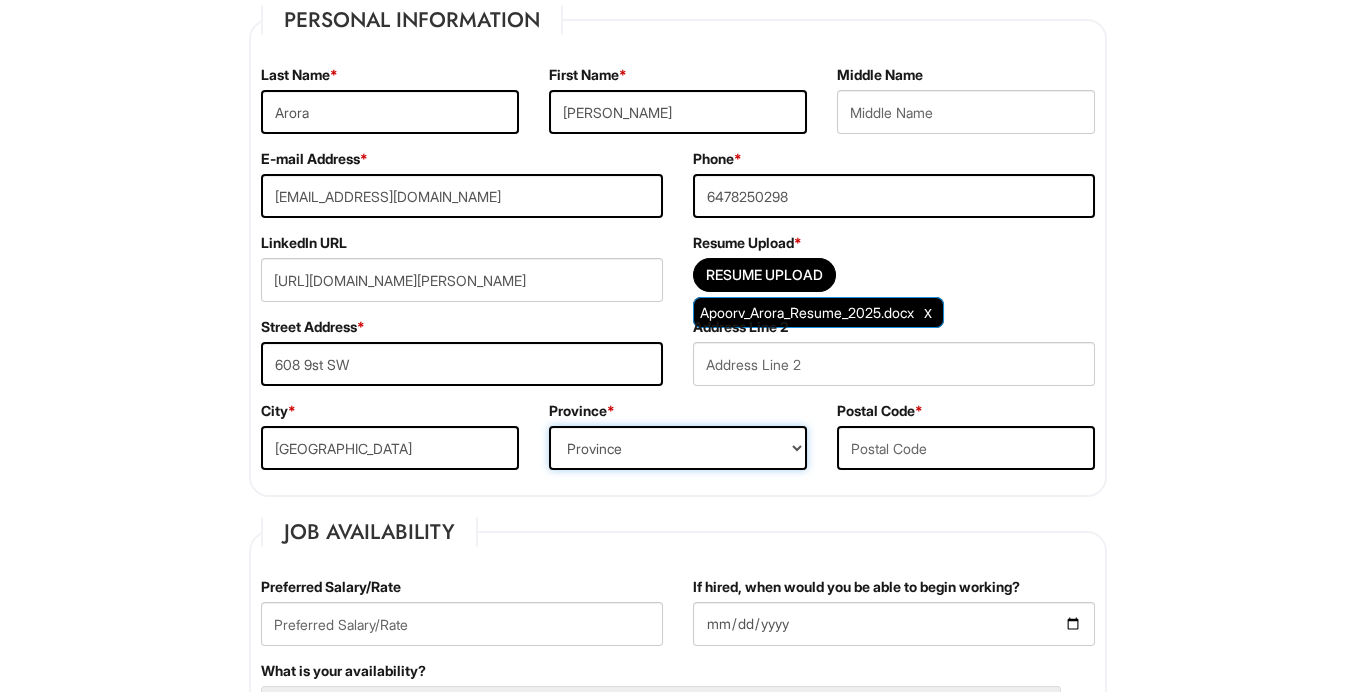 click on "Province [GEOGRAPHIC_DATA] [GEOGRAPHIC_DATA] [GEOGRAPHIC_DATA] [GEOGRAPHIC_DATA] [GEOGRAPHIC_DATA] [GEOGRAPHIC_DATA] [GEOGRAPHIC_DATA] [GEOGRAPHIC_DATA] [GEOGRAPHIC_DATA] [PERSON_NAME][GEOGRAPHIC_DATA] [GEOGRAPHIC_DATA] [GEOGRAPHIC_DATA] [GEOGRAPHIC_DATA] TERRITORY [US_STATE] [US_STATE] [US_STATE] [US_STATE] [US_STATE] [US_STATE] [US_STATE] [US_STATE] [US_STATE][GEOGRAPHIC_DATA] [US_STATE] [US_STATE] [US_STATE] [US_STATE] [US_STATE] [US_STATE] [US_STATE] [US_STATE] [US_STATE] [US_STATE] [US_STATE] [US_STATE] [US_STATE] [US_STATE] [US_STATE] [US_STATE] [US_STATE] [US_STATE] [US_STATE] [US_STATE] [US_STATE] [US_STATE] [US_STATE] [US_STATE] [US_STATE] [US_STATE] [US_STATE] [US_STATE] [US_STATE] [US_STATE] [US_STATE] [US_STATE] [US_STATE] [US_STATE] [US_STATE] [US_STATE] [US_STATE] [US_STATE][PERSON_NAME][US_STATE] [US_STATE][PERSON_NAME] [US_STATE] [US_STATE] [GEOGRAPHIC_DATA]-[US_STATE] [GEOGRAPHIC_DATA]-[US_STATE][GEOGRAPHIC_DATA] [GEOGRAPHIC_DATA]-[US_STATE] [GEOGRAPHIC_DATA]-[PERSON_NAME][US_STATE] [GEOGRAPHIC_DATA]-[US_STATE] [GEOGRAPHIC_DATA]-[US_STATE] [GEOGRAPHIC_DATA]-[US_STATE]" at bounding box center (678, 448) 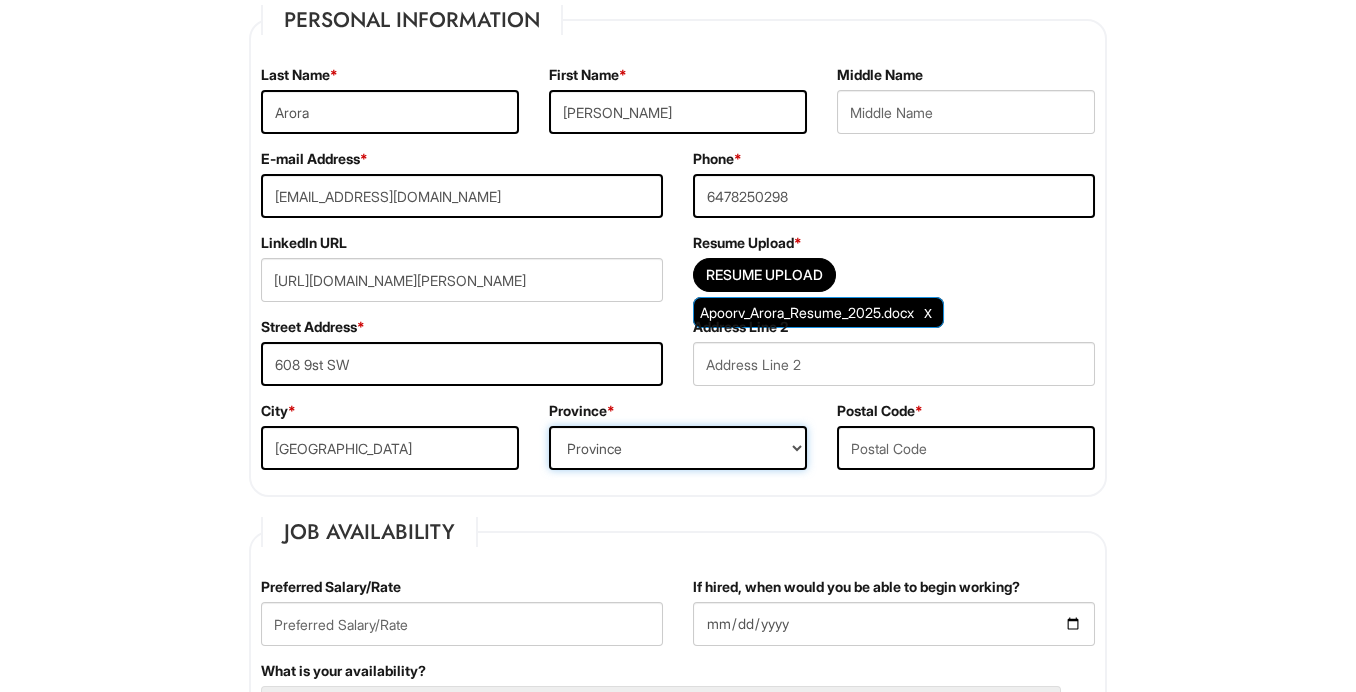 select on "AB" 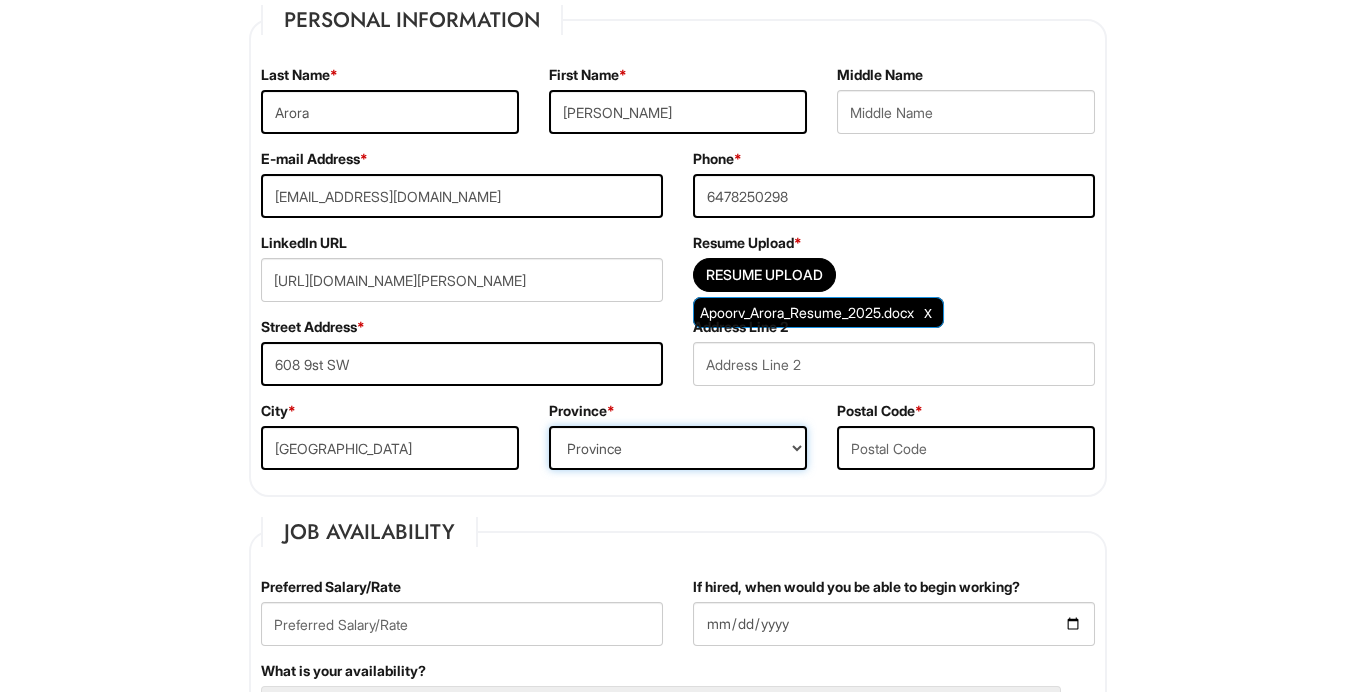 click on "Province [GEOGRAPHIC_DATA] [GEOGRAPHIC_DATA] [GEOGRAPHIC_DATA] [GEOGRAPHIC_DATA] [GEOGRAPHIC_DATA] [GEOGRAPHIC_DATA] [GEOGRAPHIC_DATA] [GEOGRAPHIC_DATA] [GEOGRAPHIC_DATA] [PERSON_NAME][GEOGRAPHIC_DATA] [GEOGRAPHIC_DATA] [GEOGRAPHIC_DATA] [GEOGRAPHIC_DATA] TERRITORY [US_STATE] [US_STATE] [US_STATE] [US_STATE] [US_STATE] [US_STATE] [US_STATE] [US_STATE] [US_STATE][GEOGRAPHIC_DATA] [US_STATE] [US_STATE] [US_STATE] [US_STATE] [US_STATE] [US_STATE] [US_STATE] [US_STATE] [US_STATE] [US_STATE] [US_STATE] [US_STATE] [US_STATE] [US_STATE] [US_STATE] [US_STATE] [US_STATE] [US_STATE] [US_STATE] [US_STATE] [US_STATE] [US_STATE] [US_STATE] [US_STATE] [US_STATE] [US_STATE] [US_STATE] [US_STATE] [US_STATE] [US_STATE] [US_STATE] [US_STATE] [US_STATE] [US_STATE] [US_STATE] [US_STATE] [US_STATE] [US_STATE][PERSON_NAME][US_STATE] [US_STATE][PERSON_NAME] [US_STATE] [US_STATE] [GEOGRAPHIC_DATA]-[US_STATE] [GEOGRAPHIC_DATA]-[US_STATE][GEOGRAPHIC_DATA] [GEOGRAPHIC_DATA]-[US_STATE] [GEOGRAPHIC_DATA]-[PERSON_NAME][US_STATE] [GEOGRAPHIC_DATA]-[US_STATE] [GEOGRAPHIC_DATA]-[US_STATE] [GEOGRAPHIC_DATA]-[US_STATE]" at bounding box center (678, 448) 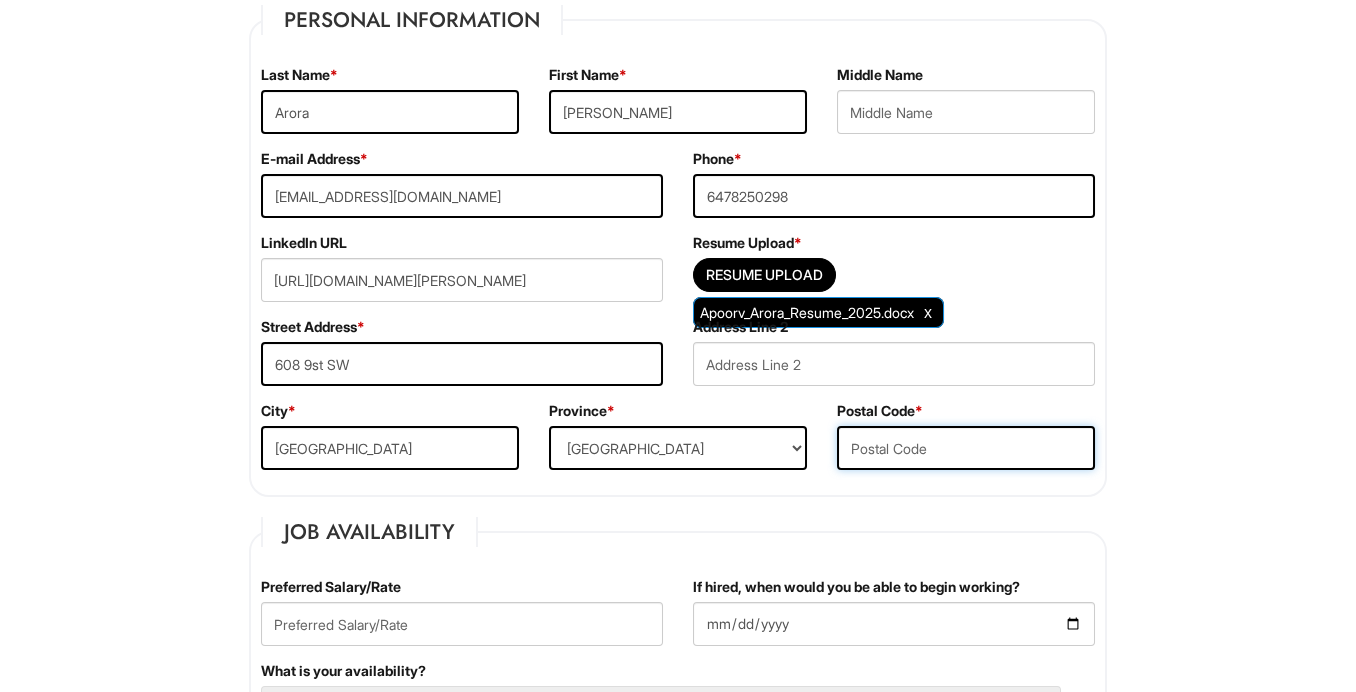 click at bounding box center [966, 448] 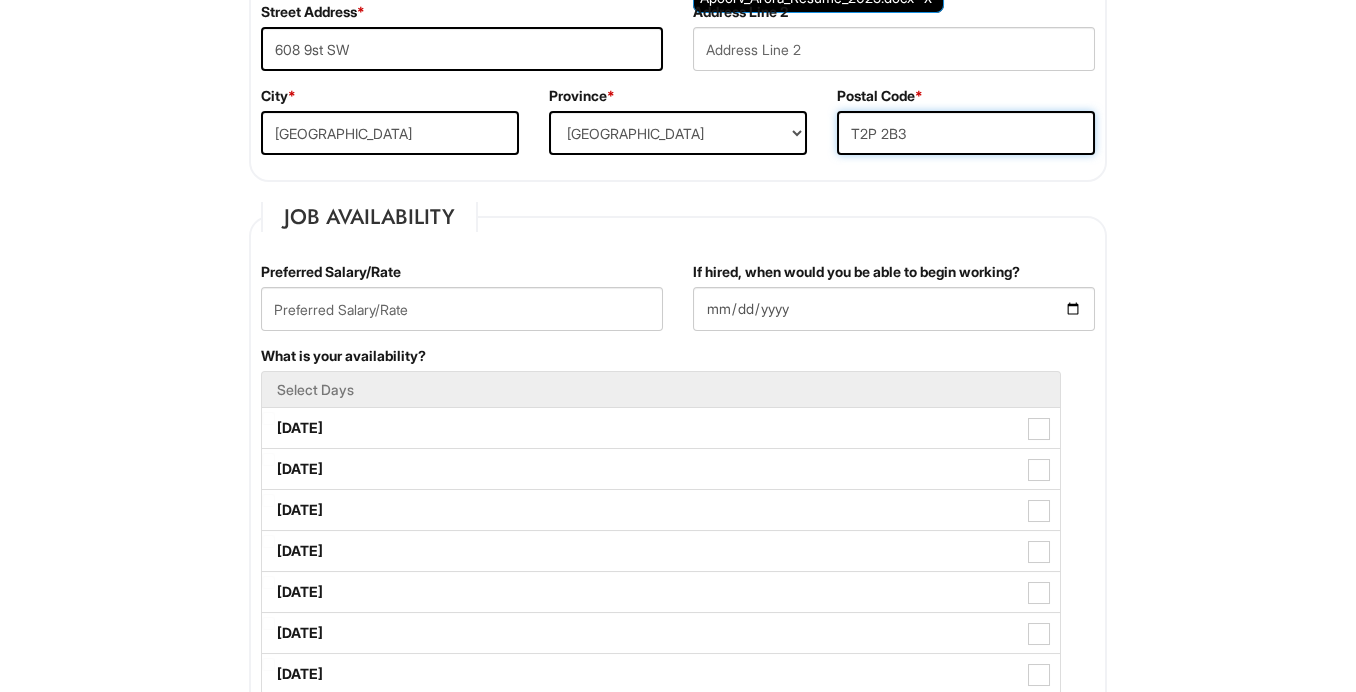 scroll, scrollTop: 530, scrollLeft: 0, axis: vertical 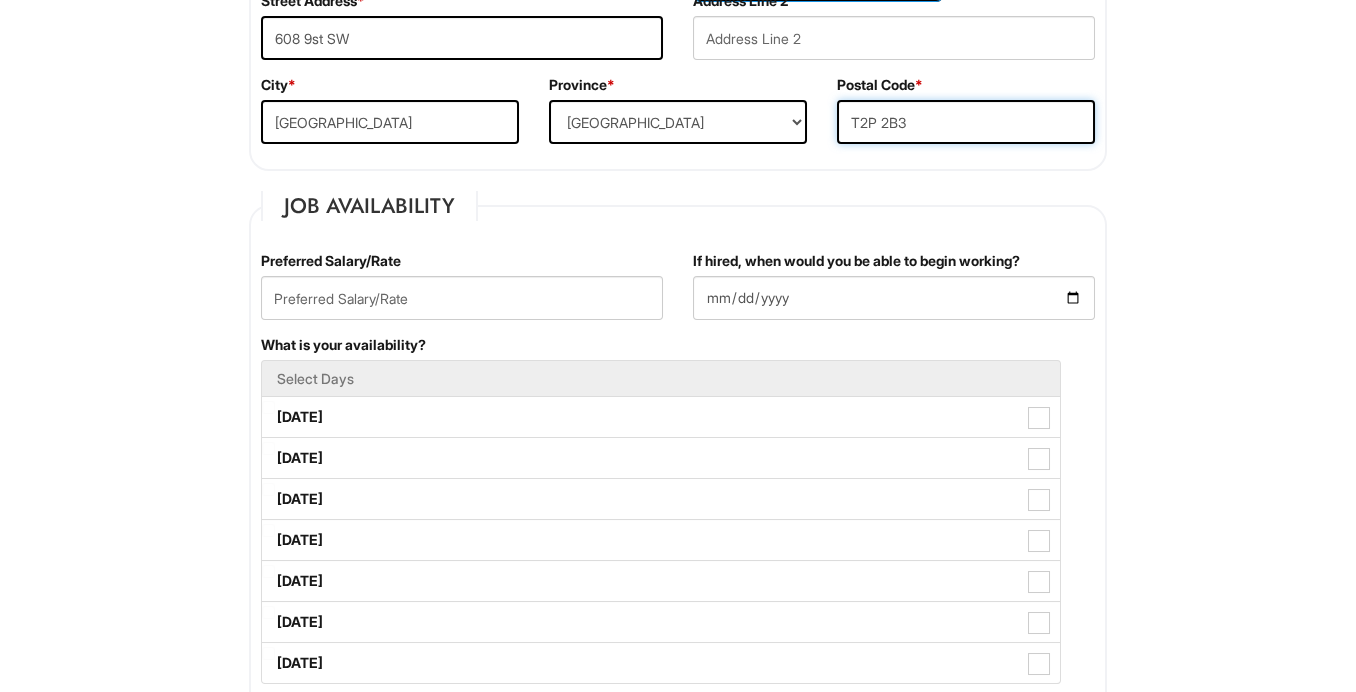 type on "T2P 2B3" 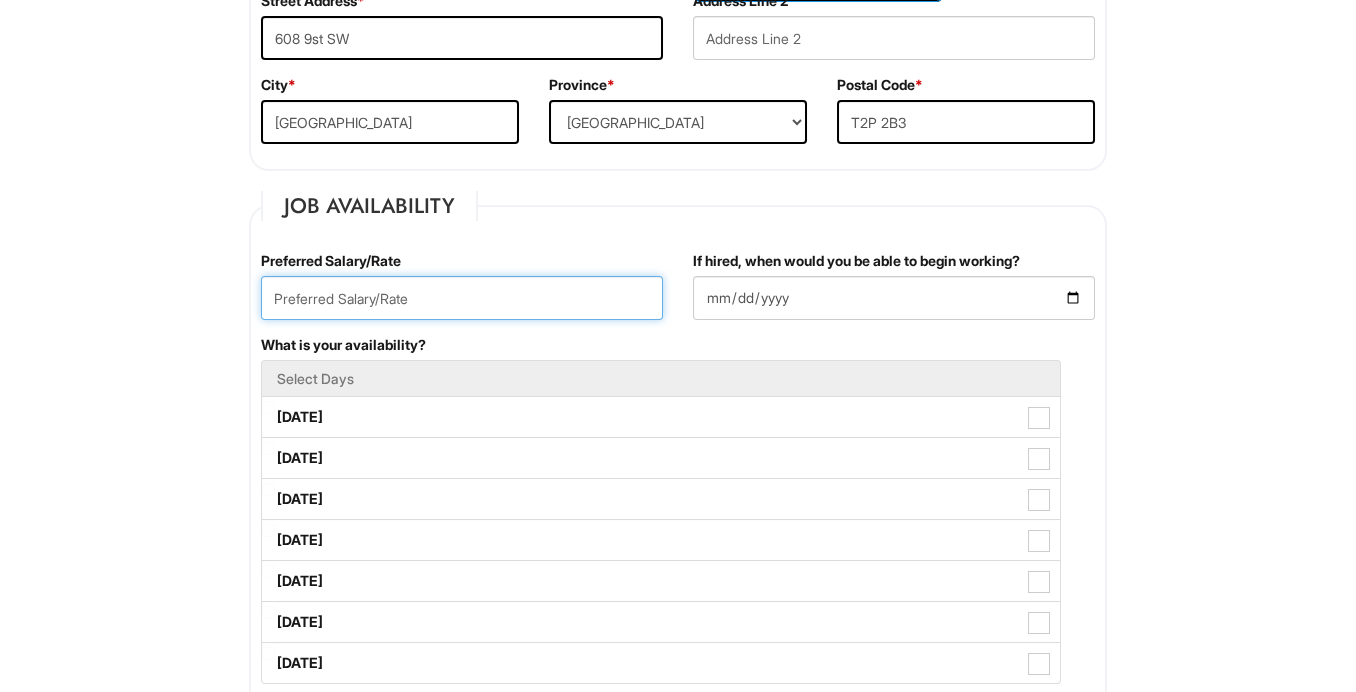 click at bounding box center [462, 298] 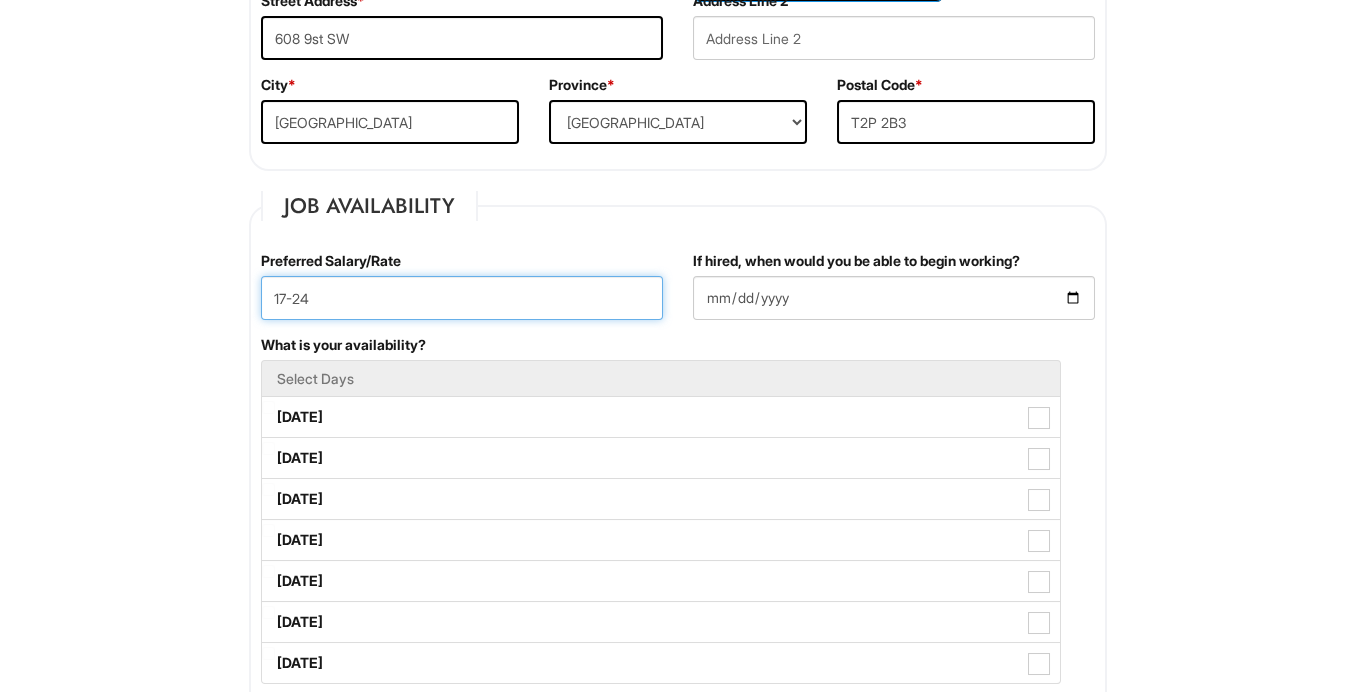 type on "17-24" 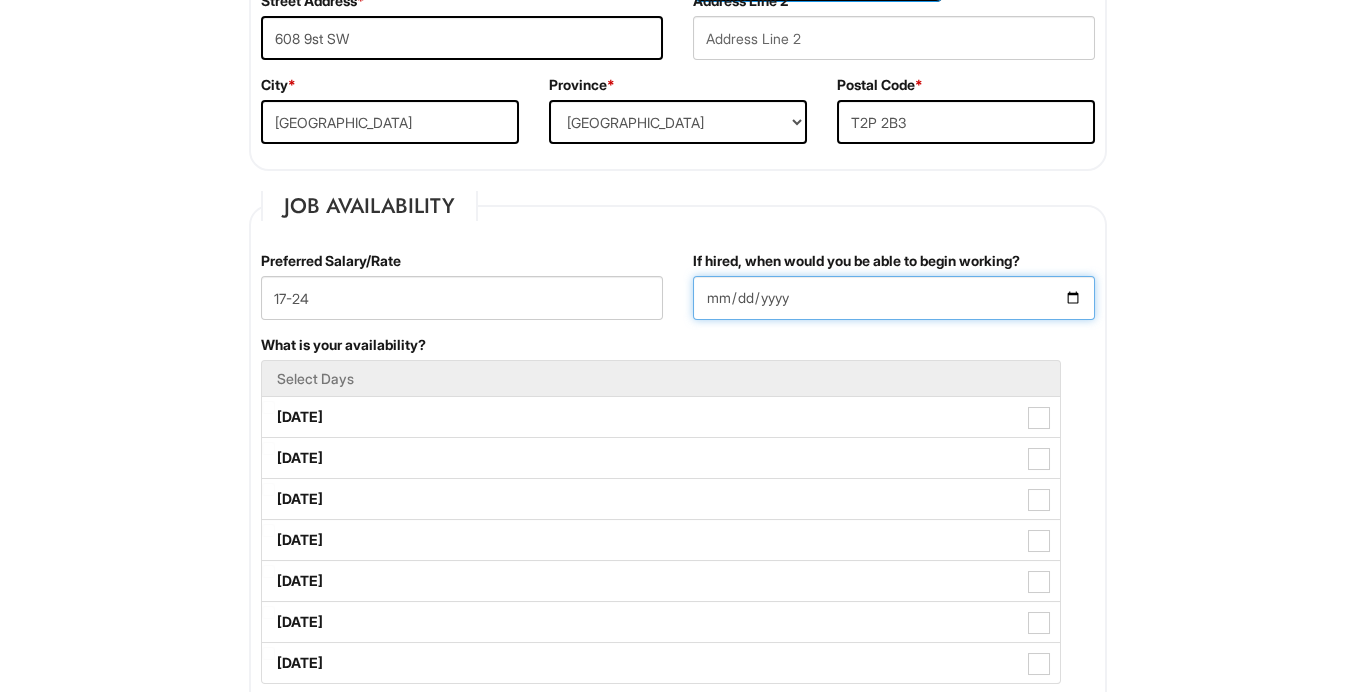 click on "If hired, when would you be able to begin working?" at bounding box center (894, 298) 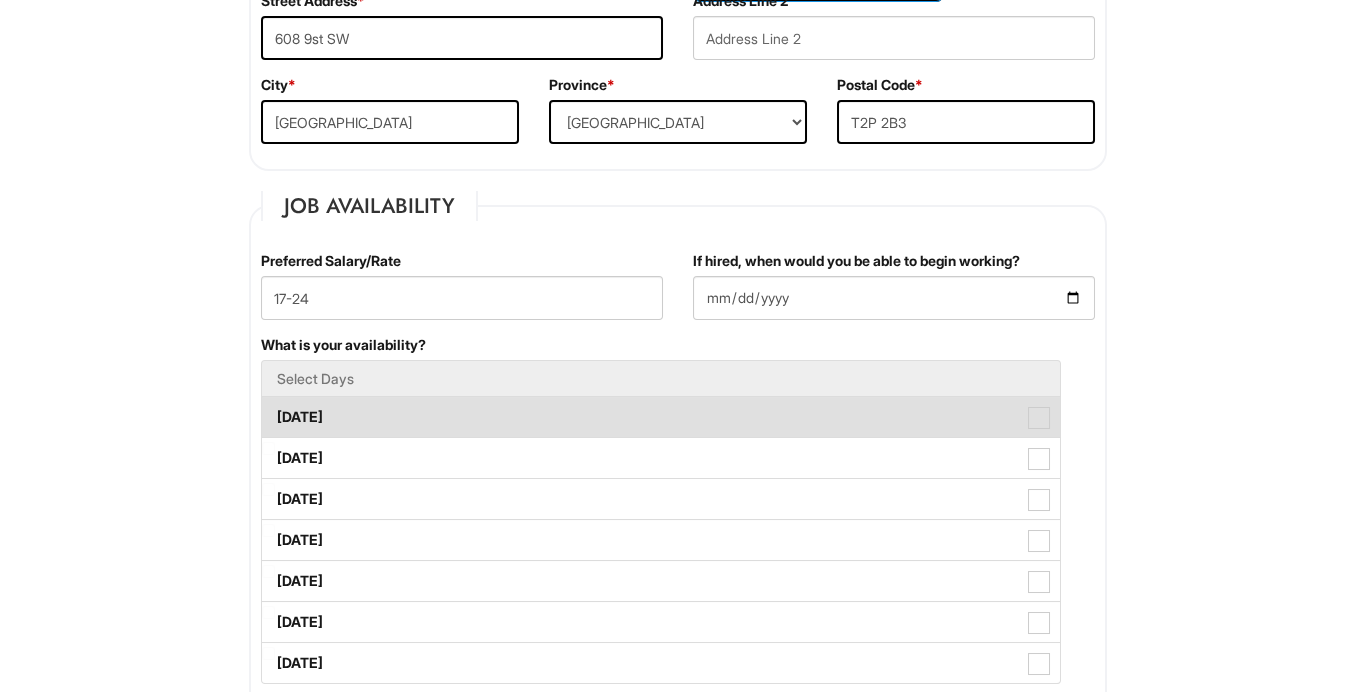 click on "[DATE]" at bounding box center (661, 417) 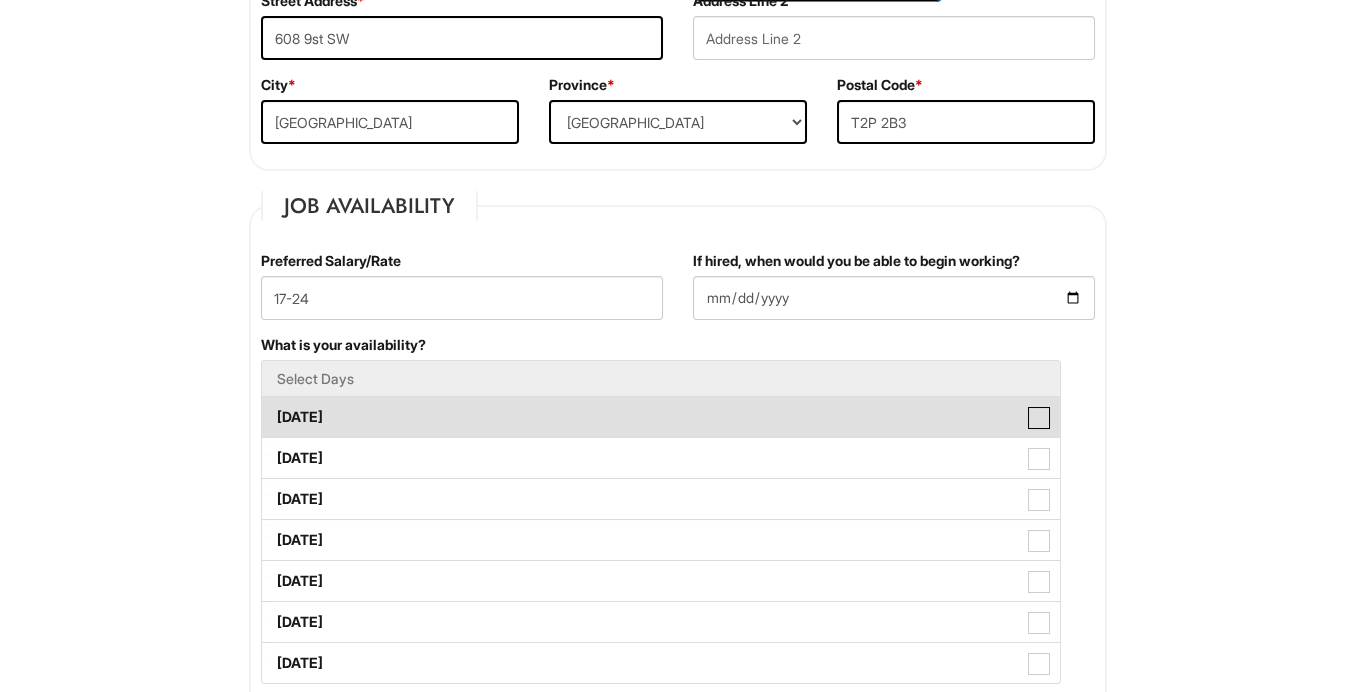 click on "[DATE]" at bounding box center [268, 407] 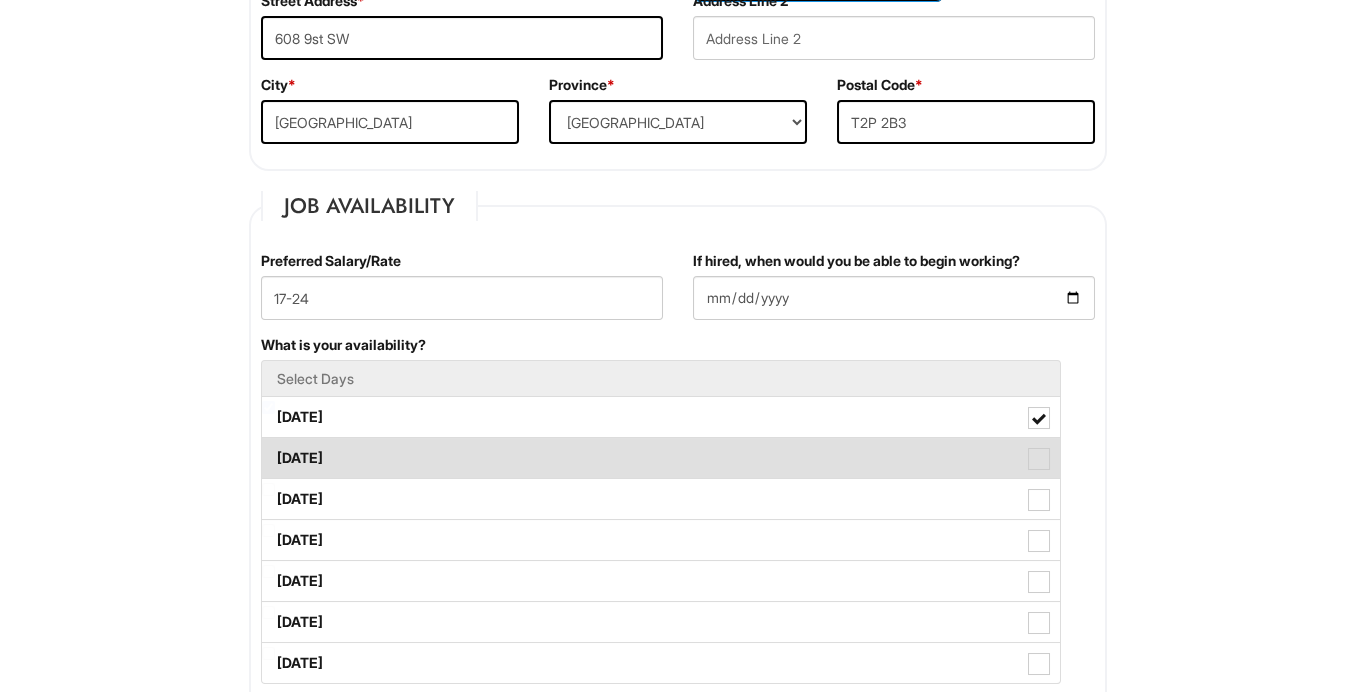 click on "[DATE]" at bounding box center (661, 458) 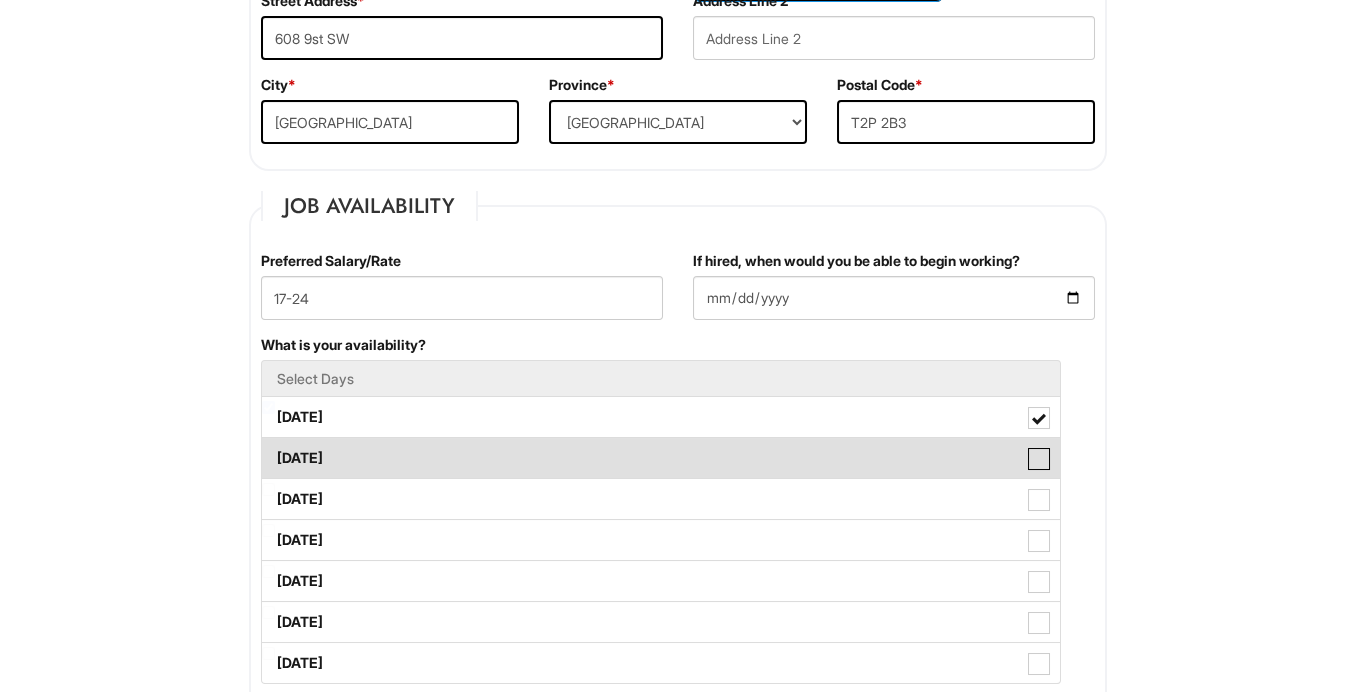 click on "[DATE]" at bounding box center [268, 448] 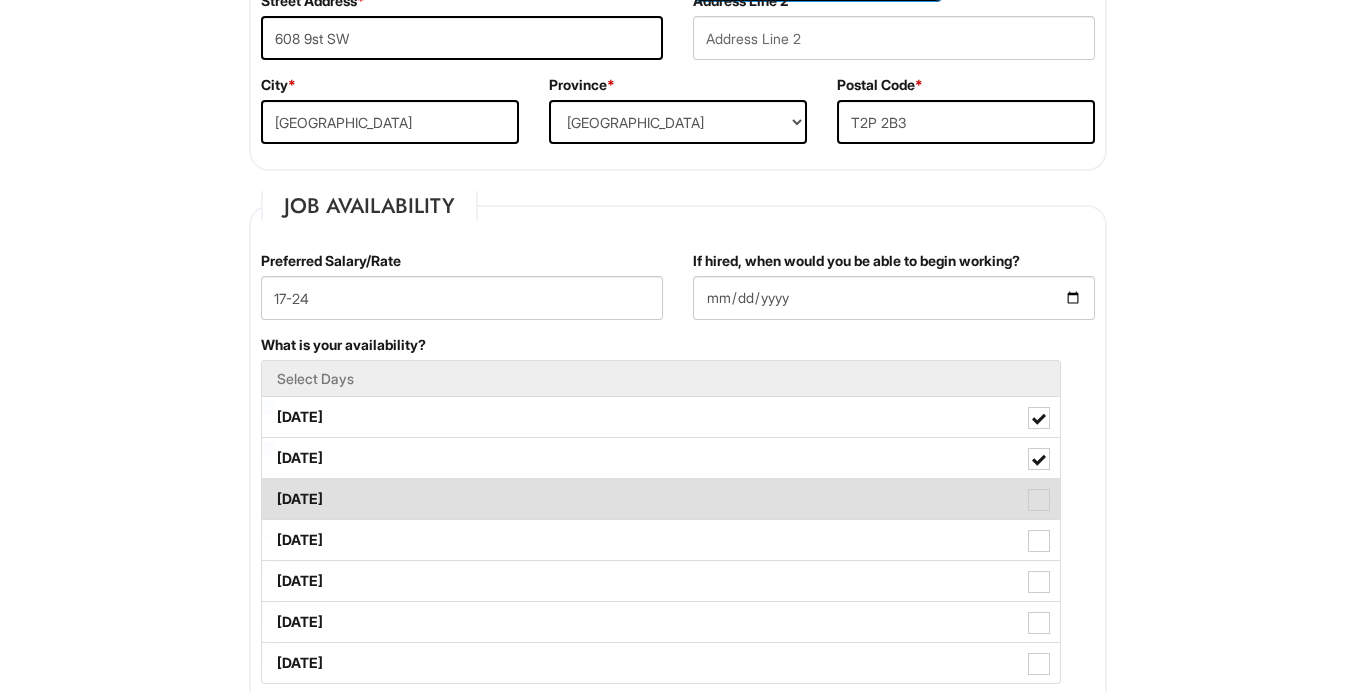 click on "[DATE]" at bounding box center [661, 499] 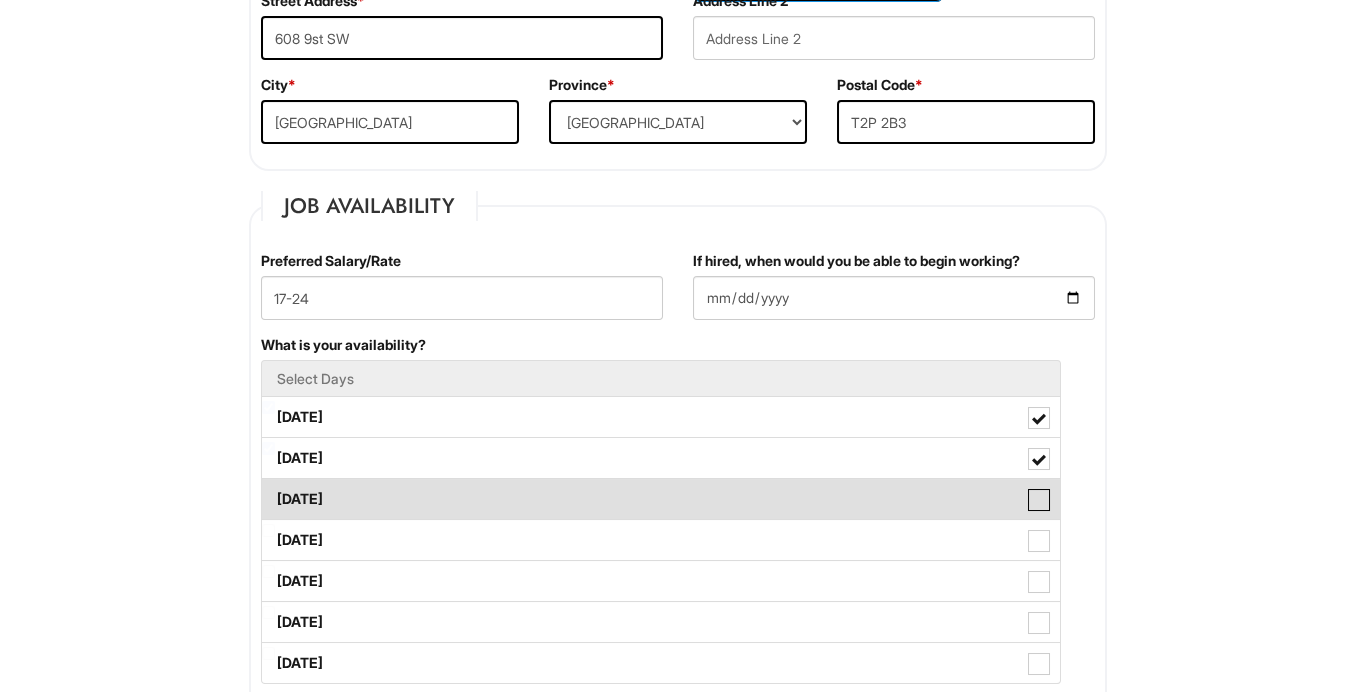 click on "[DATE]" at bounding box center [268, 489] 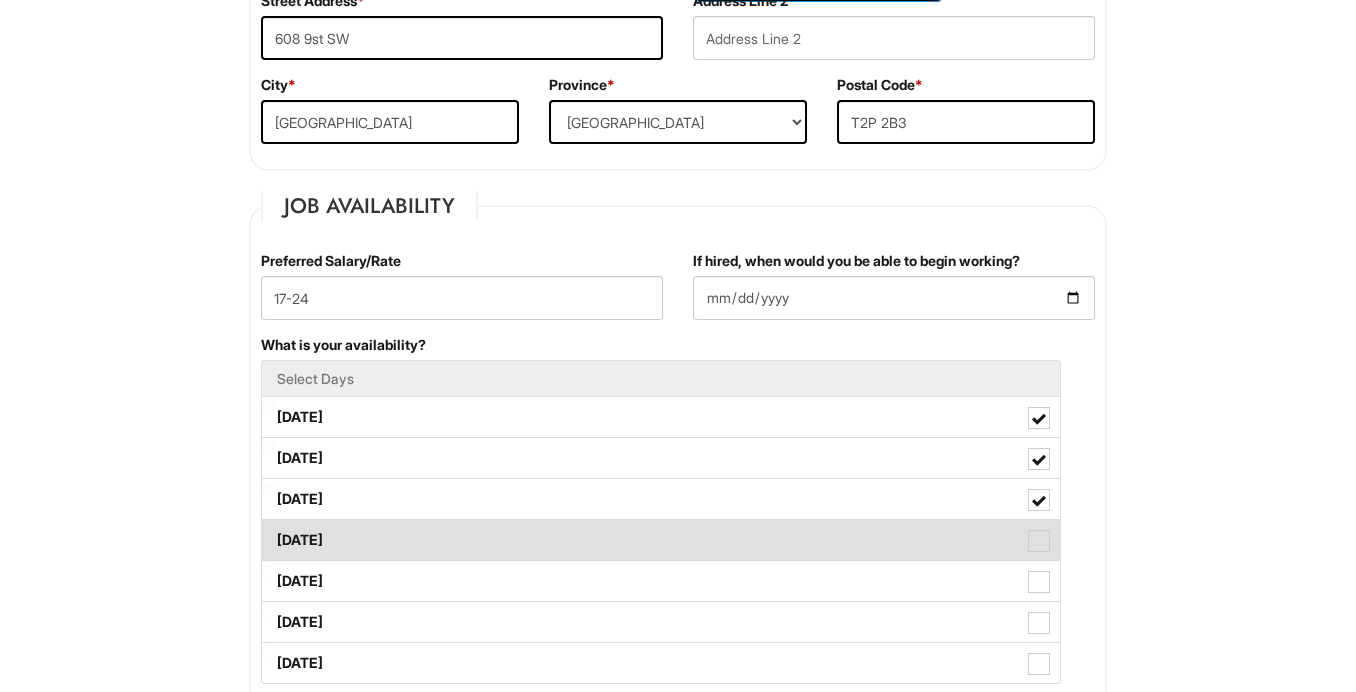 click on "[DATE]" at bounding box center [661, 540] 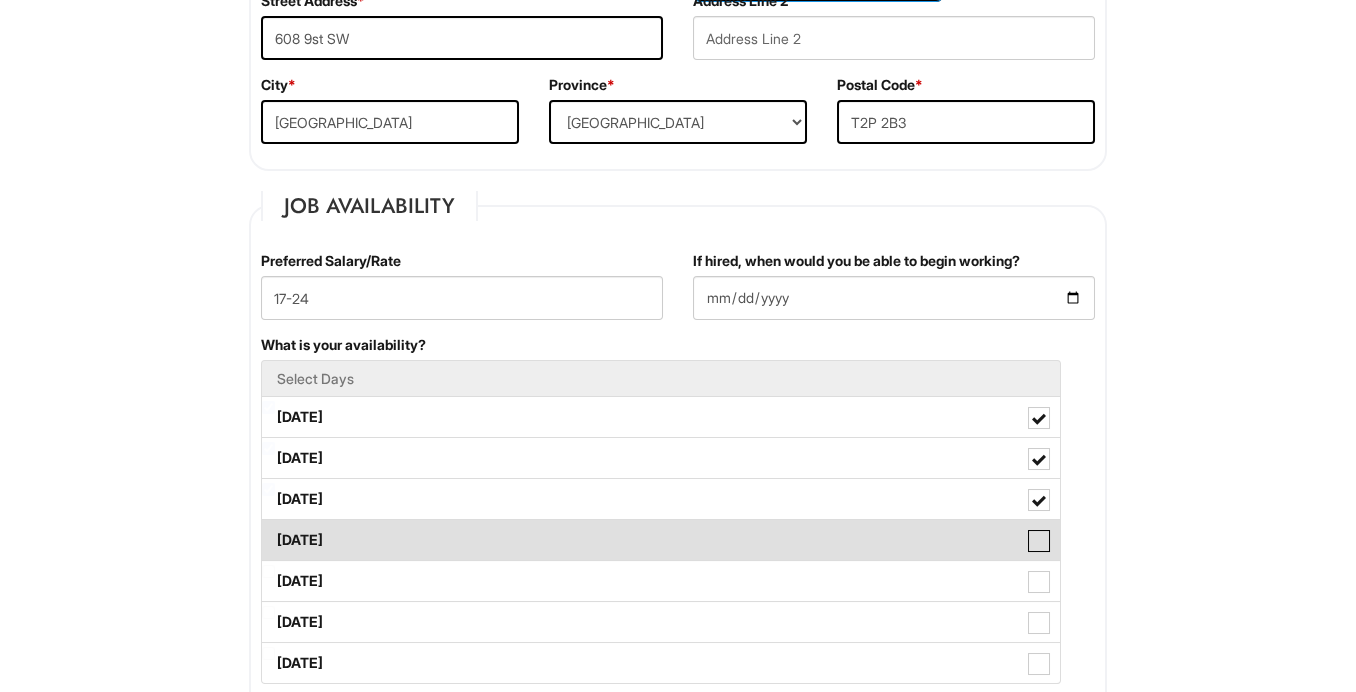 click on "[DATE]" at bounding box center (268, 530) 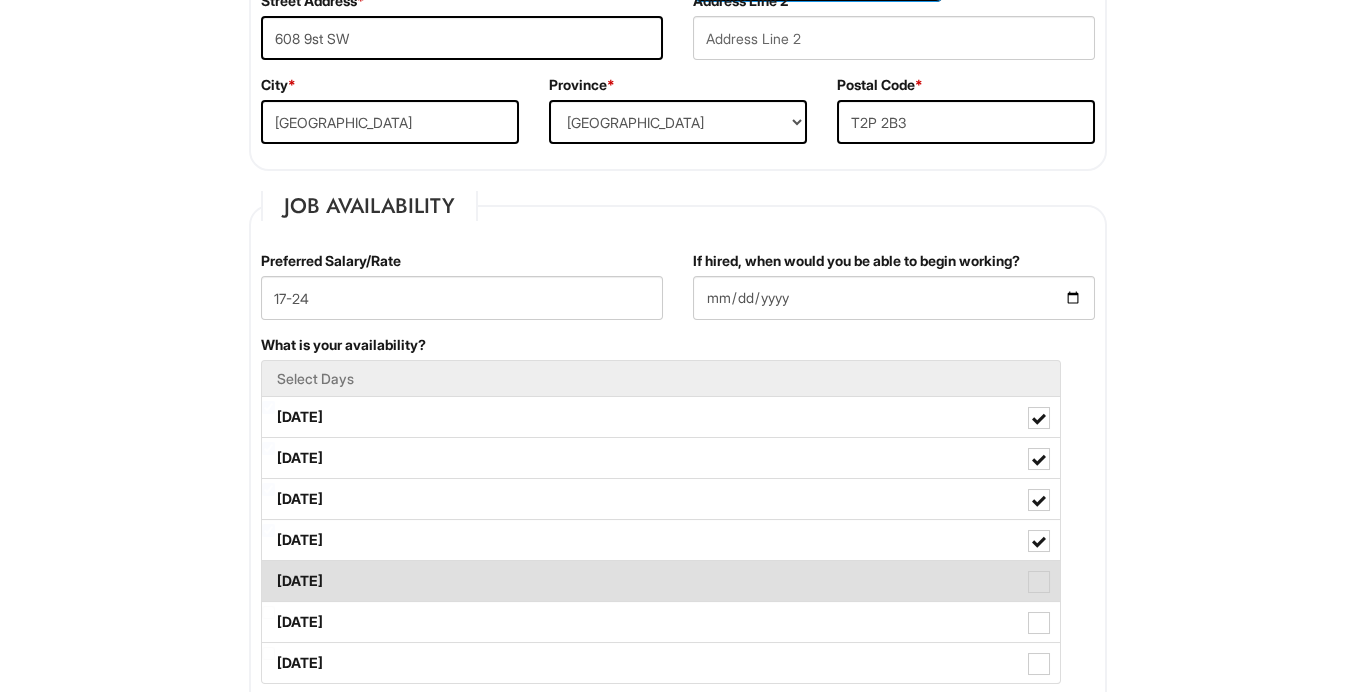 click on "[DATE]" at bounding box center [661, 581] 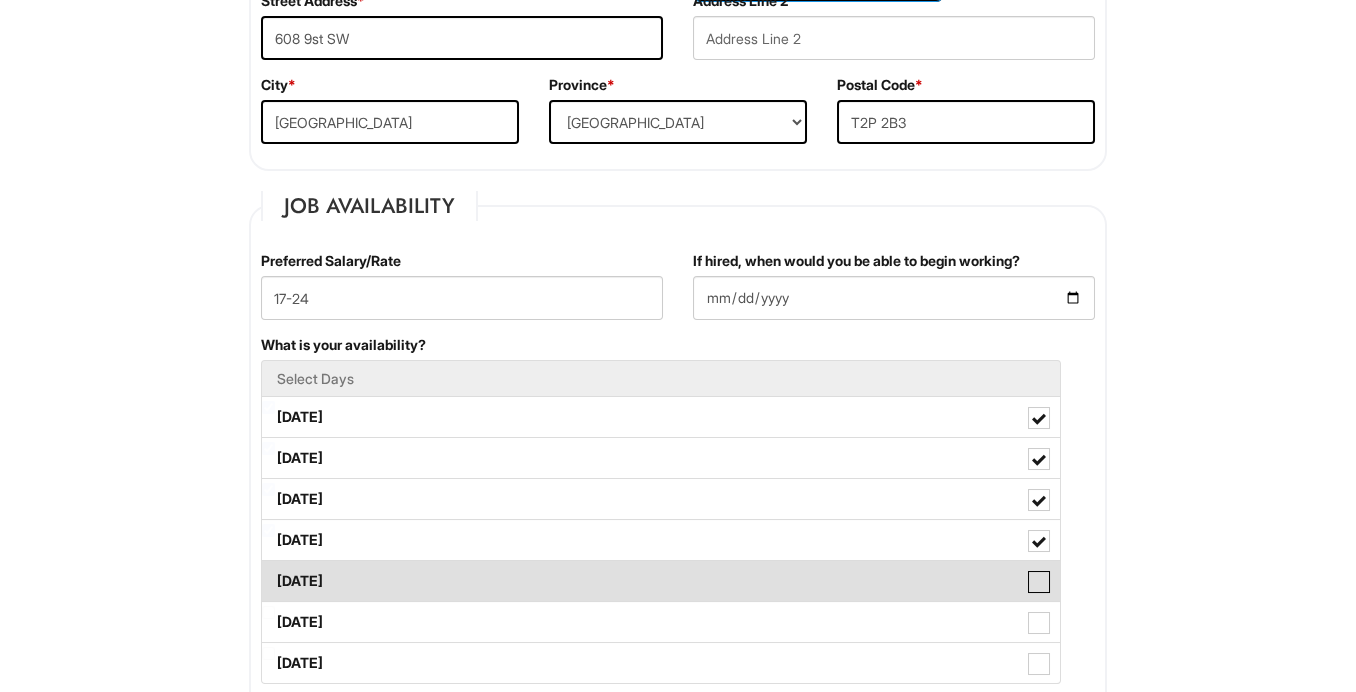 click on "[DATE]" at bounding box center (268, 571) 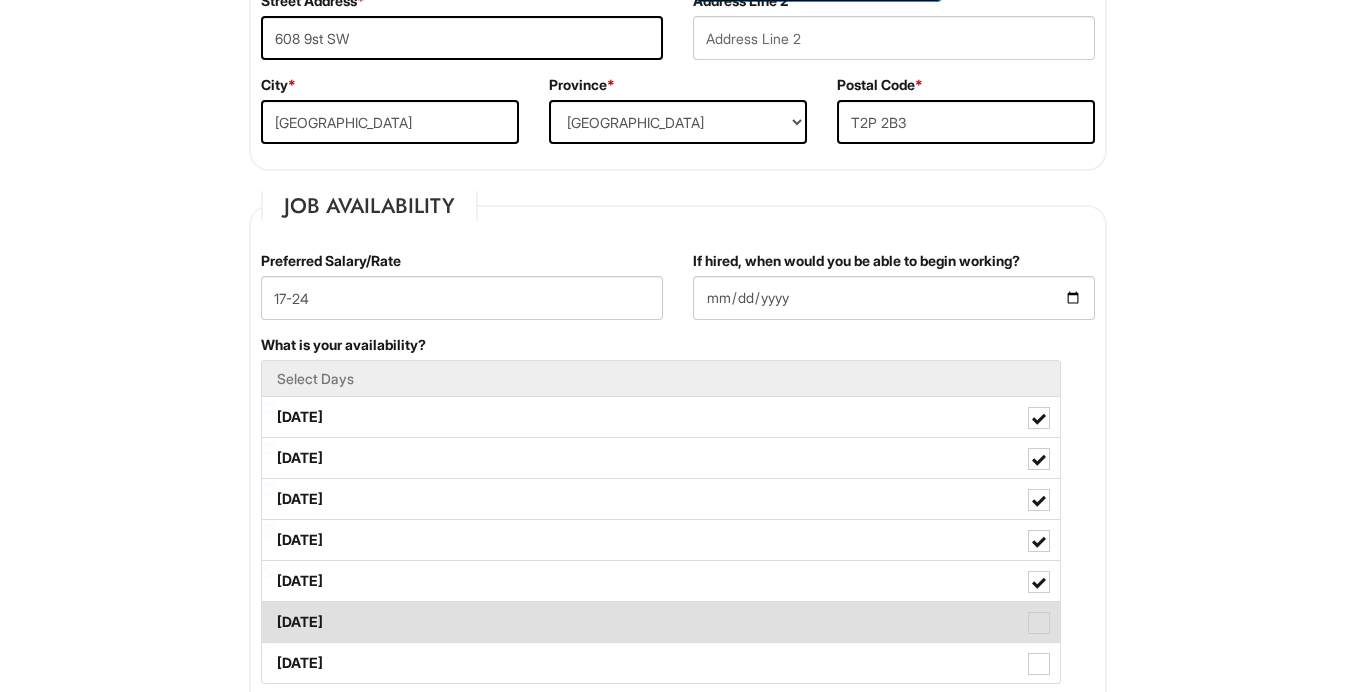 click on "[DATE]" at bounding box center (661, 622) 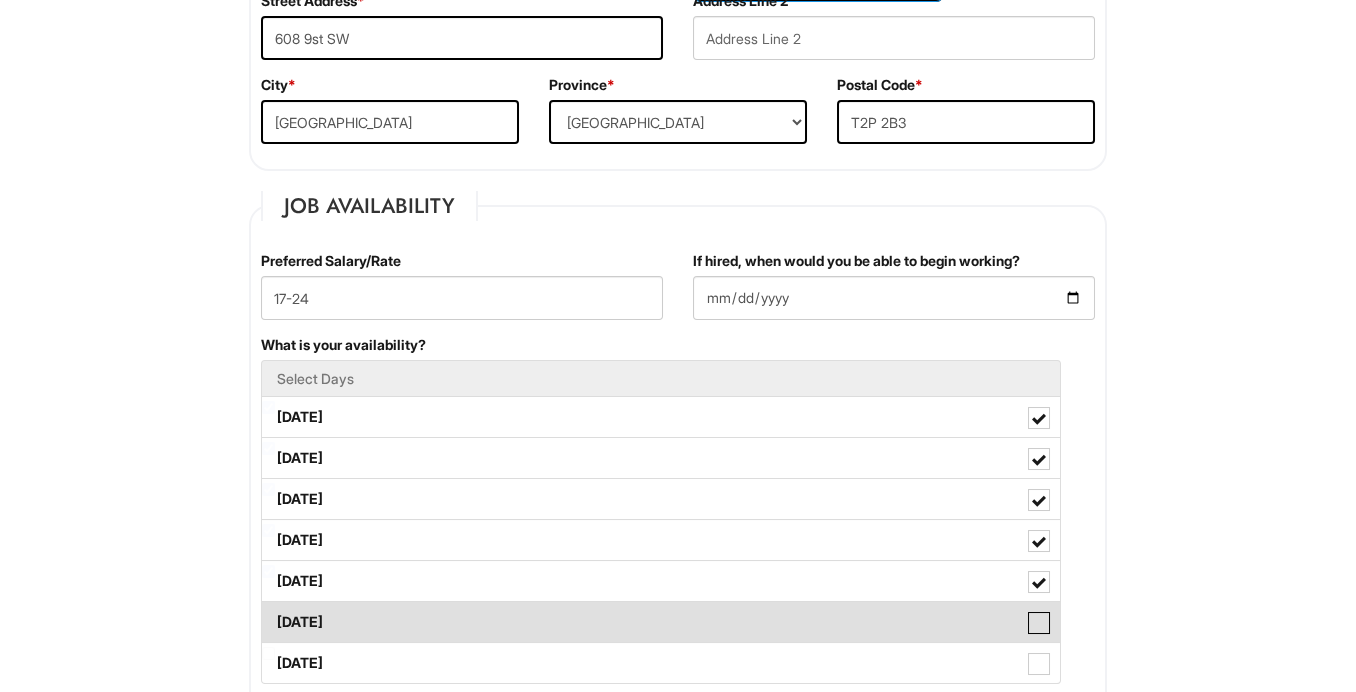 click on "[DATE]" at bounding box center (268, 612) 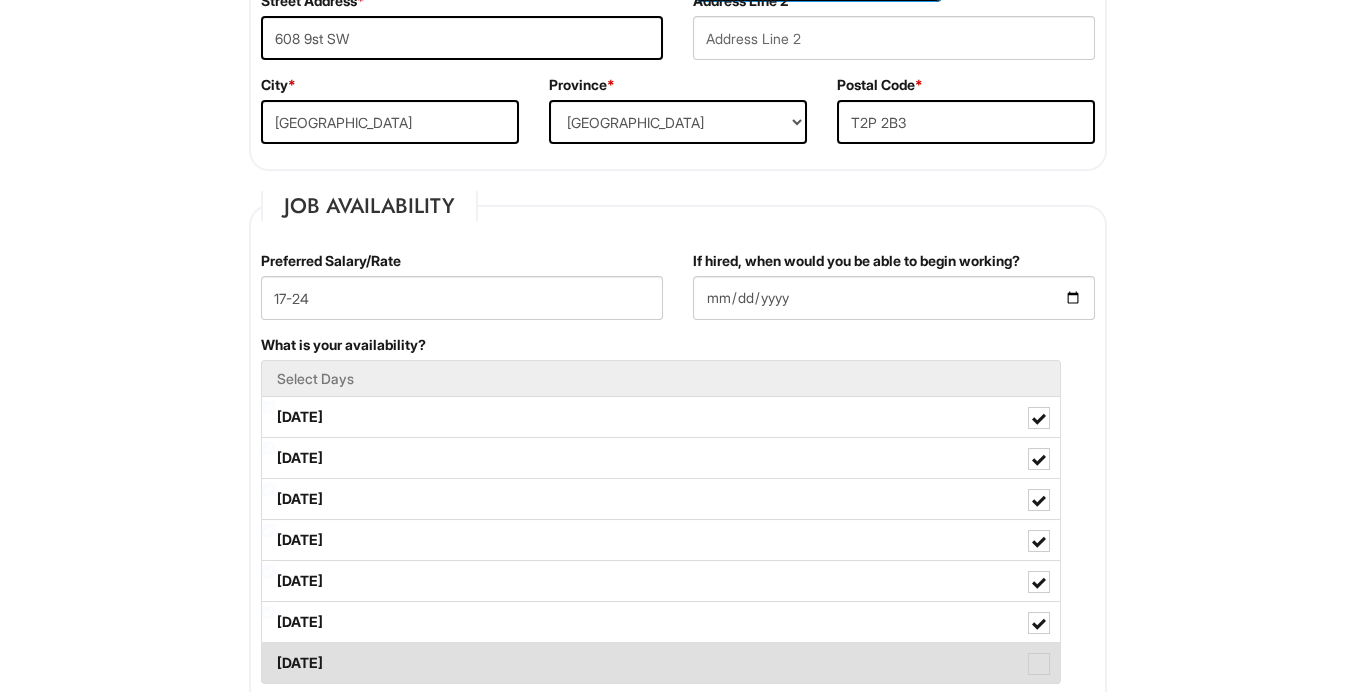 click on "[DATE]" at bounding box center (661, 663) 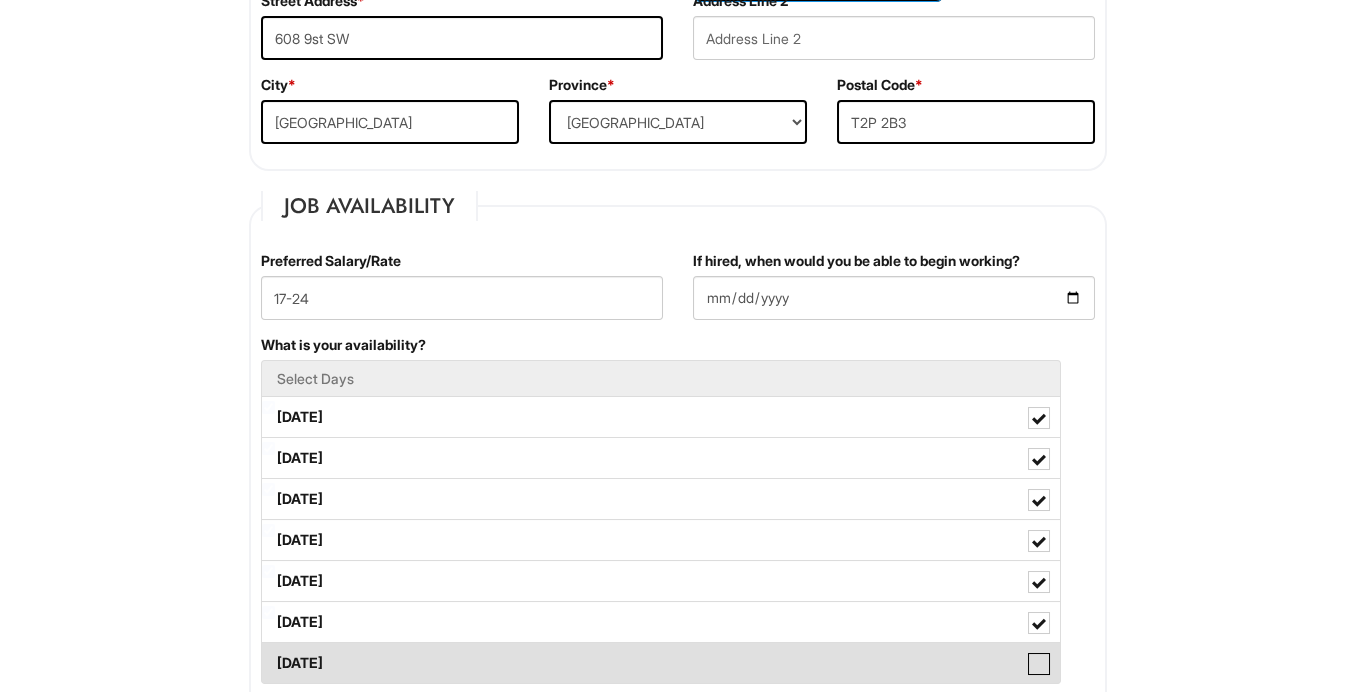 click on "[DATE]" at bounding box center [268, 653] 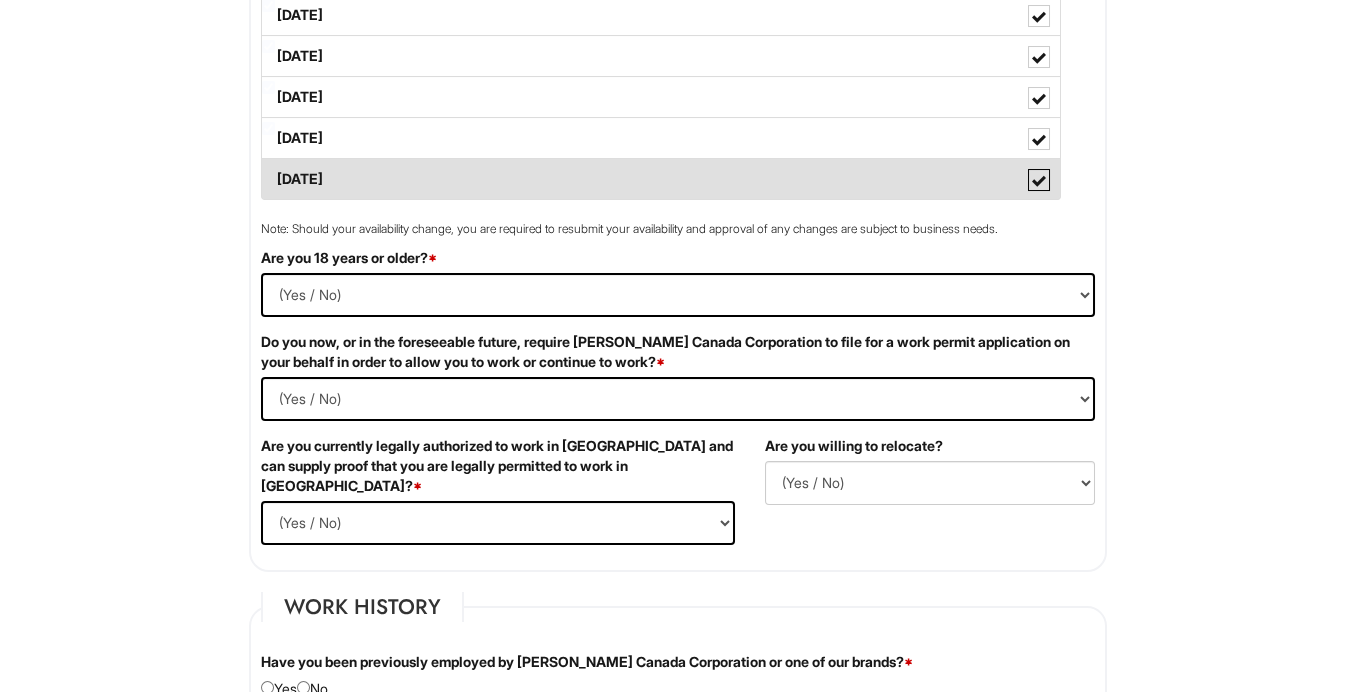 scroll, scrollTop: 1018, scrollLeft: 0, axis: vertical 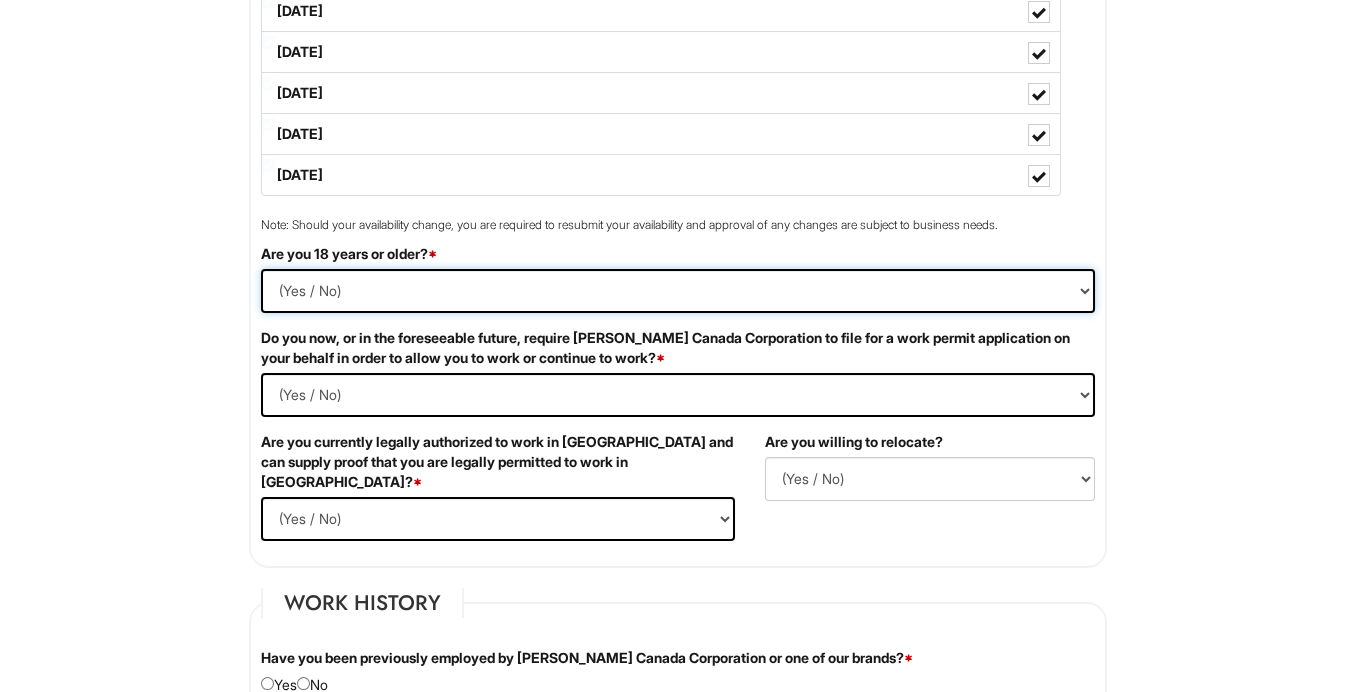 click on "(Yes / No) Yes No" at bounding box center [678, 291] 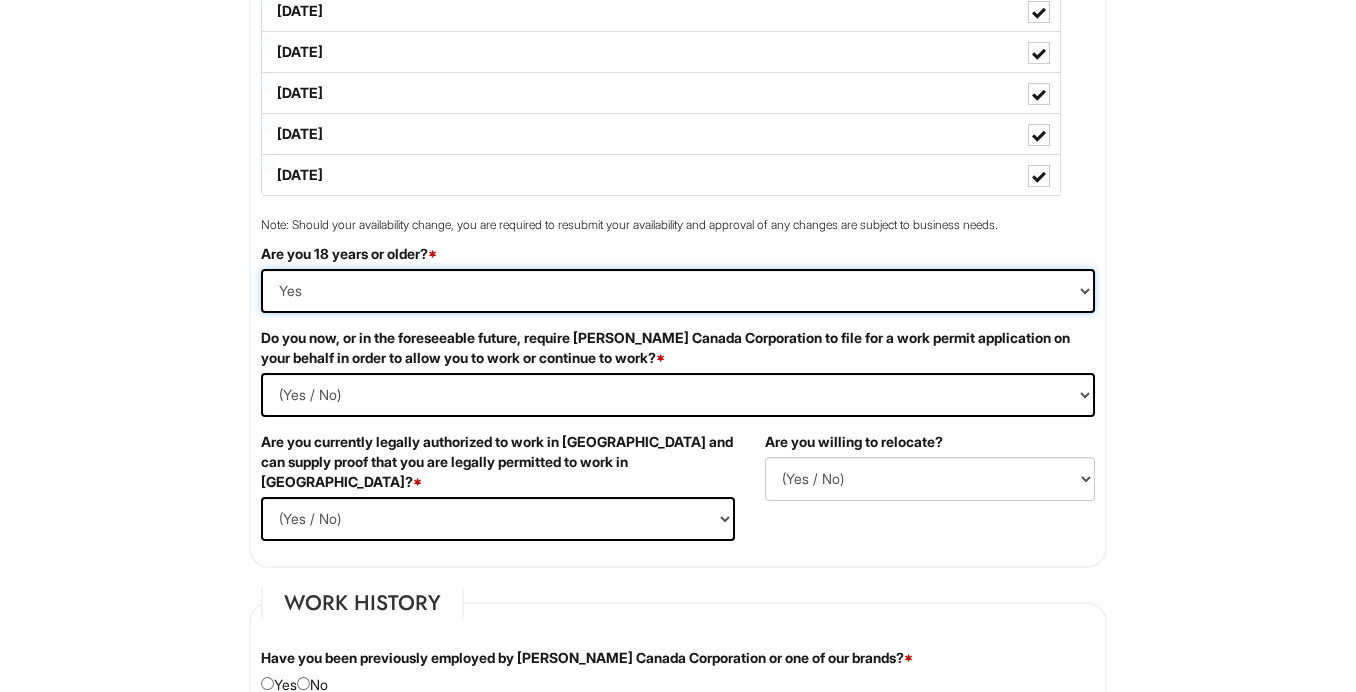 click on "(Yes / No) Yes No" at bounding box center (678, 291) 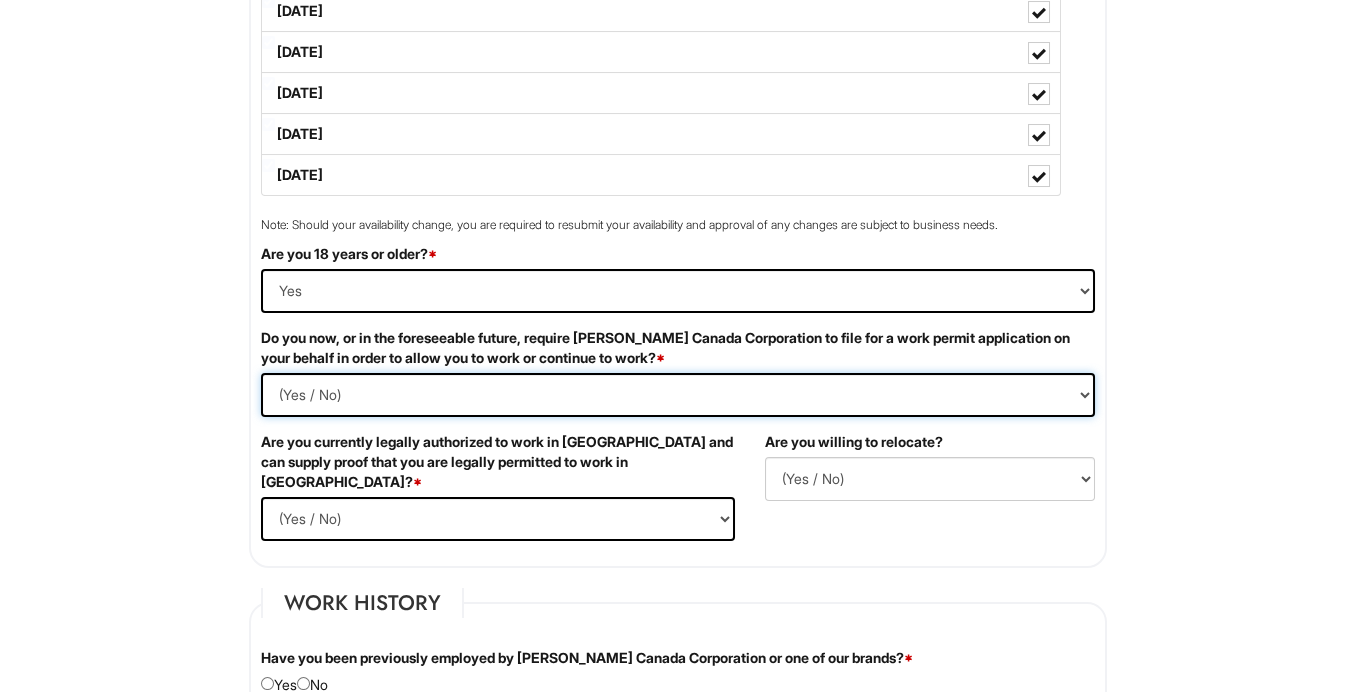 click on "(Yes / No) Yes No" at bounding box center (678, 395) 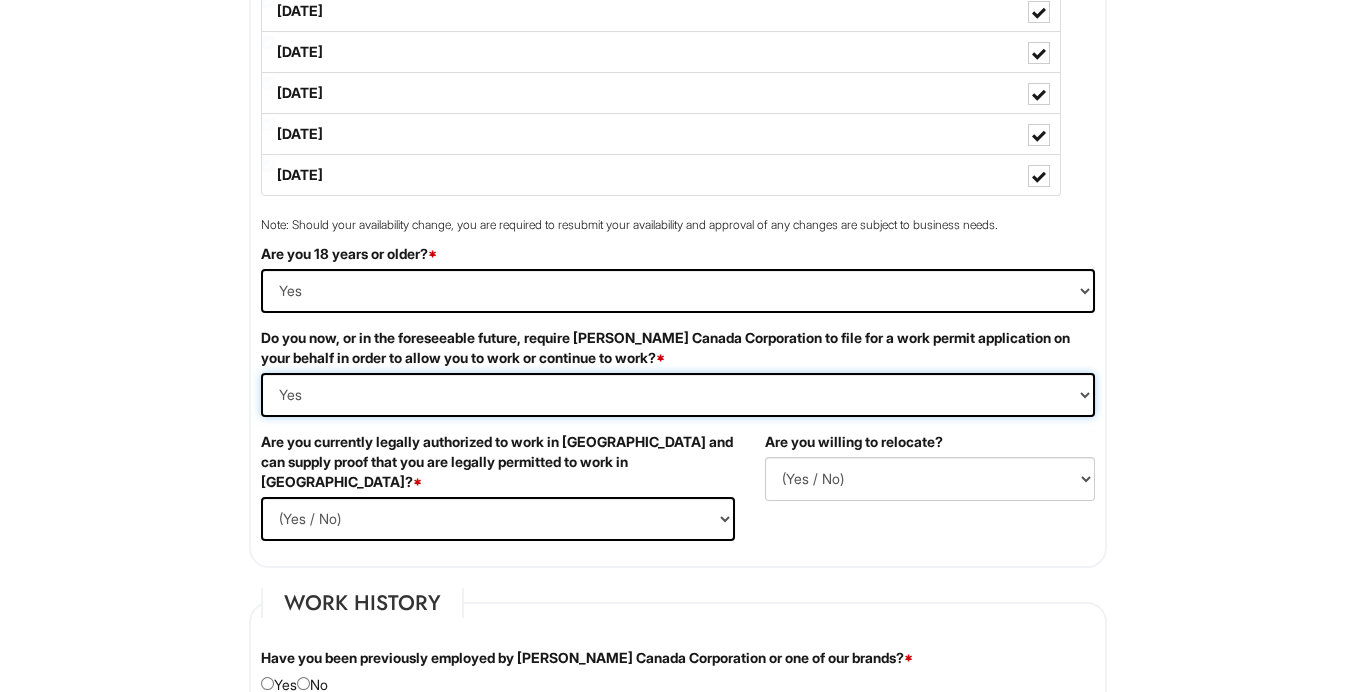 click on "(Yes / No) Yes No" at bounding box center [678, 395] 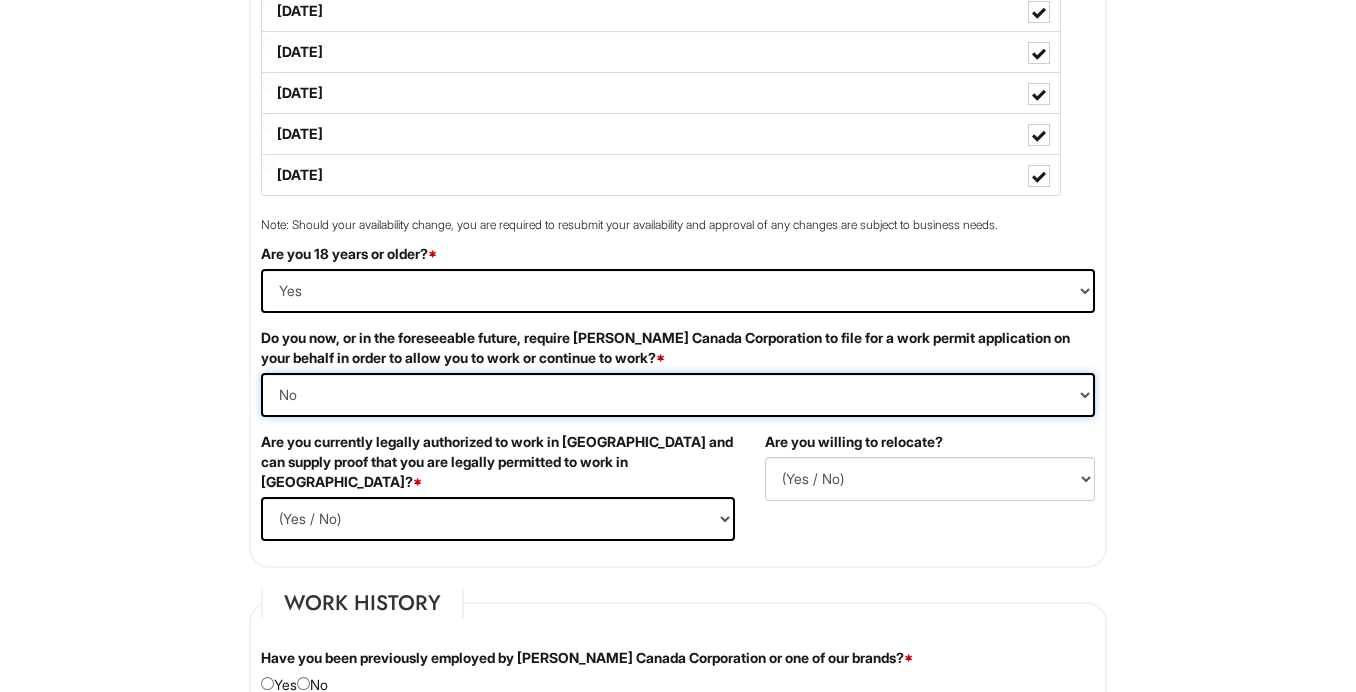 click on "(Yes / No) Yes No" at bounding box center [678, 395] 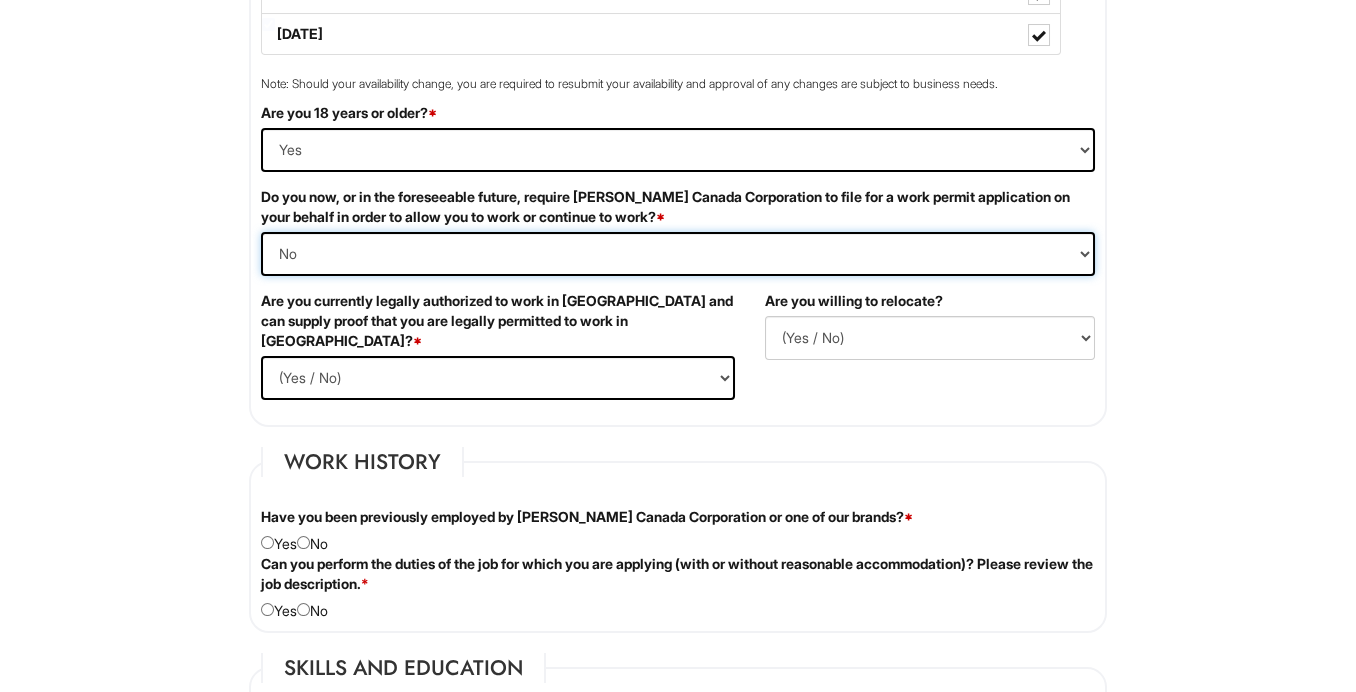 scroll, scrollTop: 1160, scrollLeft: 0, axis: vertical 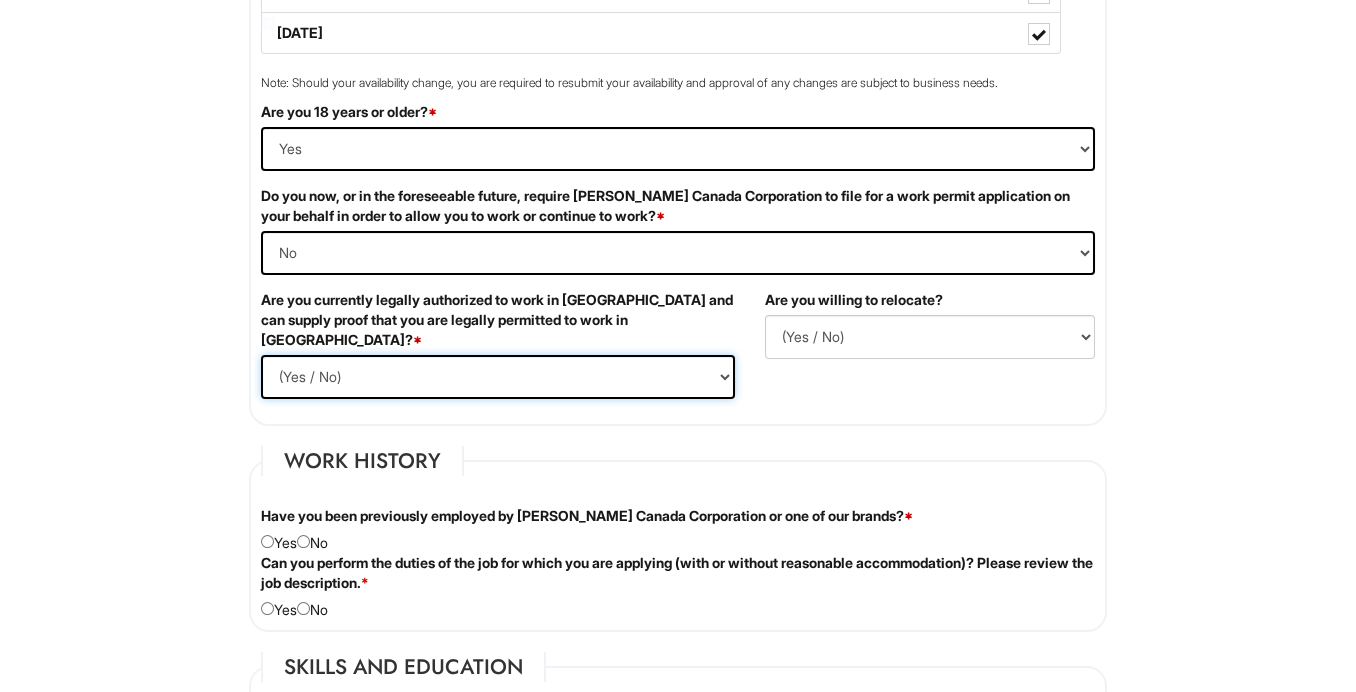 click on "(Yes / No) Yes No" at bounding box center (498, 377) 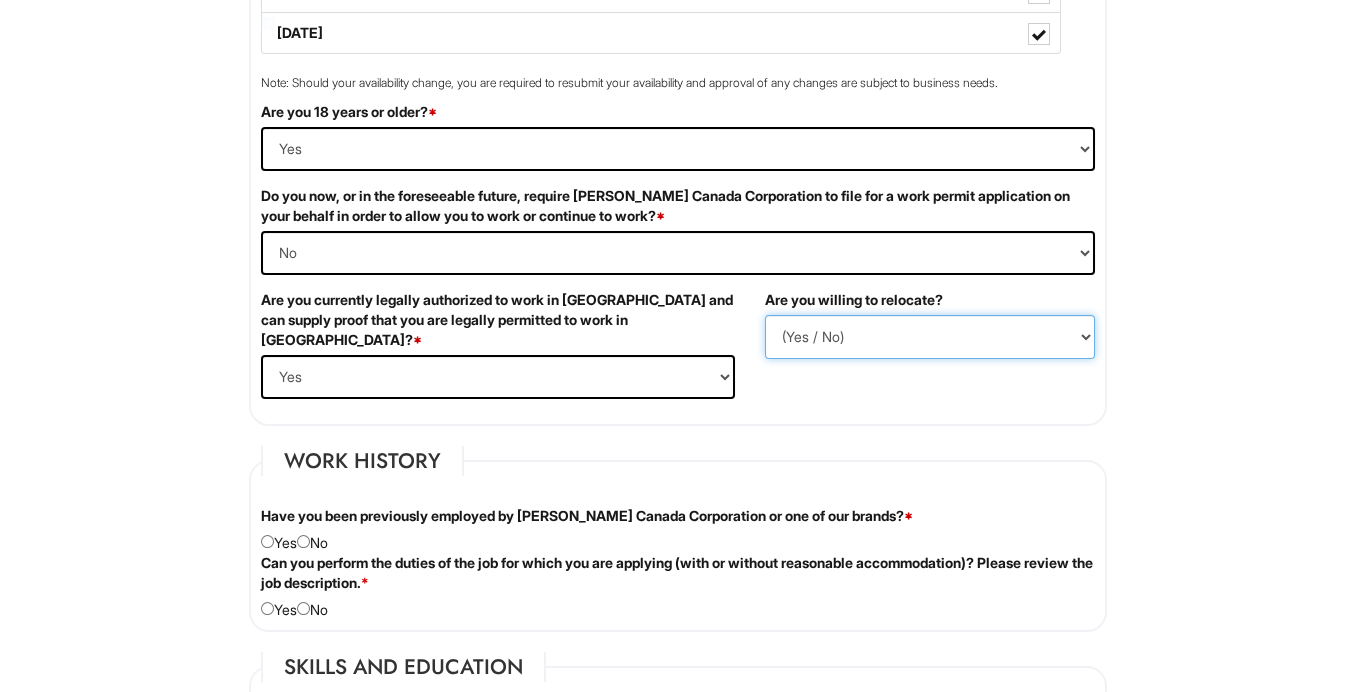 click on "(Yes / No) No Yes" at bounding box center [930, 337] 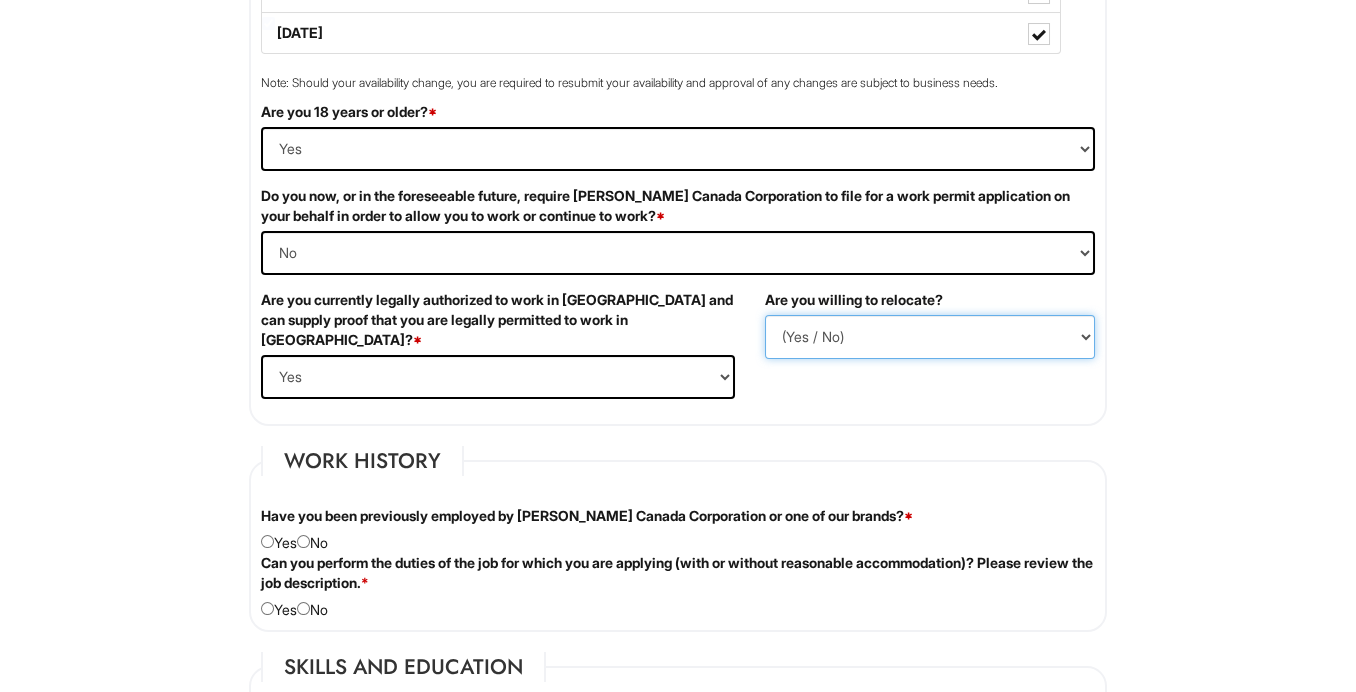select on "Y" 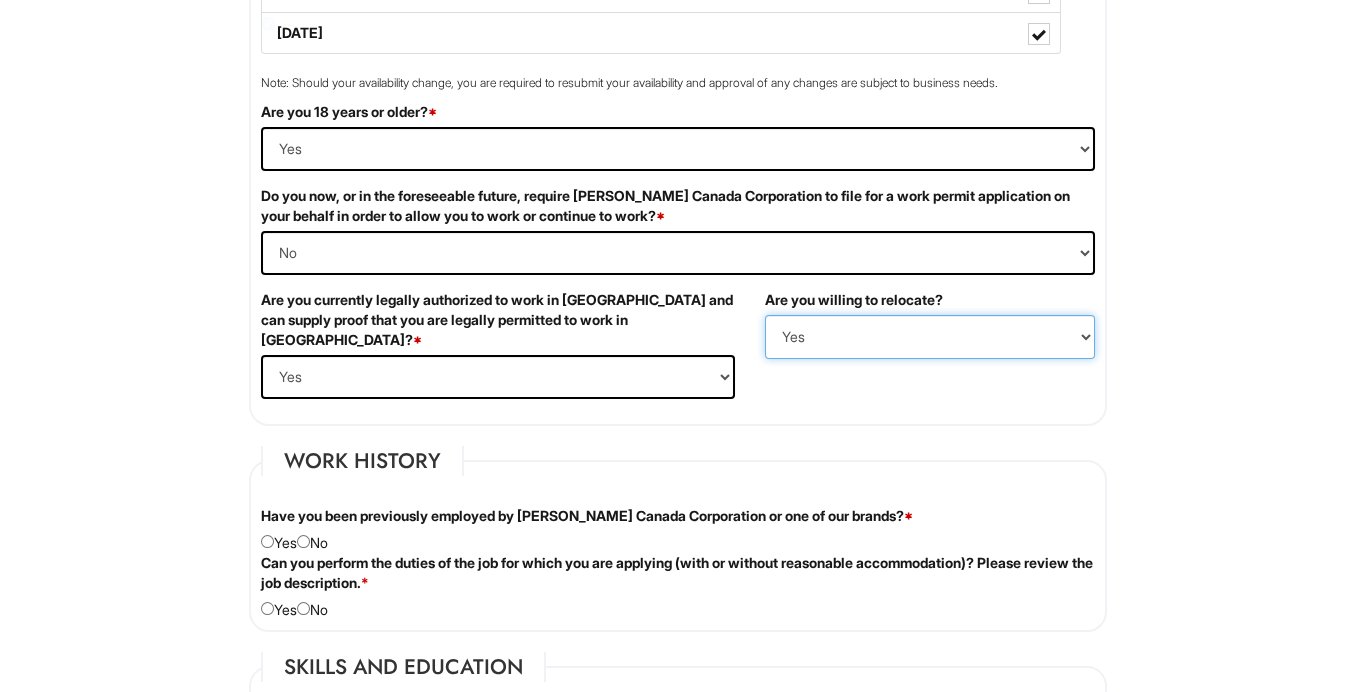 click on "(Yes / No) No Yes" at bounding box center [930, 337] 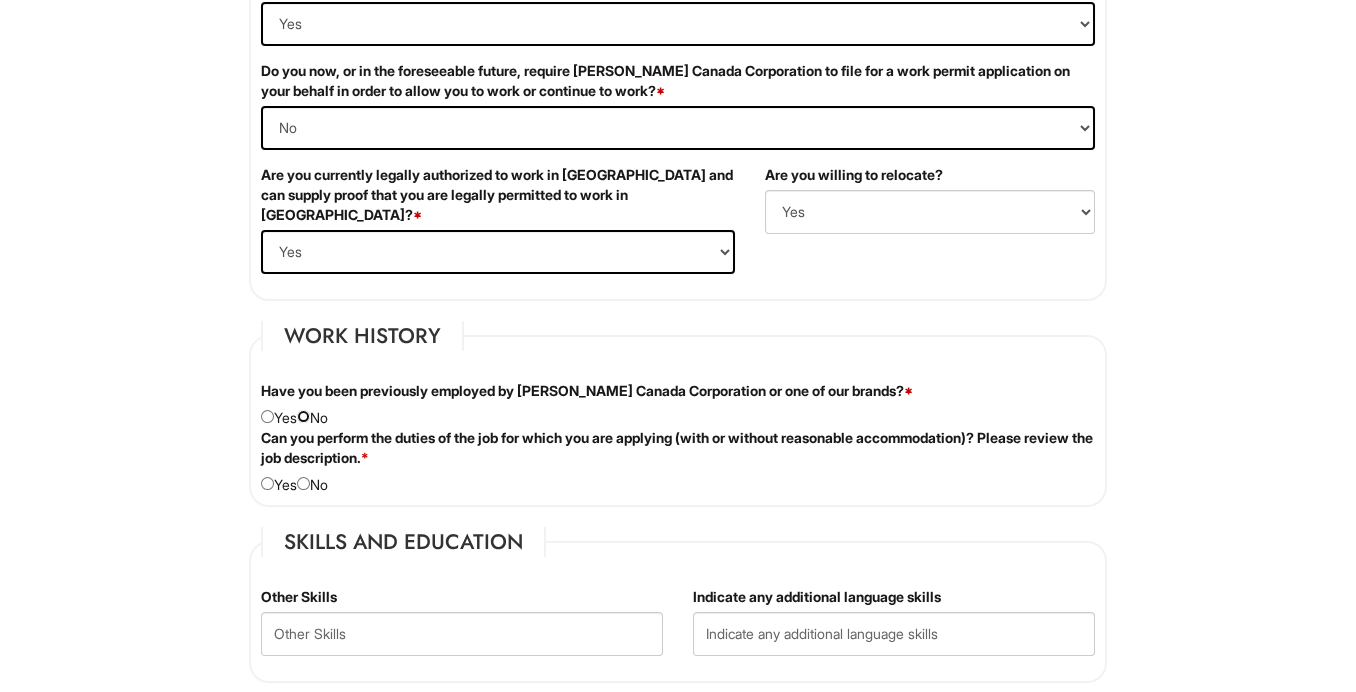 click at bounding box center (303, 416) 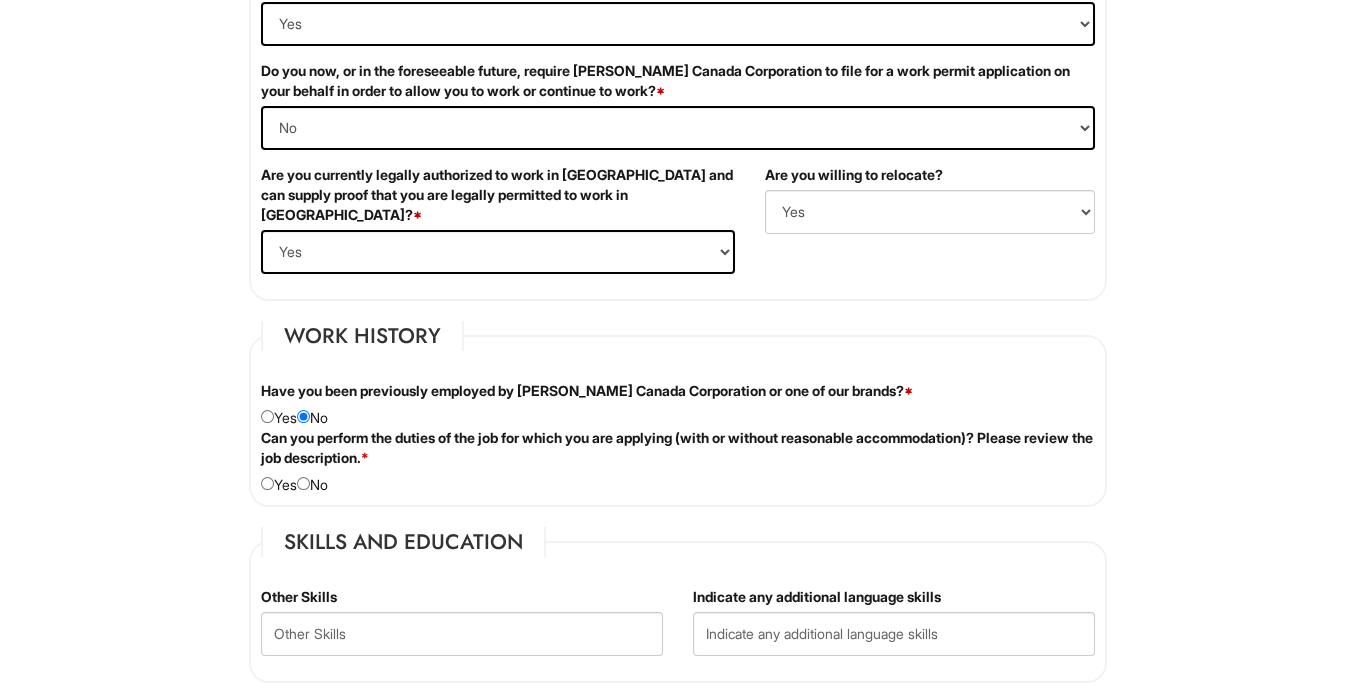 click on "Can you perform the duties of the job for which you are applying (with or without reasonable accommodation)? Please review the job description. *    Yes   No" at bounding box center (678, 461) 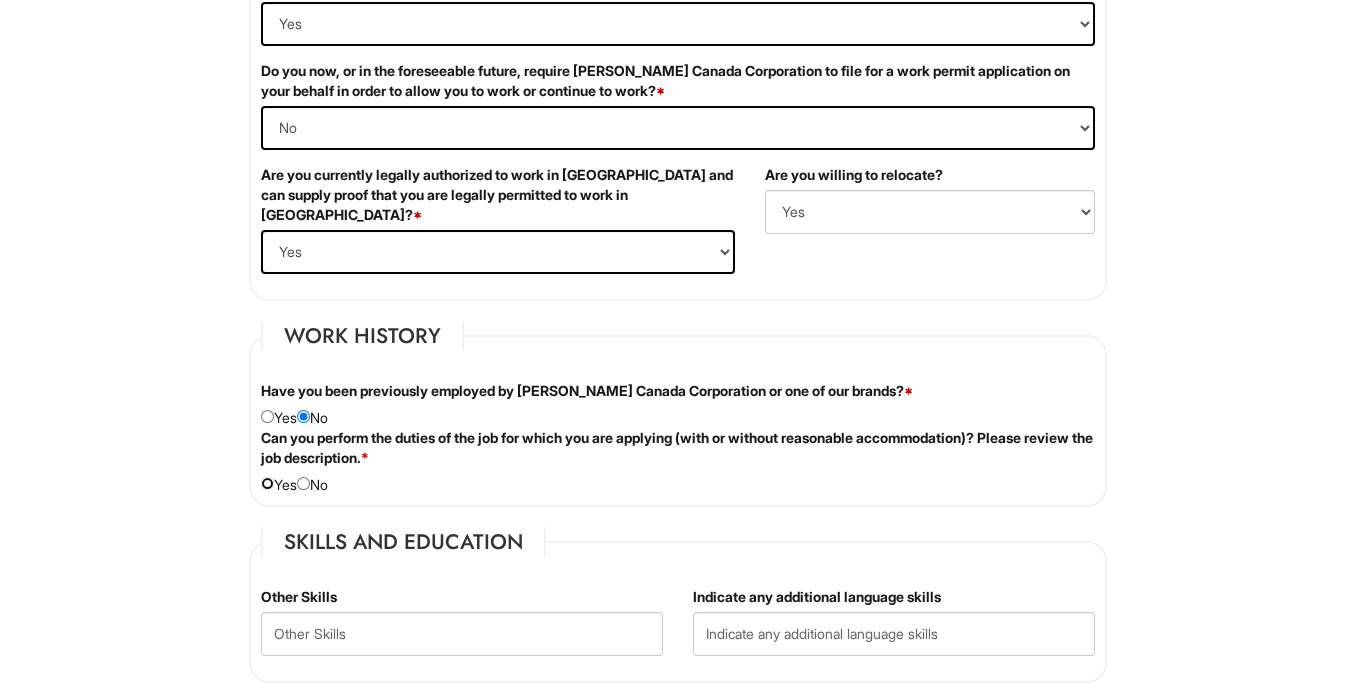 click at bounding box center [267, 483] 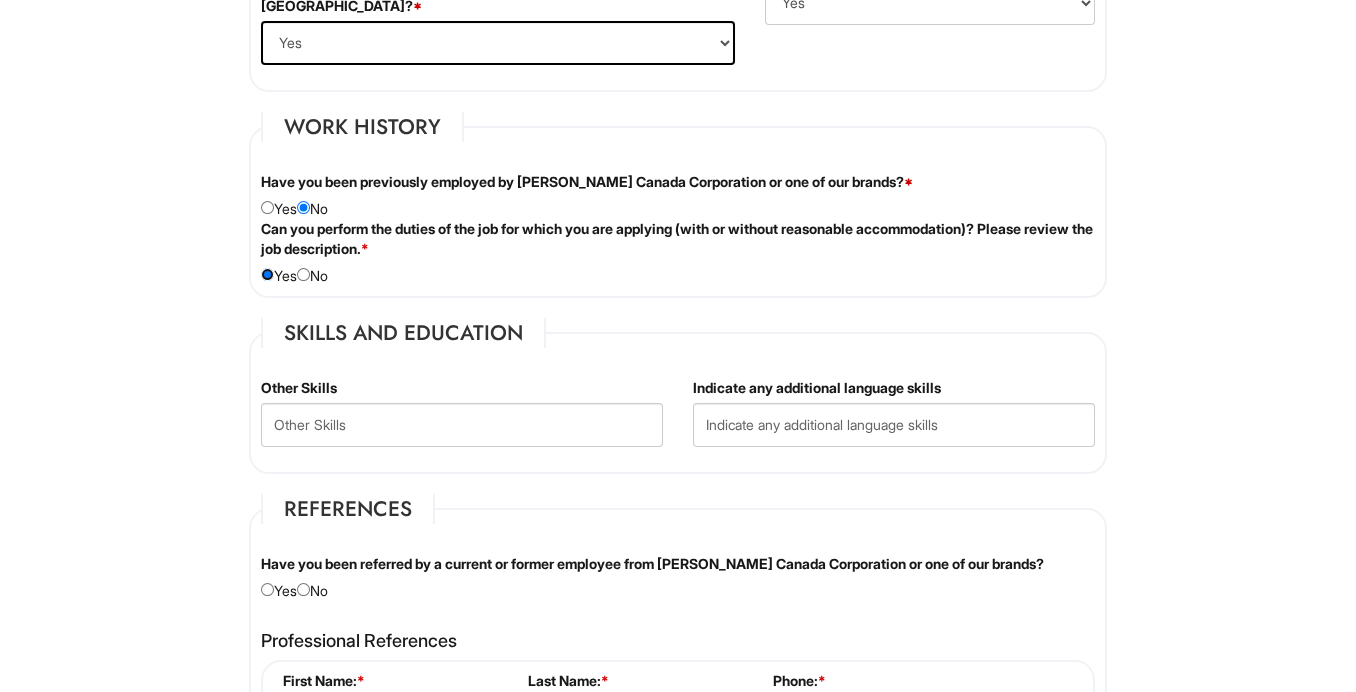 scroll, scrollTop: 1566, scrollLeft: 0, axis: vertical 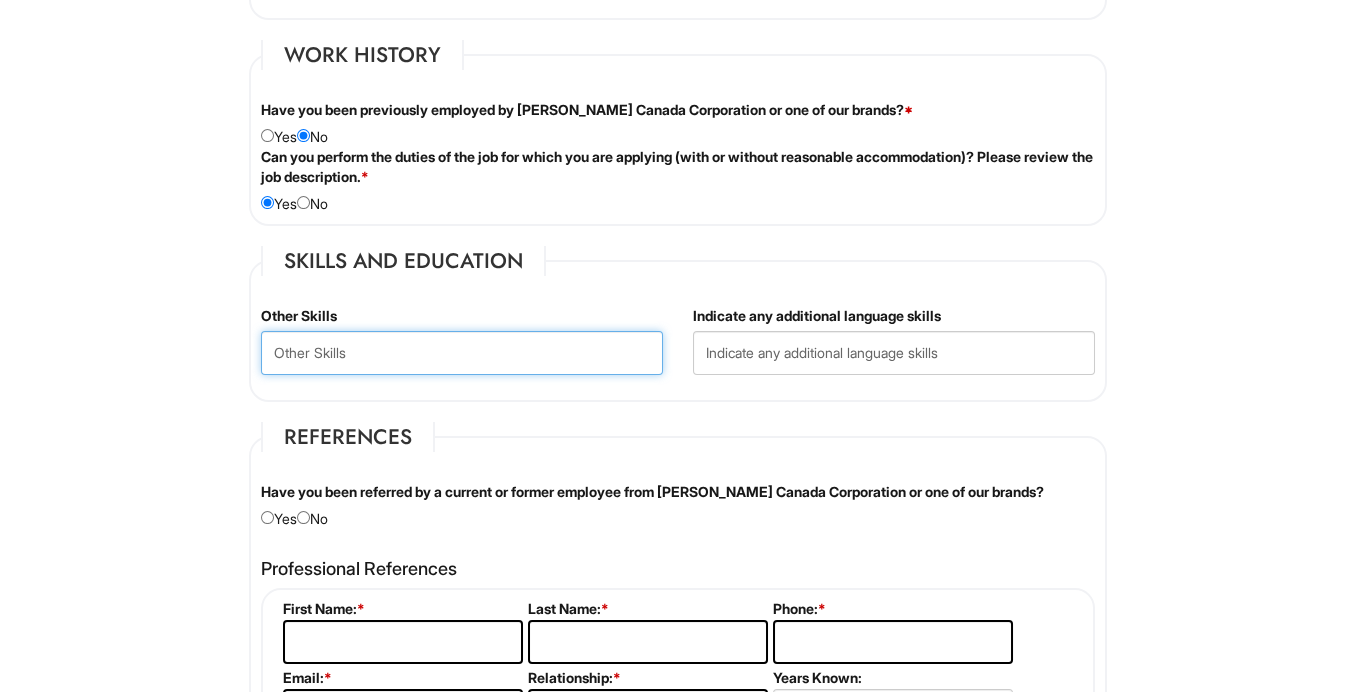 click at bounding box center [462, 353] 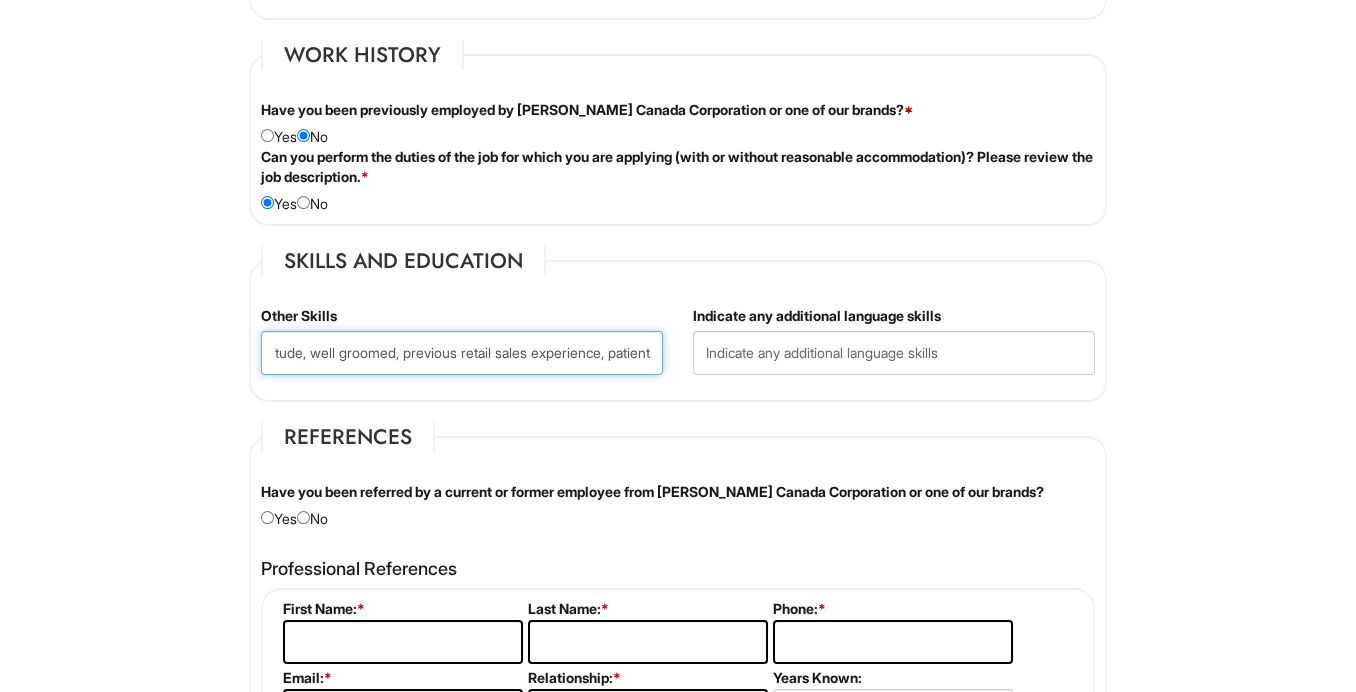 scroll, scrollTop: 0, scrollLeft: 514, axis: horizontal 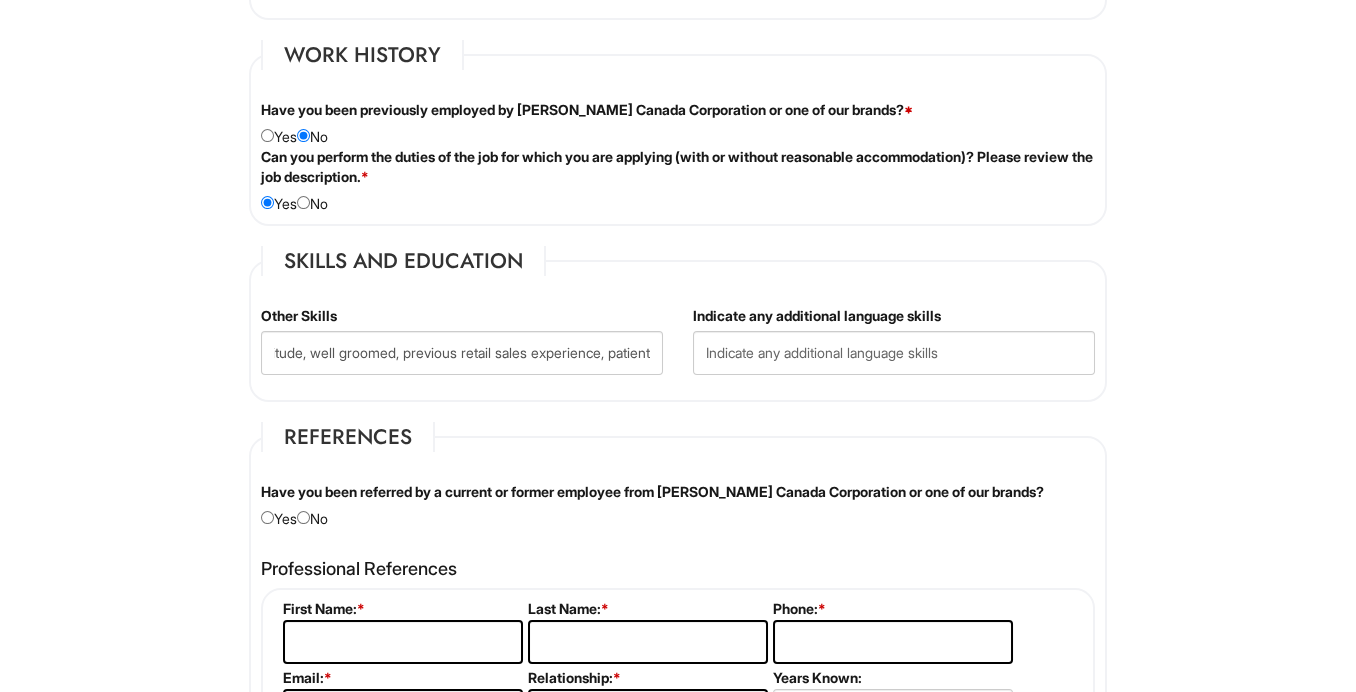 click on "Personal Information
Last Name  *   Arora
First Name  *   [PERSON_NAME]
Middle Name
E-mail Address  *   [EMAIL_ADDRESS][DOMAIN_NAME]
Phone  *   [PHONE_NUMBER]
LinkedIn URL   [URL][DOMAIN_NAME][PERSON_NAME]
Resume Upload *   Resume Upload Apoorv_Arora_Resume_2025.docx
Street Address  *   [STREET_ADDRESS]
Address Line 2
City  *   [GEOGRAPHIC_DATA]  *   Province [GEOGRAPHIC_DATA] [GEOGRAPHIC_DATA] [GEOGRAPHIC_DATA] [GEOGRAPHIC_DATA] [GEOGRAPHIC_DATA] [GEOGRAPHIC_DATA] NORTHWEST TERRITORIES [GEOGRAPHIC_DATA] [GEOGRAPHIC_DATA] [PERSON_NAME][GEOGRAPHIC_DATA] [GEOGRAPHIC_DATA] [GEOGRAPHIC_DATA] [GEOGRAPHIC_DATA] TERRITORY [US_STATE] [US_STATE] [US_STATE] [US_STATE] [US_STATE] [US_STATE] [US_STATE] [US_STATE] [US_STATE][GEOGRAPHIC_DATA] [US_STATE] [US_STATE] [US_STATE] [US_STATE] [US_STATE] [US_STATE] [US_STATE] [US_STATE] [US_STATE] [US_STATE] [US_STATE] [US_STATE] [US_STATE] [US_STATE] [US_STATE] [US_STATE] [US_STATE] [US_STATE] [US_STATE] [US_STATE] [US_STATE] [US_STATE] [US_STATE] [US_STATE] [US_STATE] [US_STATE] [US_STATE] [US_STATE] [US_STATE] [US_STATE] [US_STATE] [US_STATE] [US_STATE] [US_STATE] [US_STATE] [US_STATE] [US_STATE] [US_STATE][PERSON_NAME][US_STATE]" at bounding box center [678, 407] 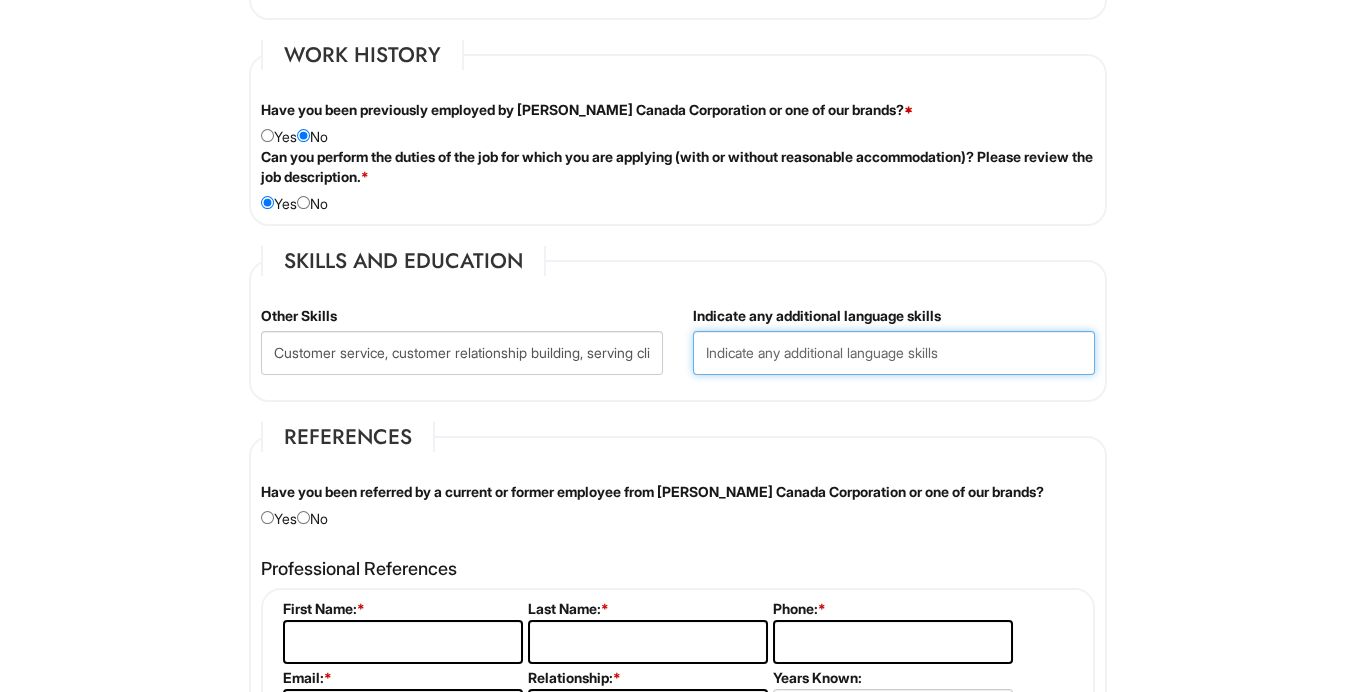click at bounding box center (894, 353) 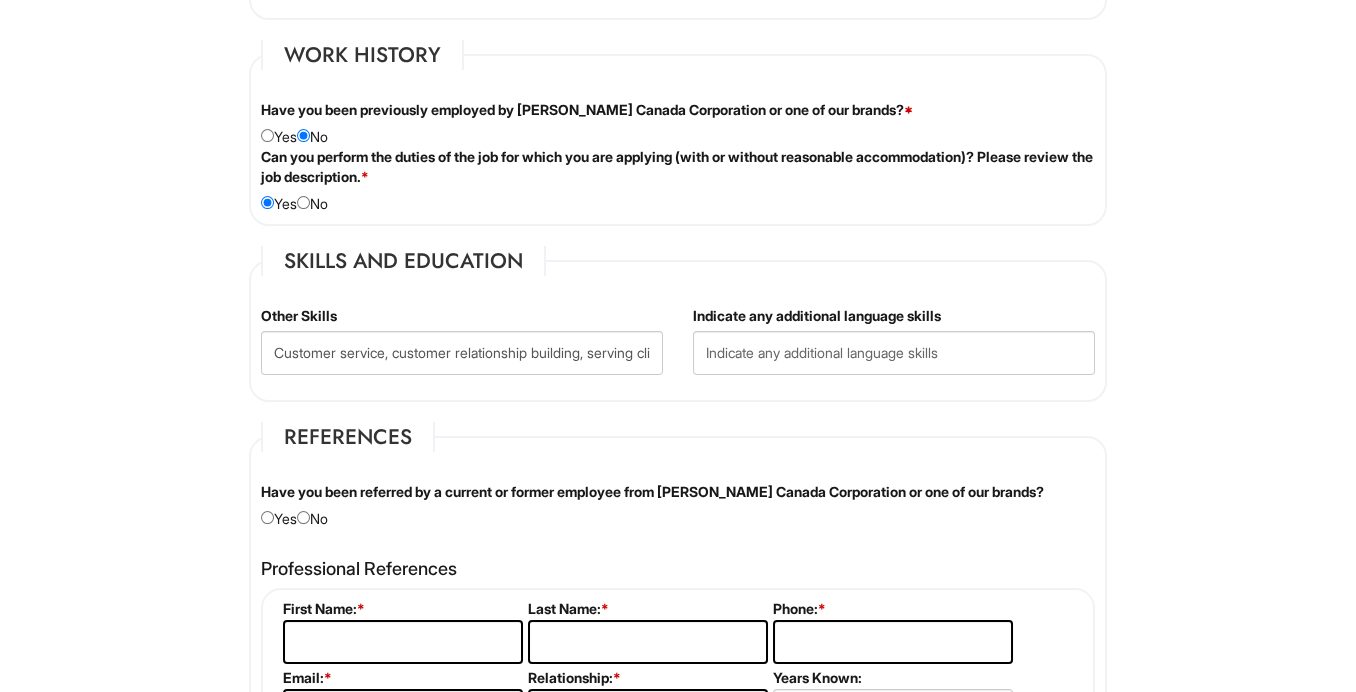 click on "Have you been referred by a current or former employee from [PERSON_NAME] Canada Corporation or one of our brands?" at bounding box center [652, 492] 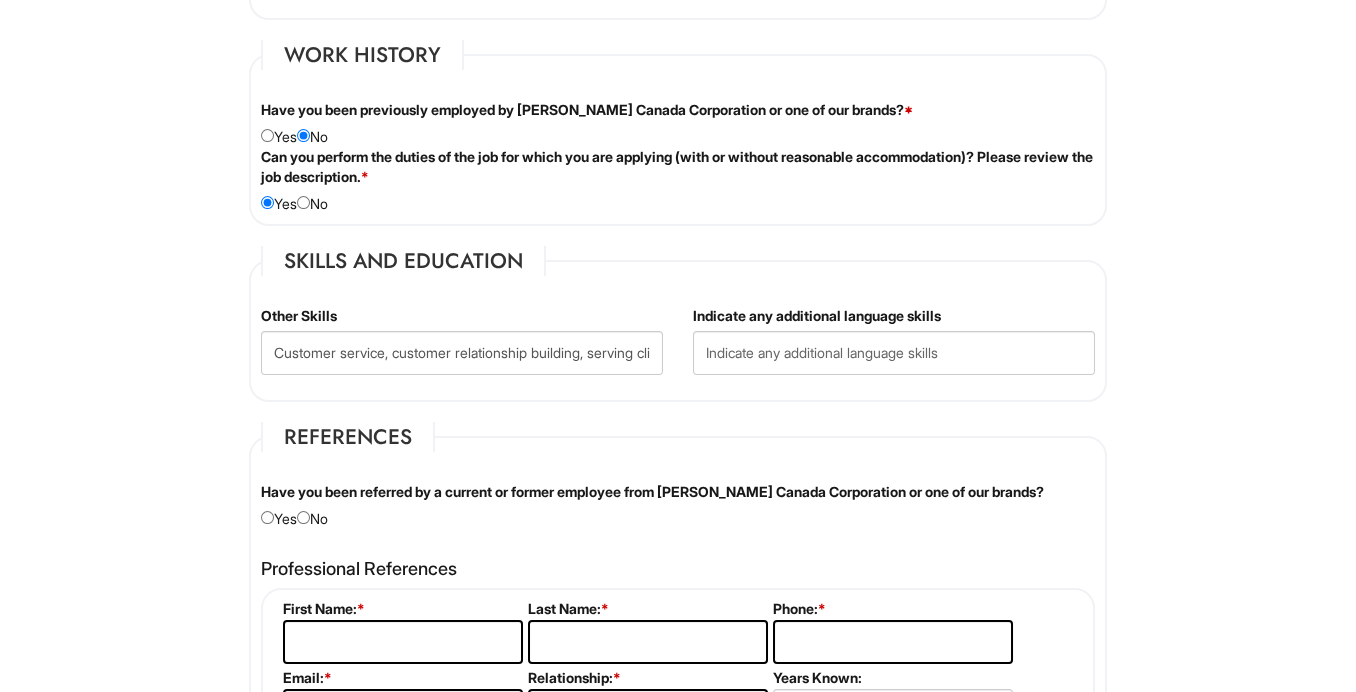 click on "References
Have you been referred by a current or former employee from [PERSON_NAME] Canada Corporation or one of our brands?    Yes   No
Please provide the name of the employee:
Professional References
Please complete this section.
First Name:
*
Last Name:
*
Phone:
*
Email:
*
Relationship:
*
Years Known:
0
Please complete this section.
First Name:
*
Last Name:
*
Phone:
*
Email:
*
Relationship:
*
Years Known:
0
Please complete this section.
First Name:
*
Last Name:
*
Phone:
*
Email:
*
Relationship:
*
Years Known:
0
Add References
First Name:
Last Name:
Phone:
Email:
Relationship:
Years Known:
0" at bounding box center (678, 799) 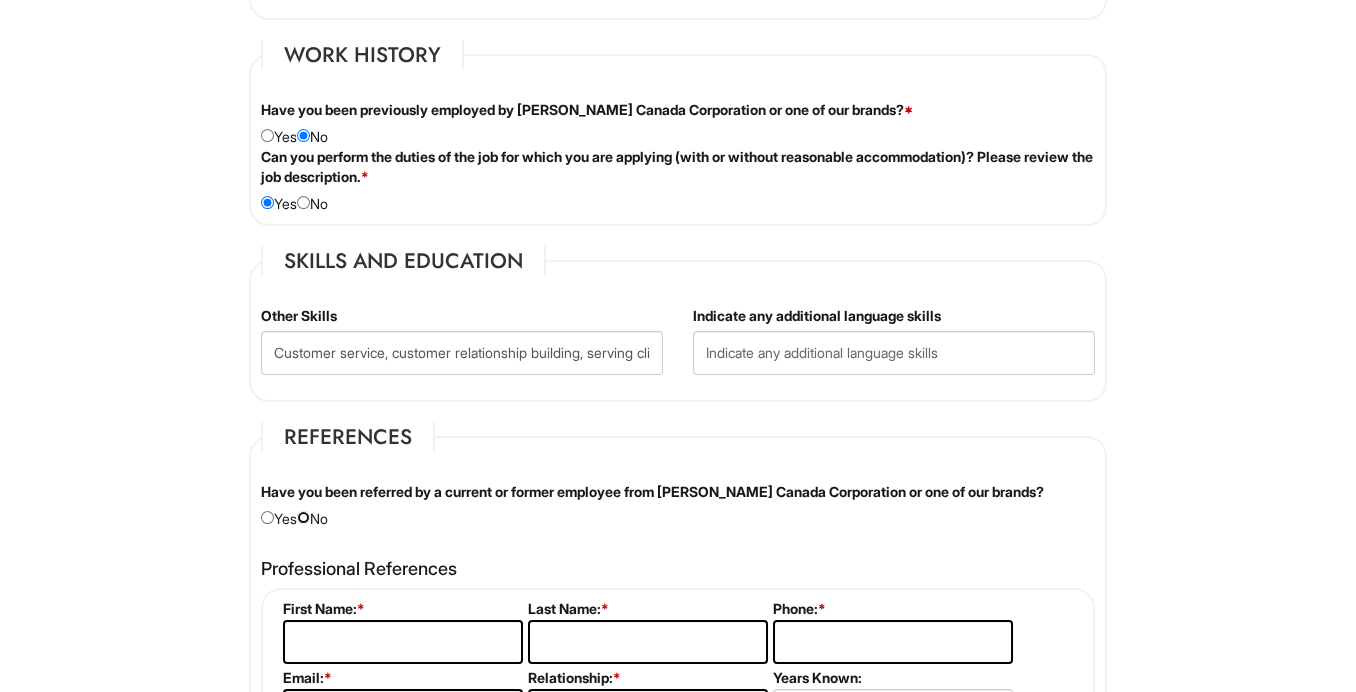 click at bounding box center [303, 517] 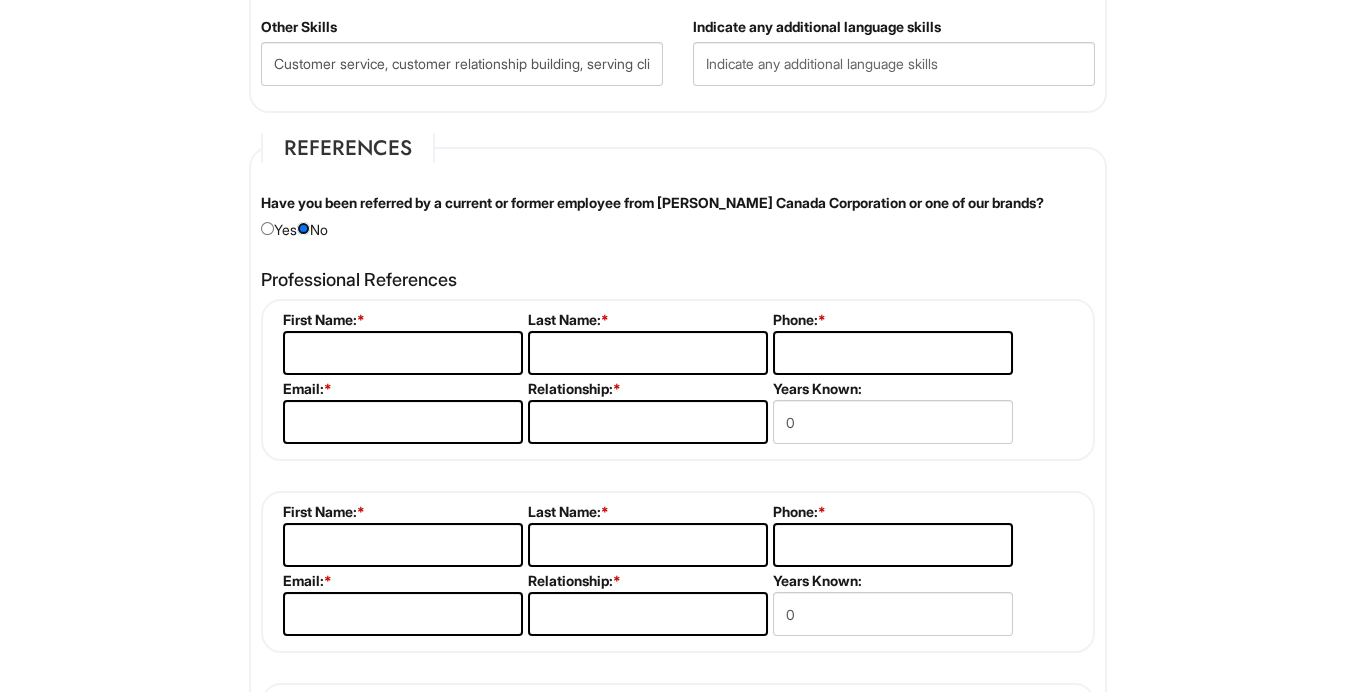 scroll, scrollTop: 1829, scrollLeft: 0, axis: vertical 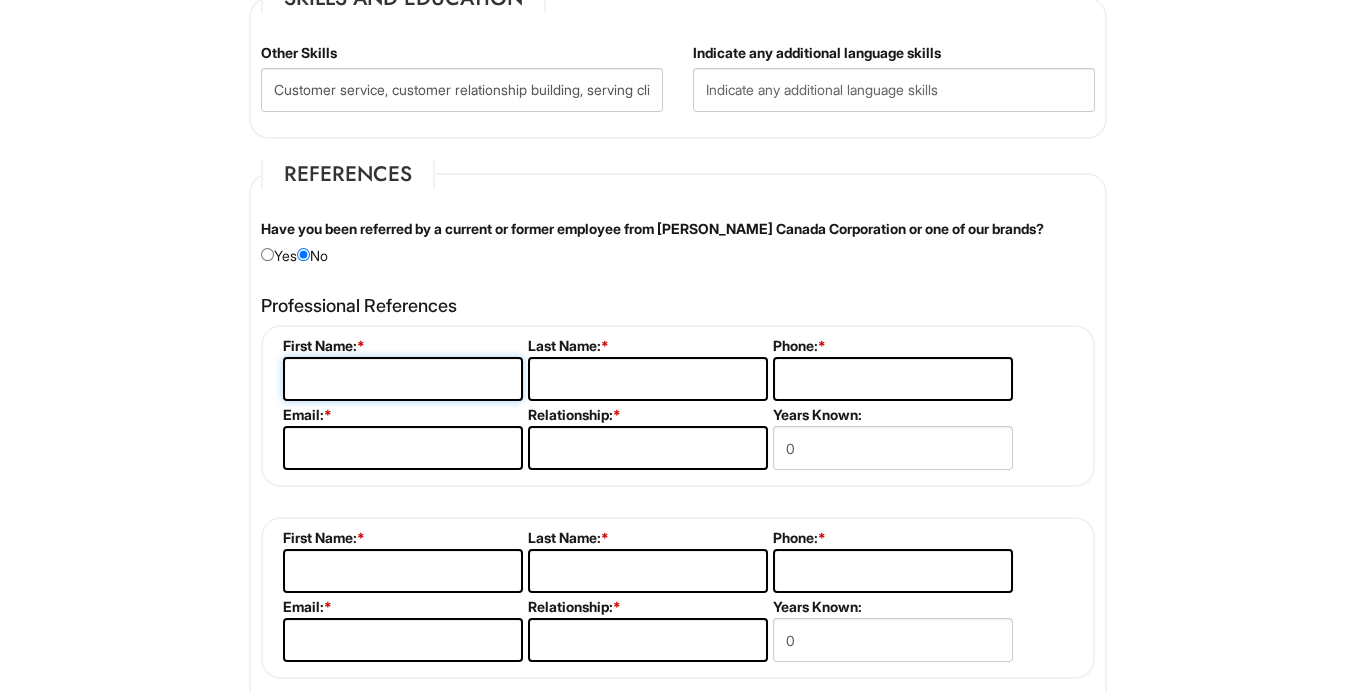 click at bounding box center [403, 379] 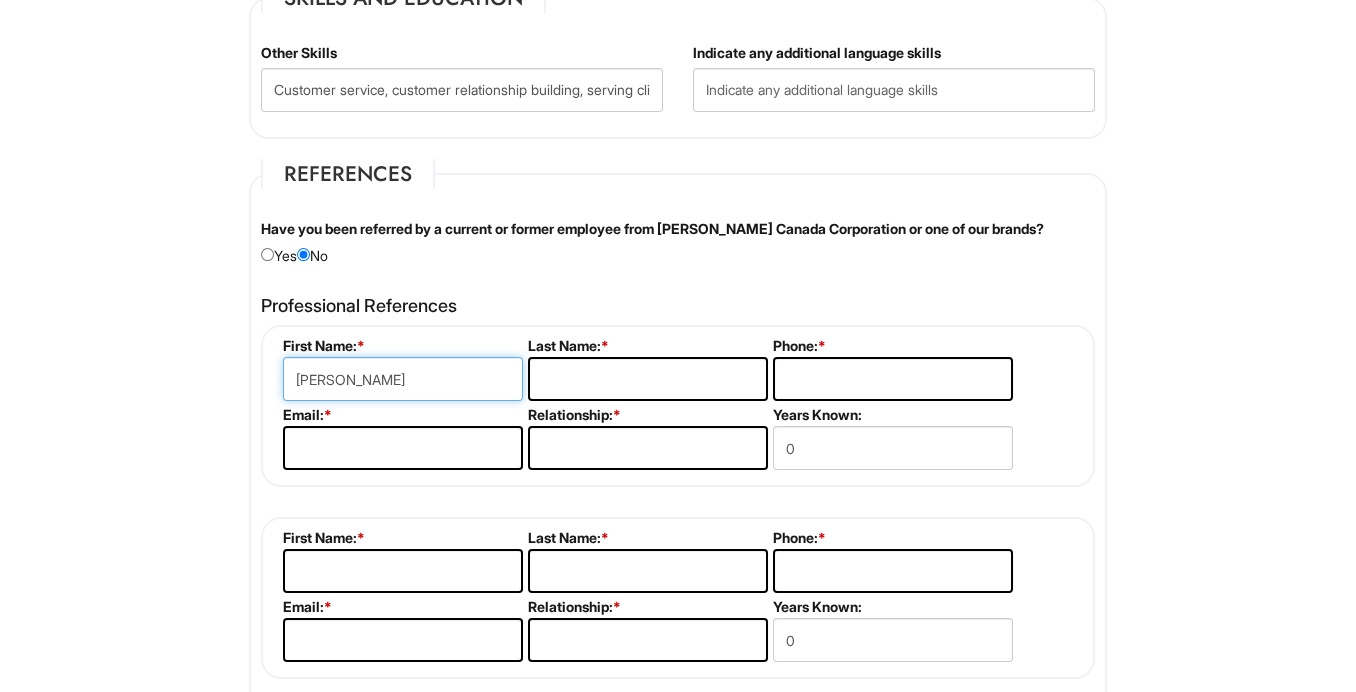 click on "[PERSON_NAME]" at bounding box center [403, 379] 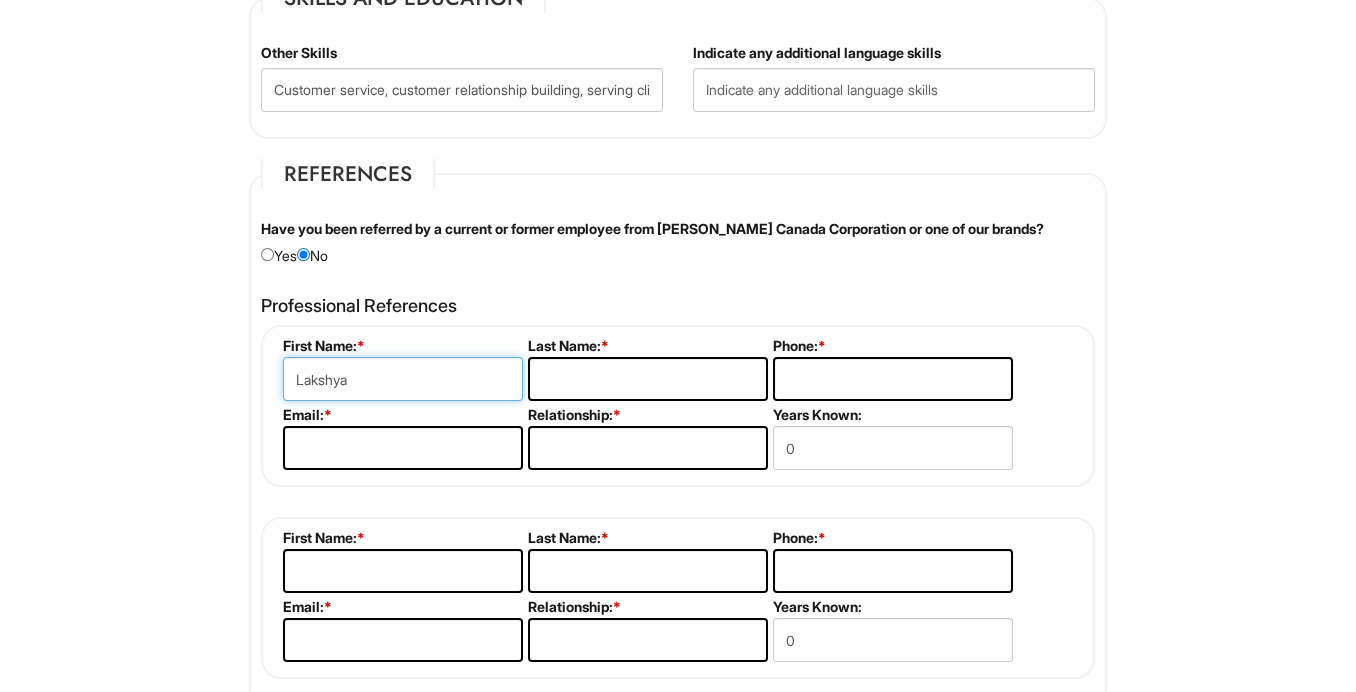 type on "Lakshya" 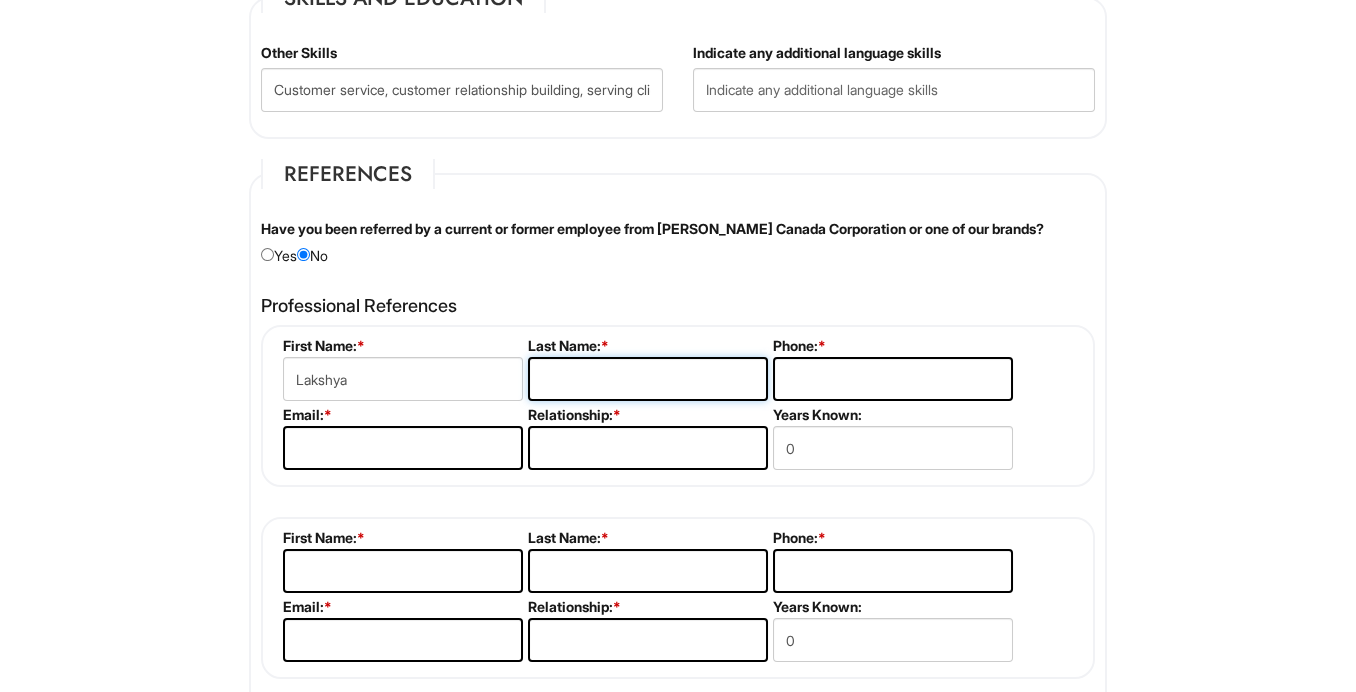 click at bounding box center [648, 379] 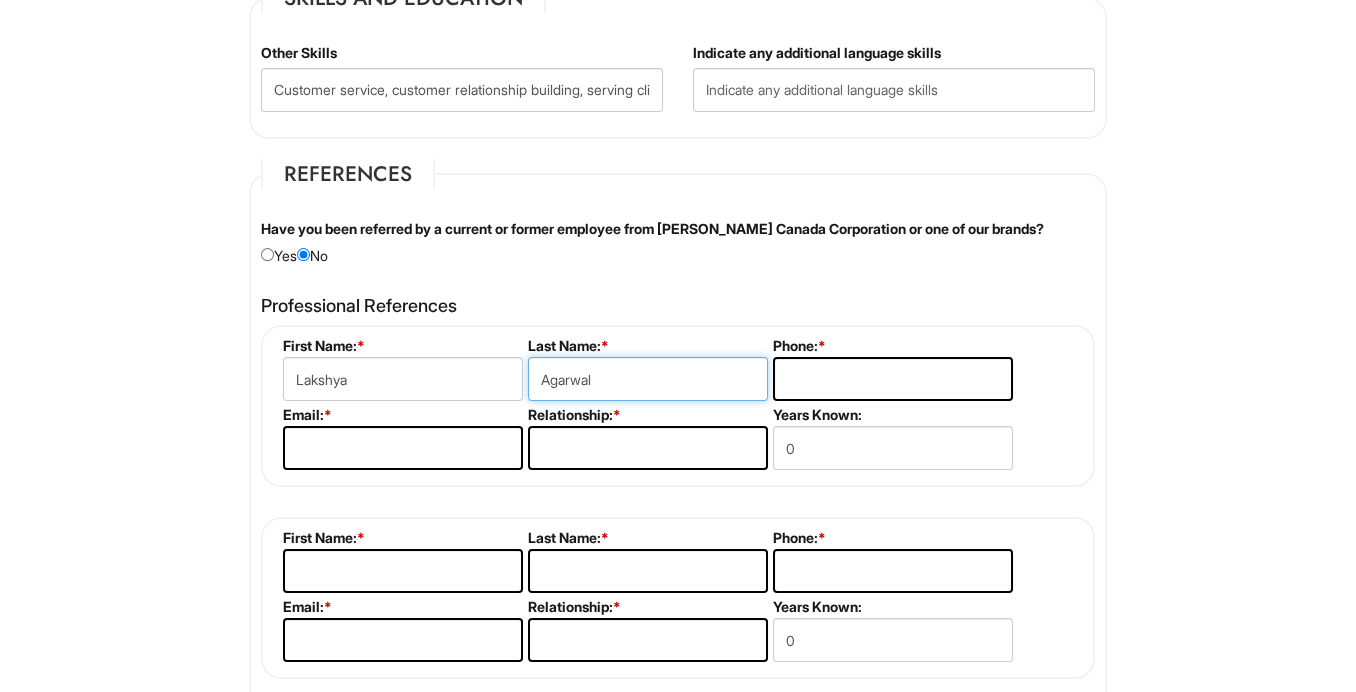 type on "Agarwal" 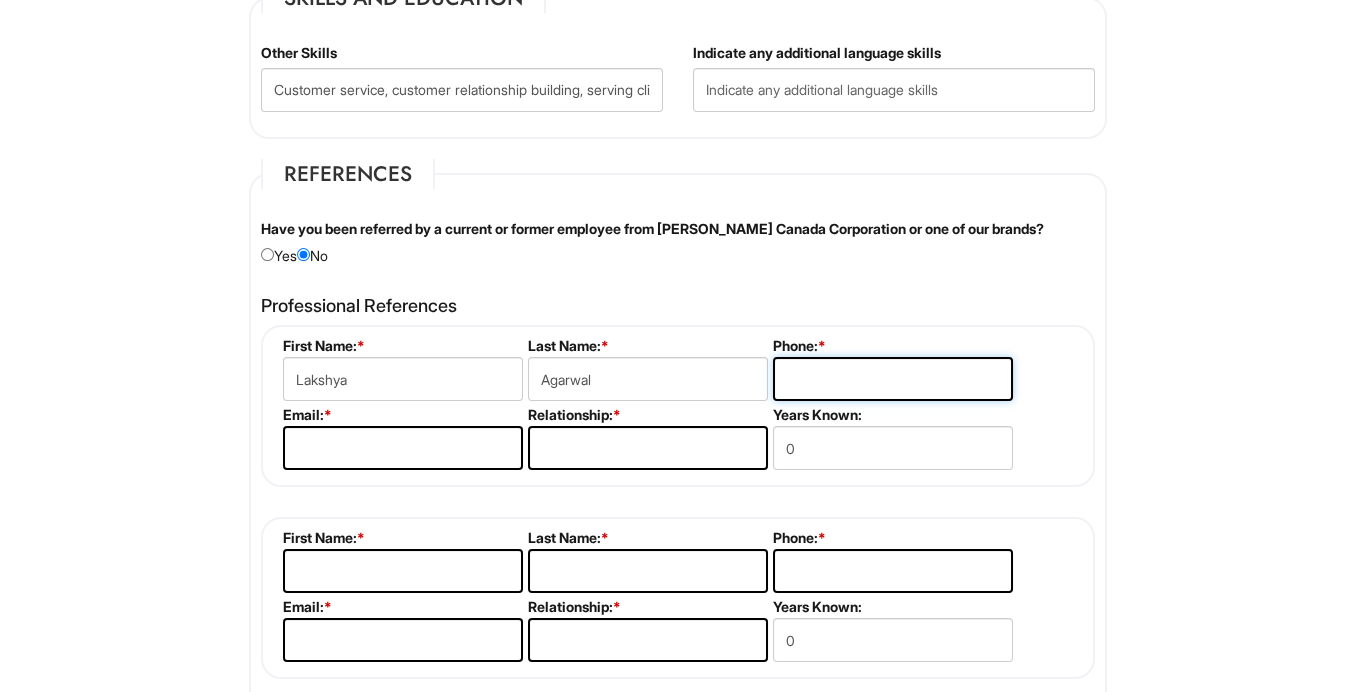 click at bounding box center (893, 379) 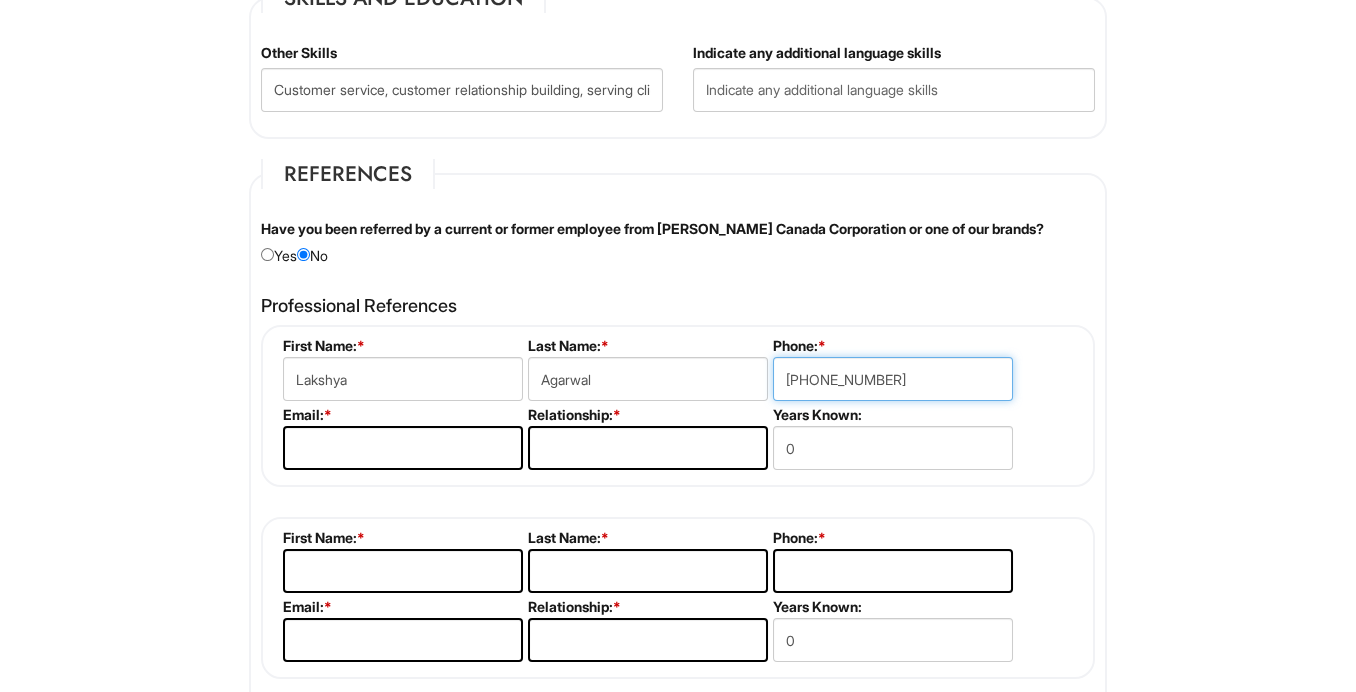 type on "[PHONE_NUMBER]" 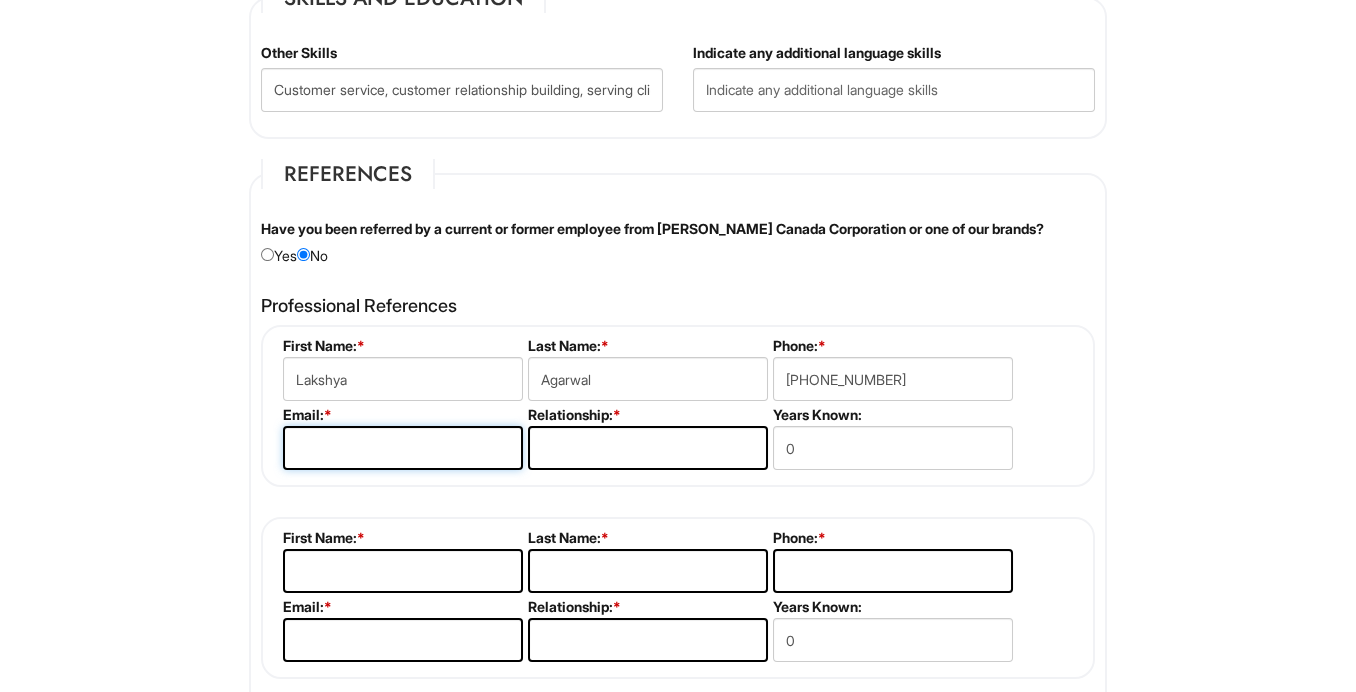 click at bounding box center (403, 448) 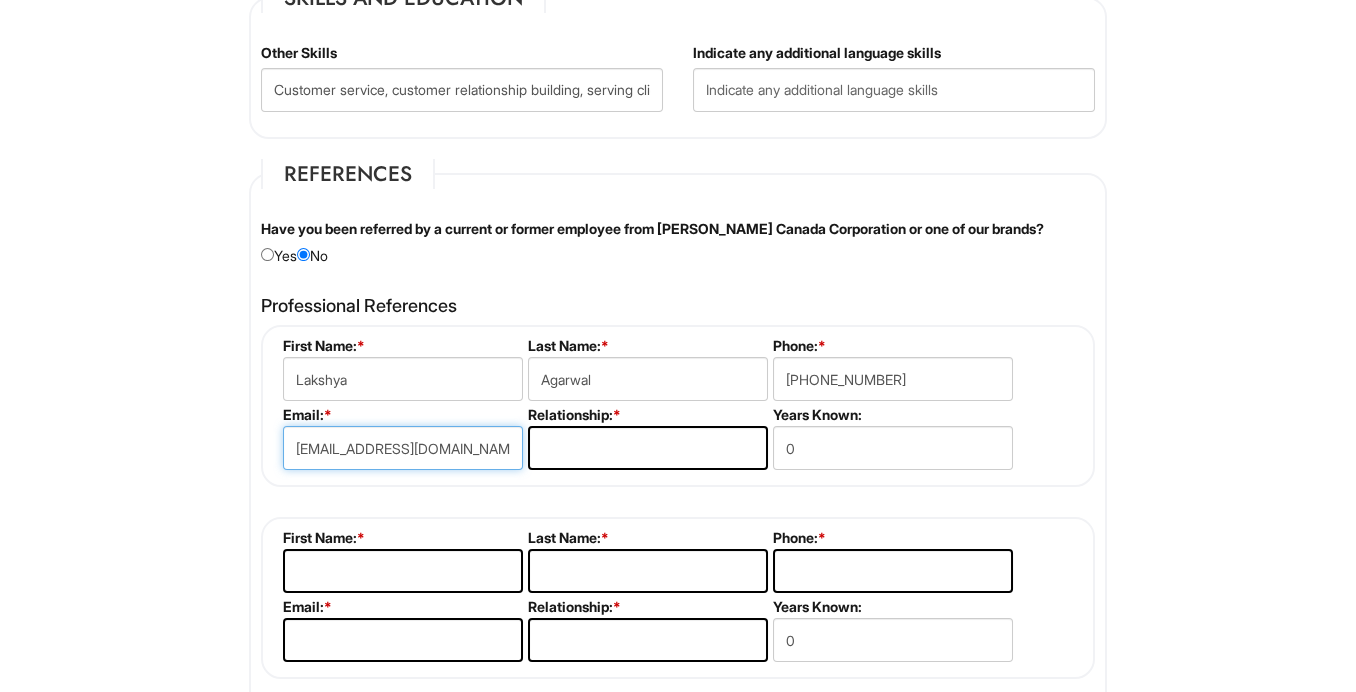 type on "[EMAIL_ADDRESS][DOMAIN_NAME]" 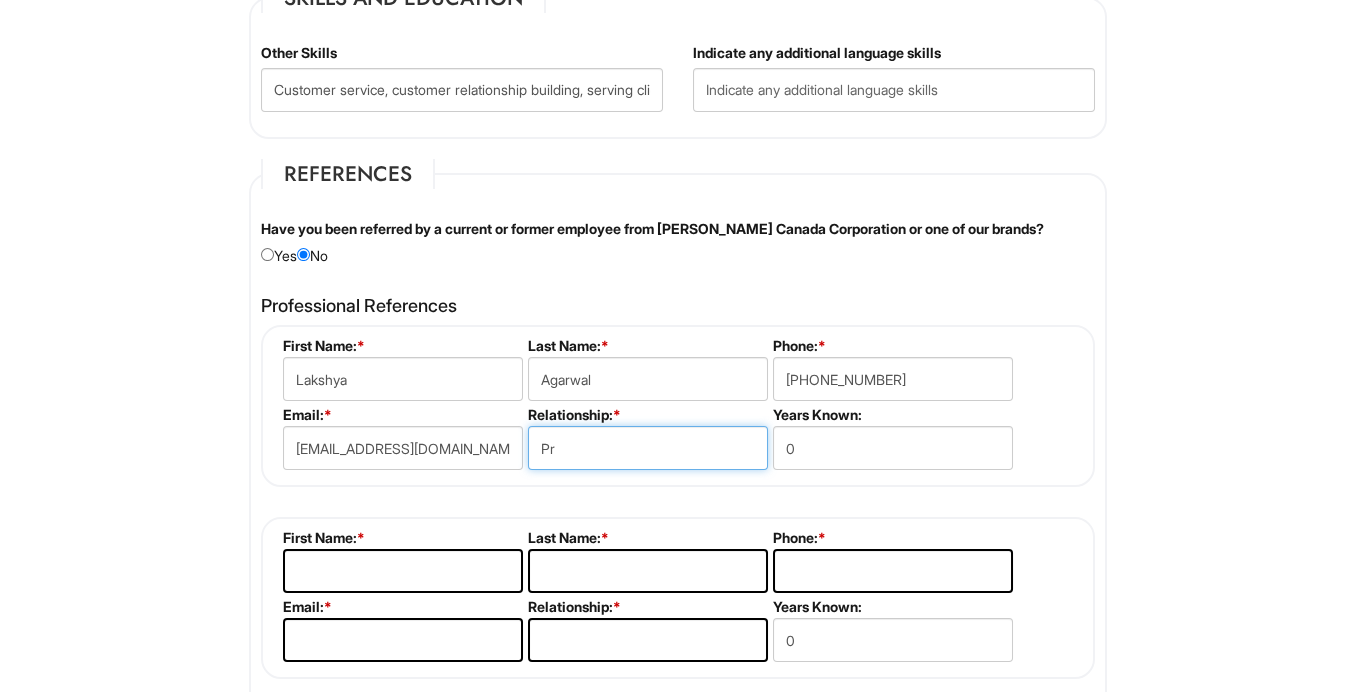 type on "P" 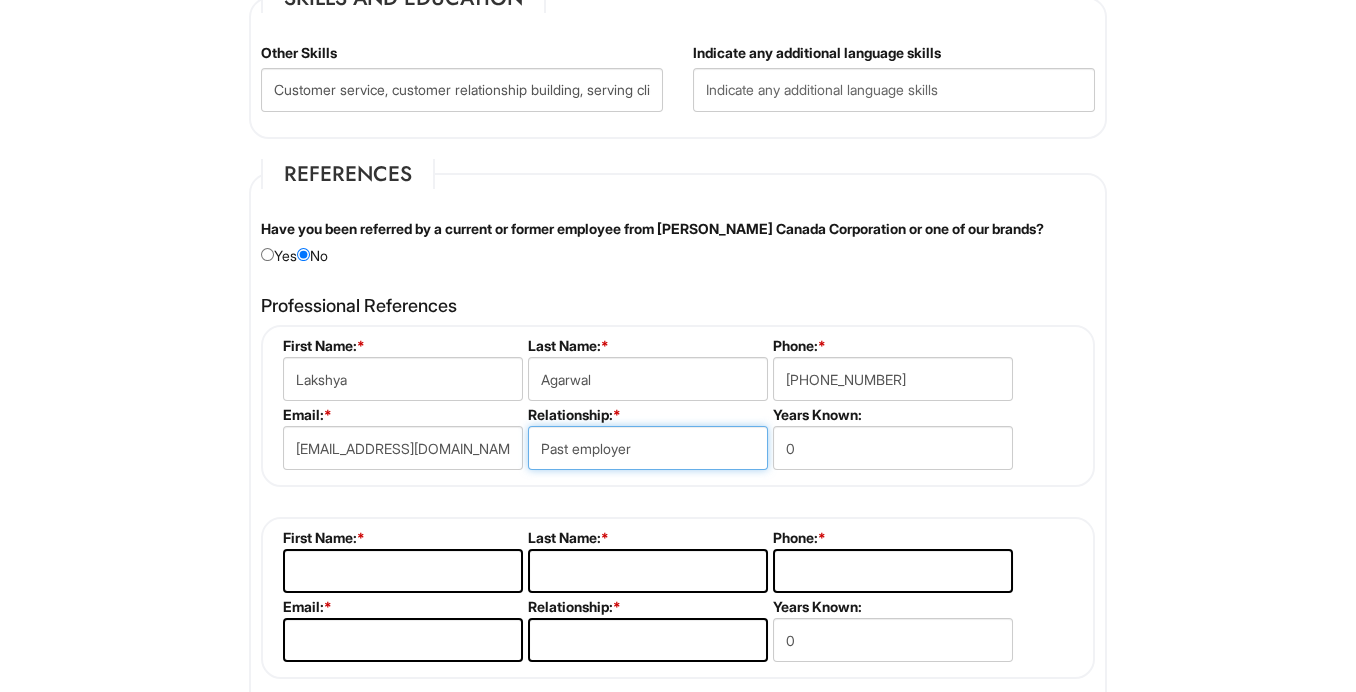 type on "Past employer" 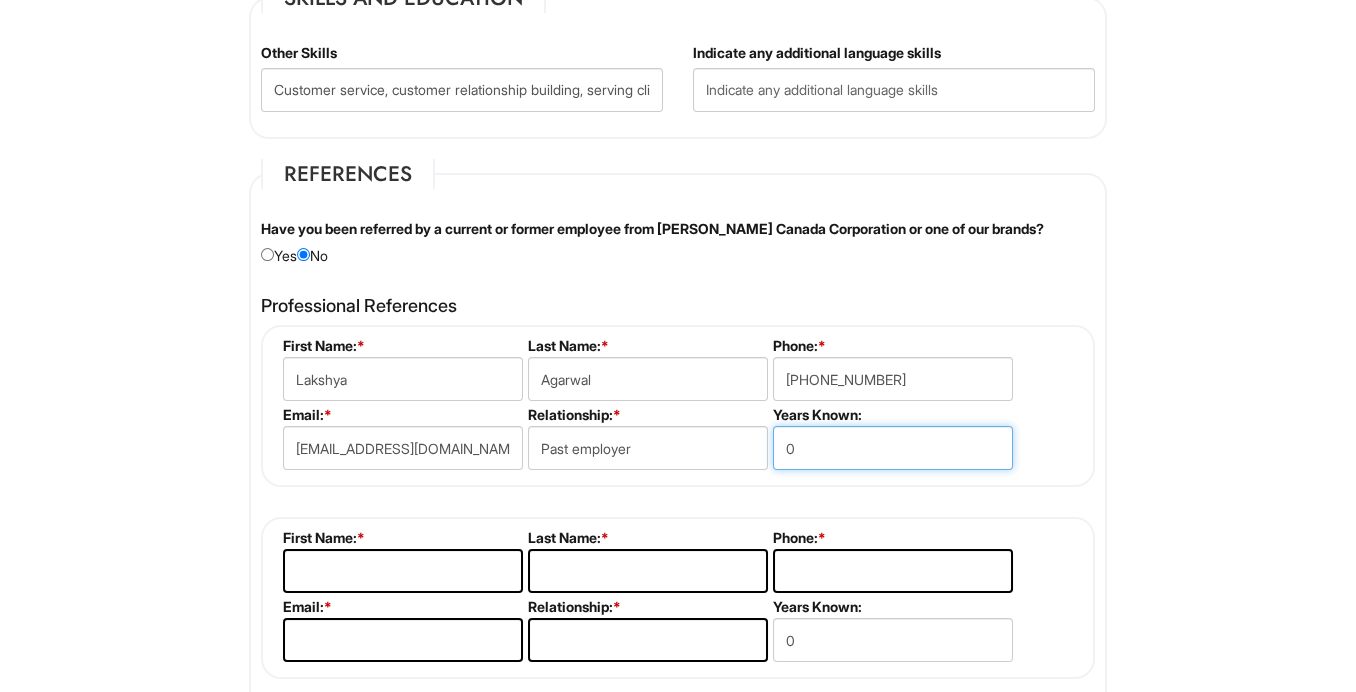 click on "0" at bounding box center [893, 448] 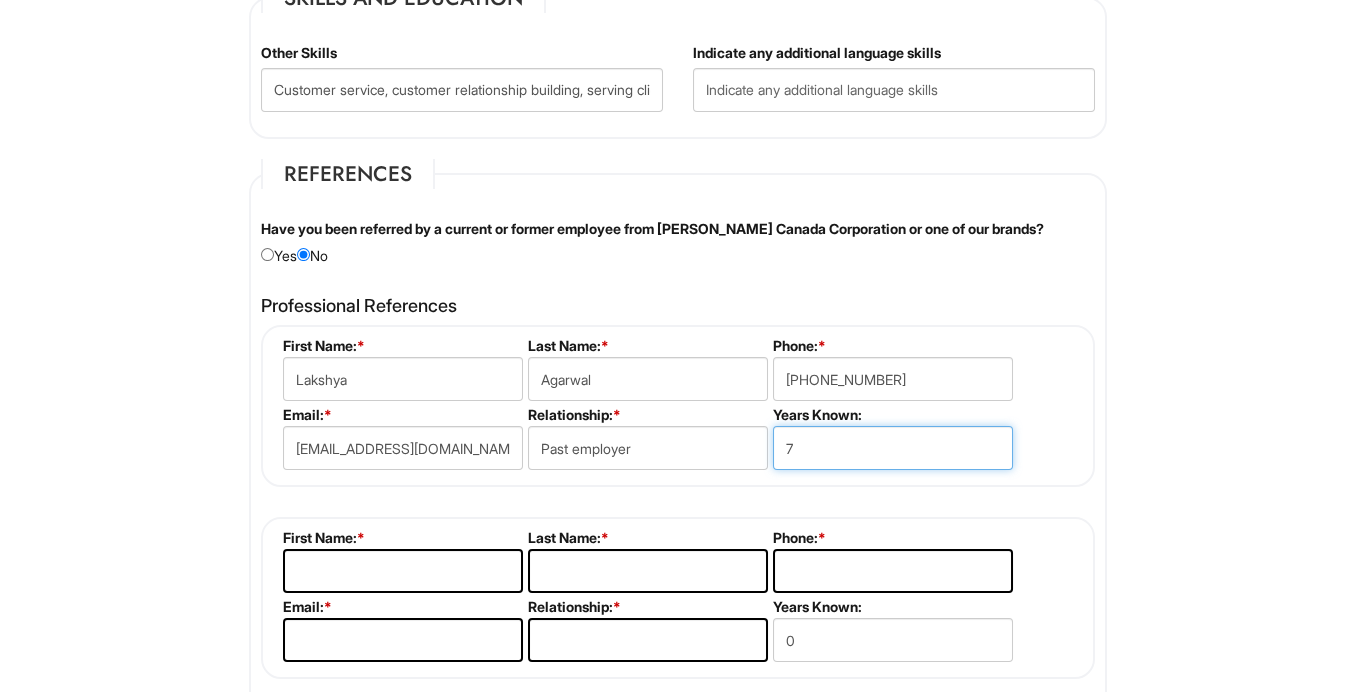 type on "7" 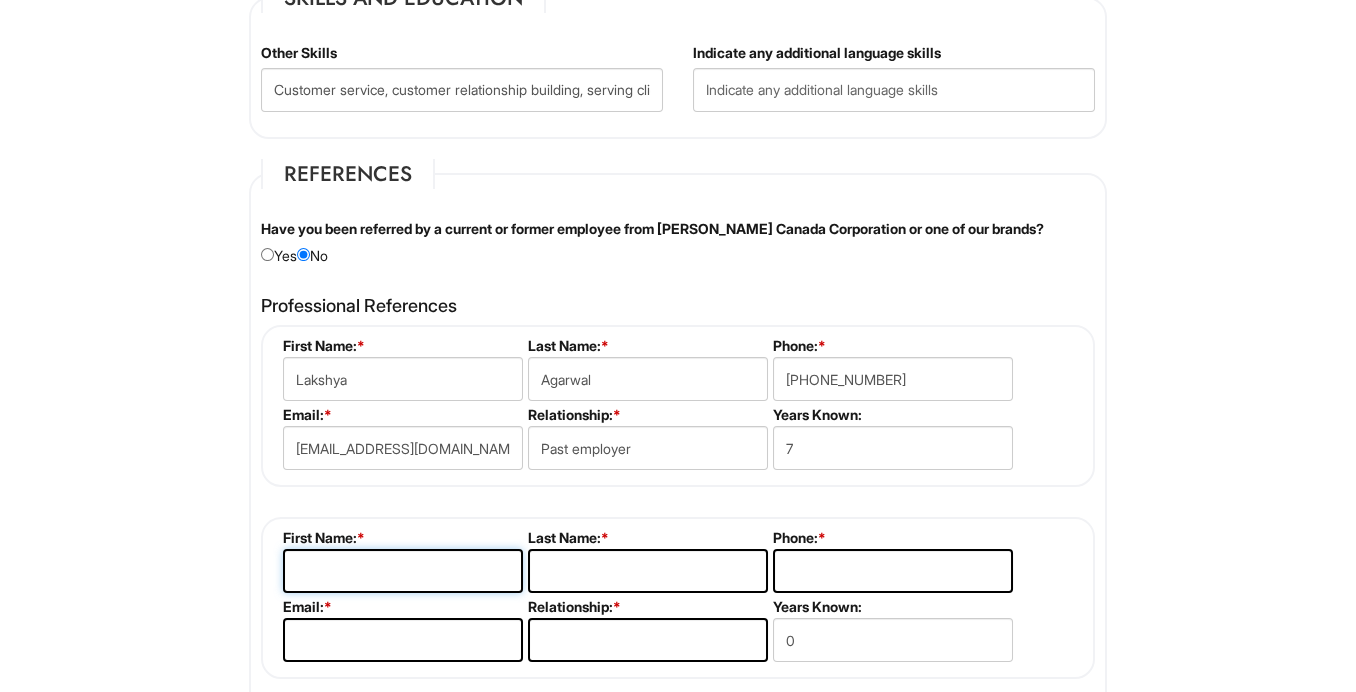 click at bounding box center (403, 571) 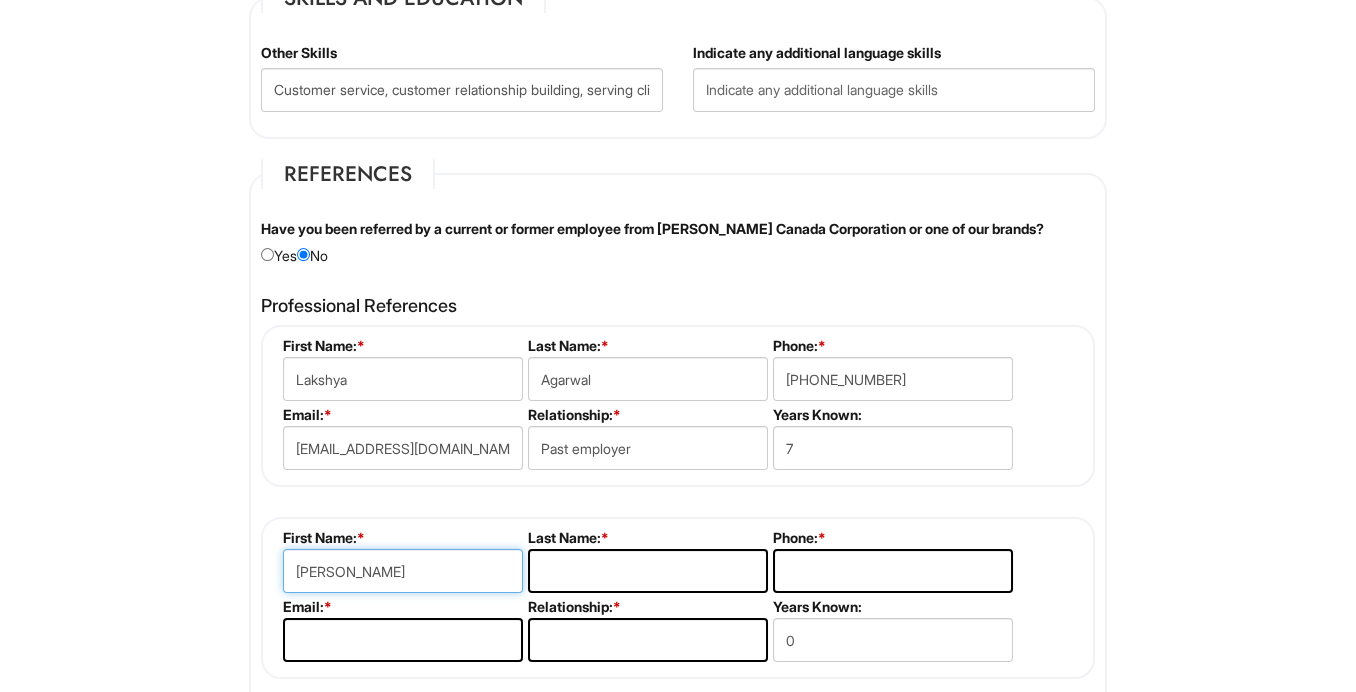 type on "[PERSON_NAME]" 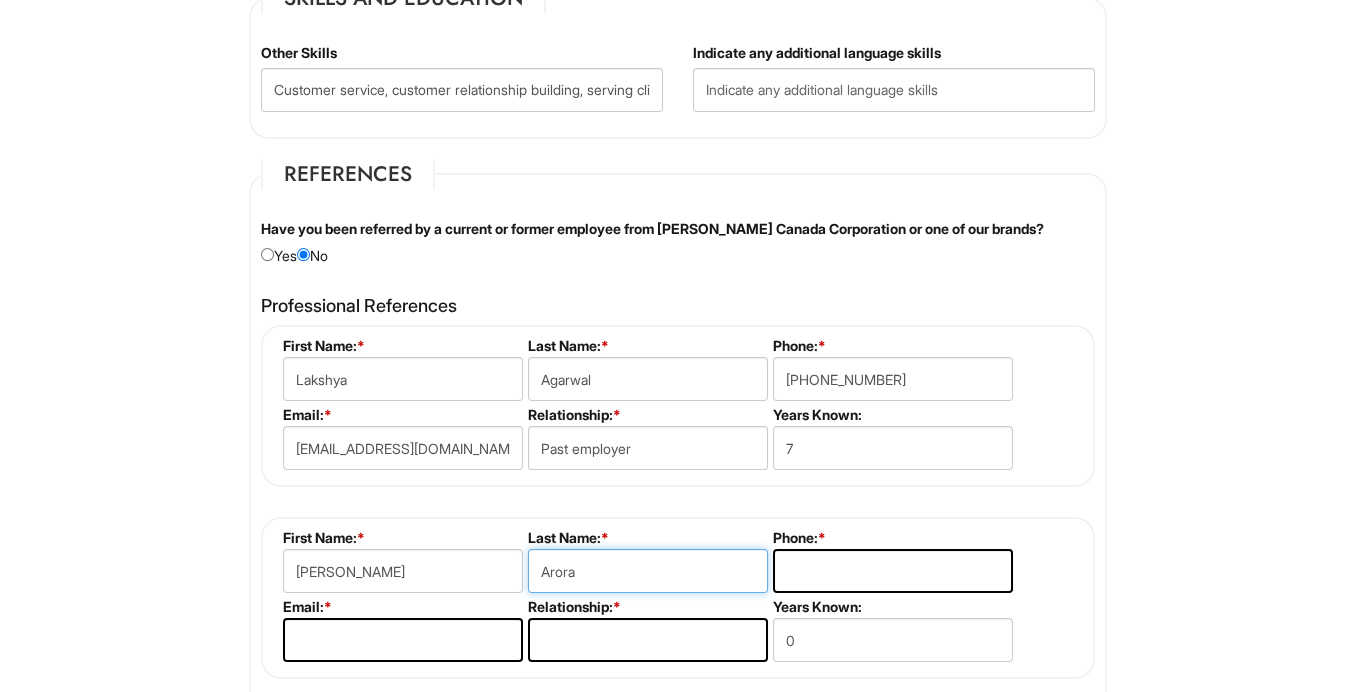 type on "Arora" 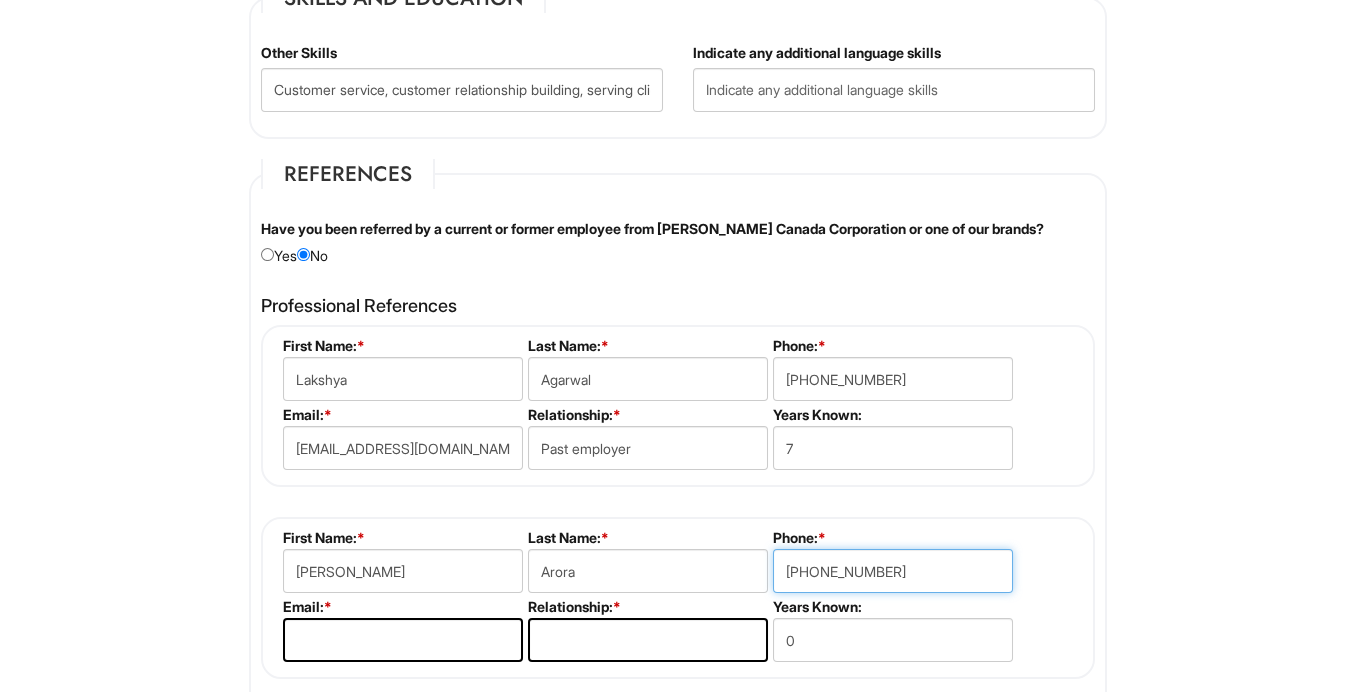type on "[PHONE_NUMBER]" 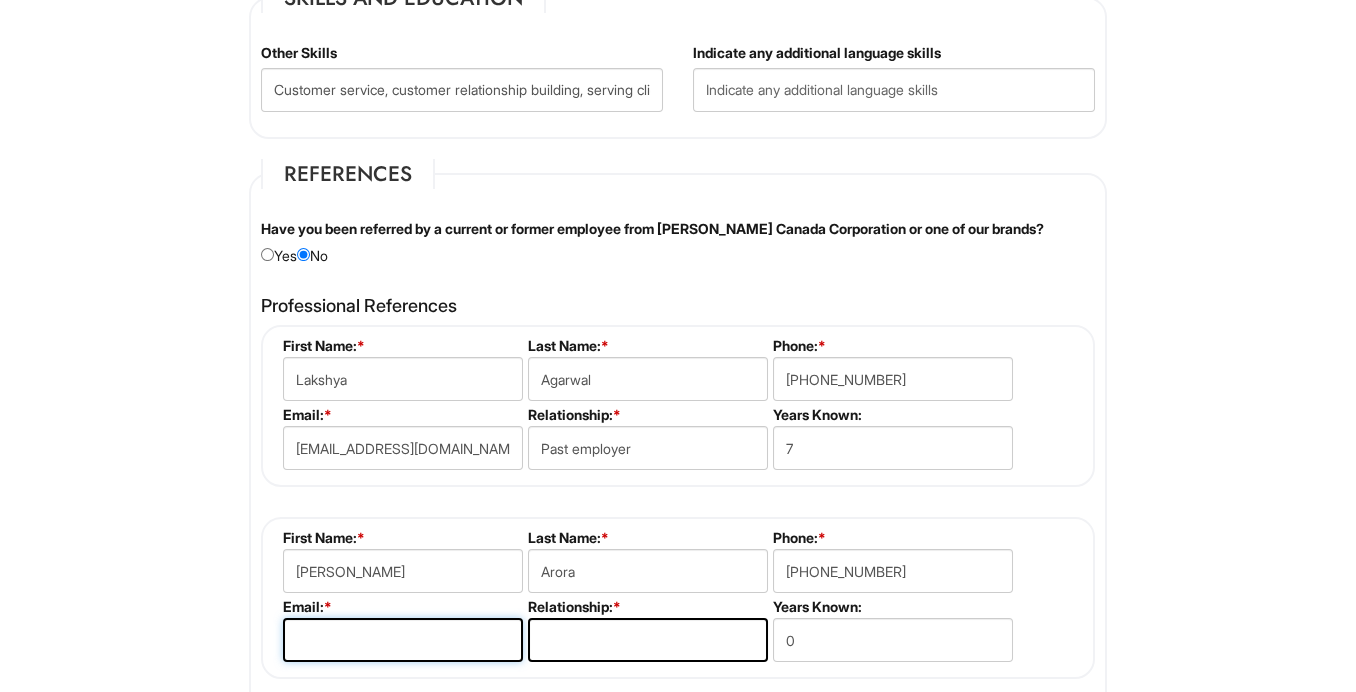 click at bounding box center (403, 640) 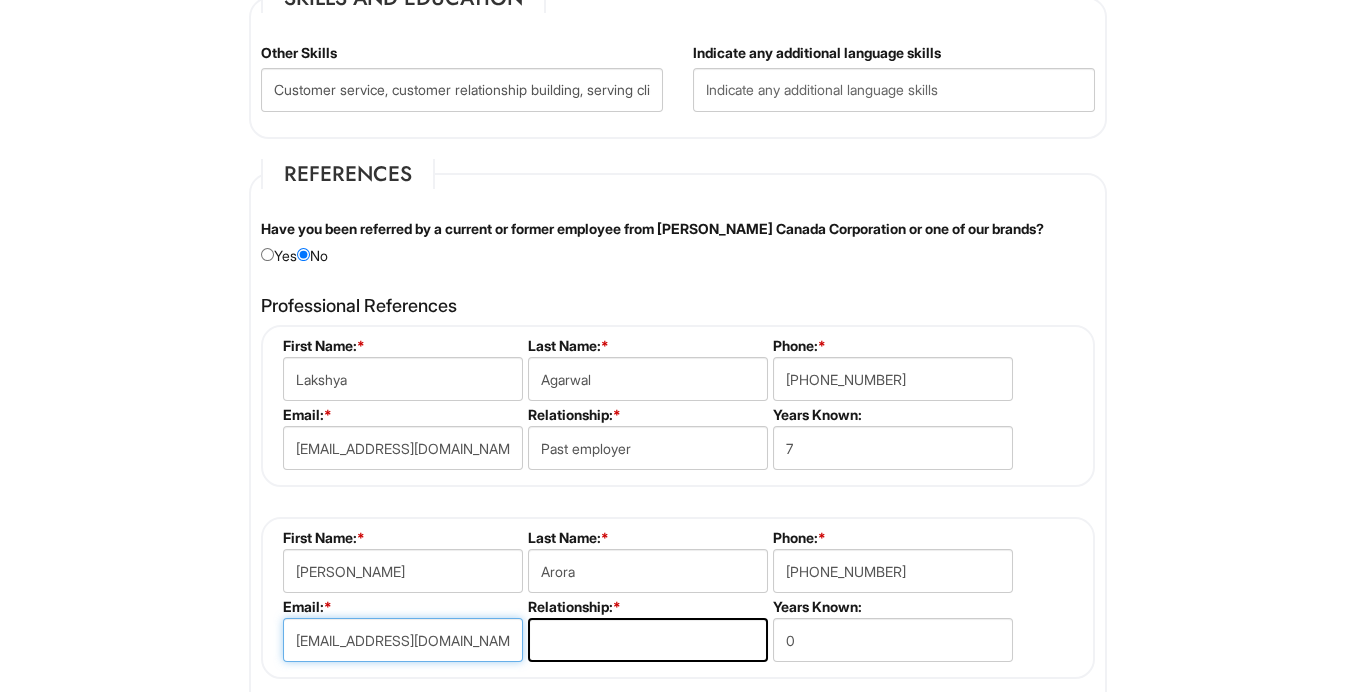 type on "[EMAIL_ADDRESS][DOMAIN_NAME]" 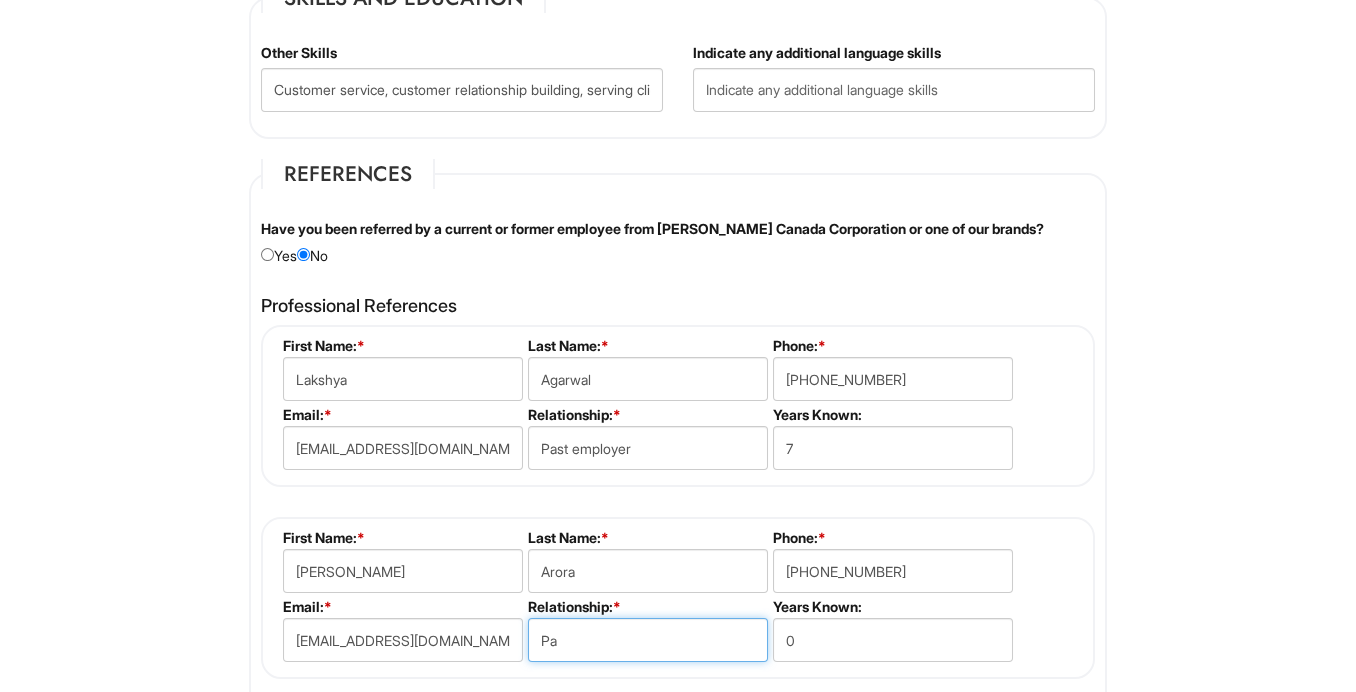 type on "P" 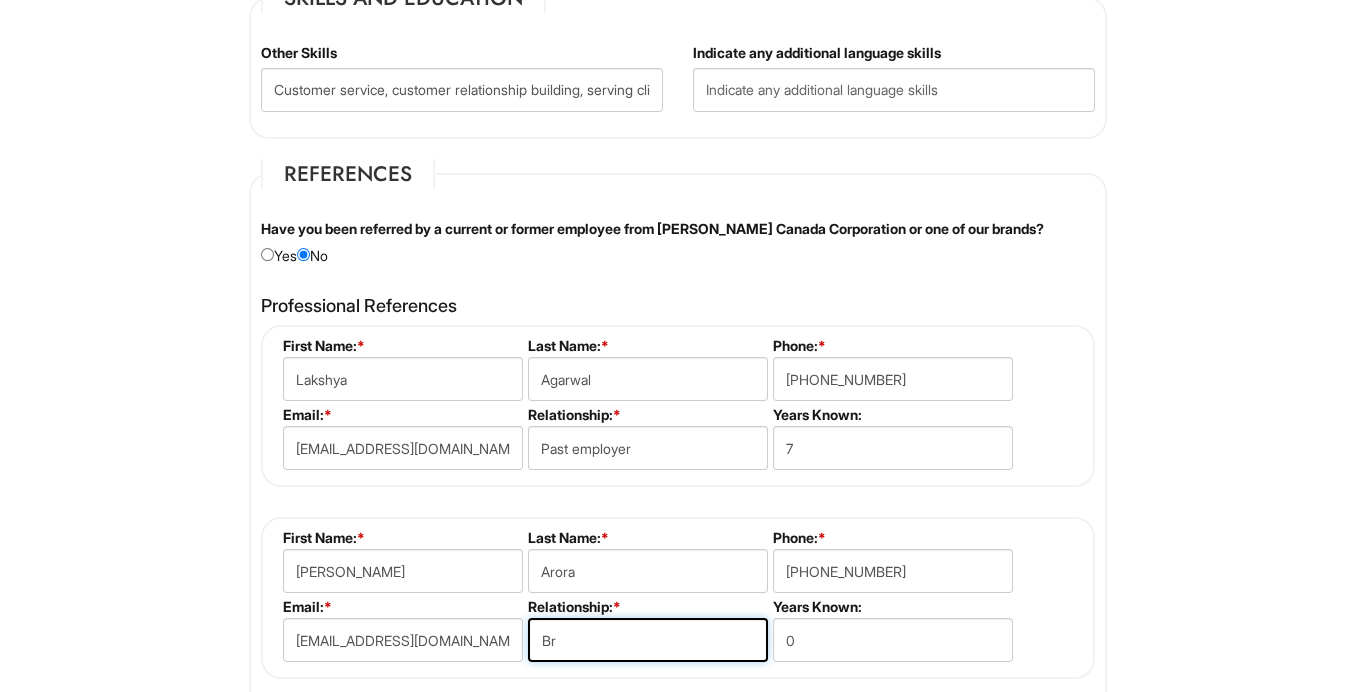type on "B" 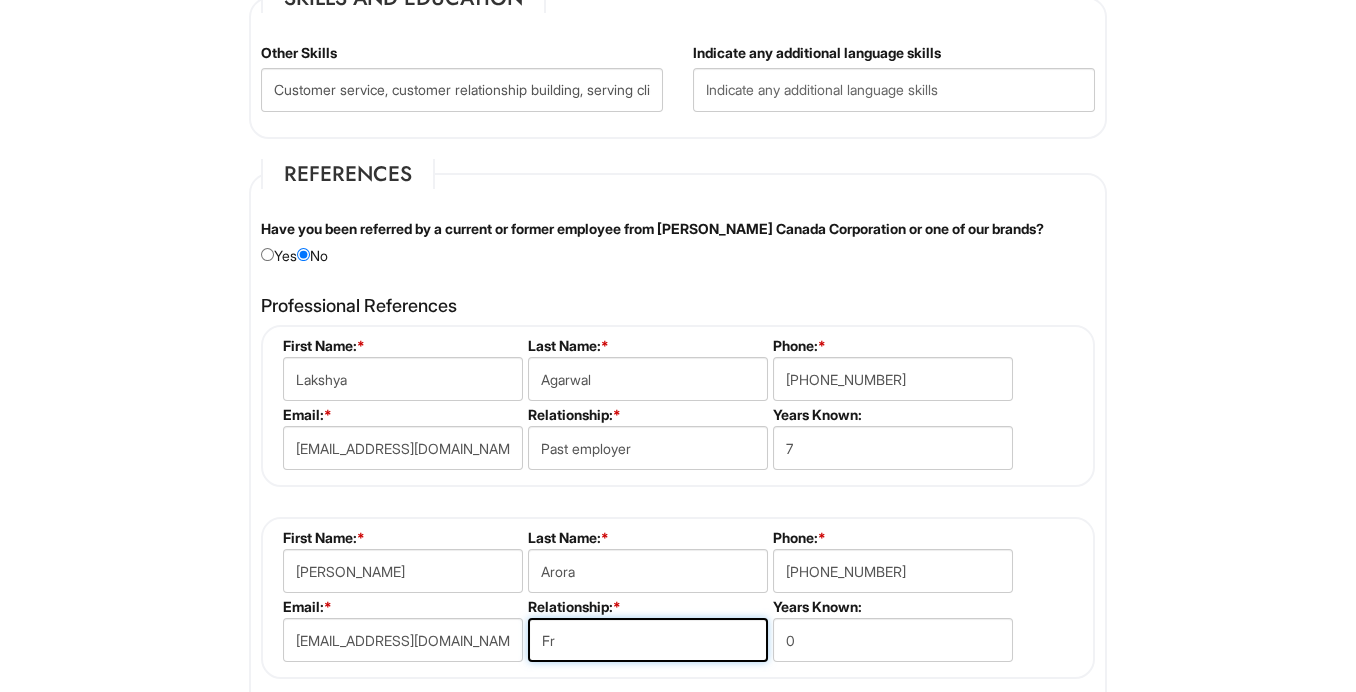 type on "F" 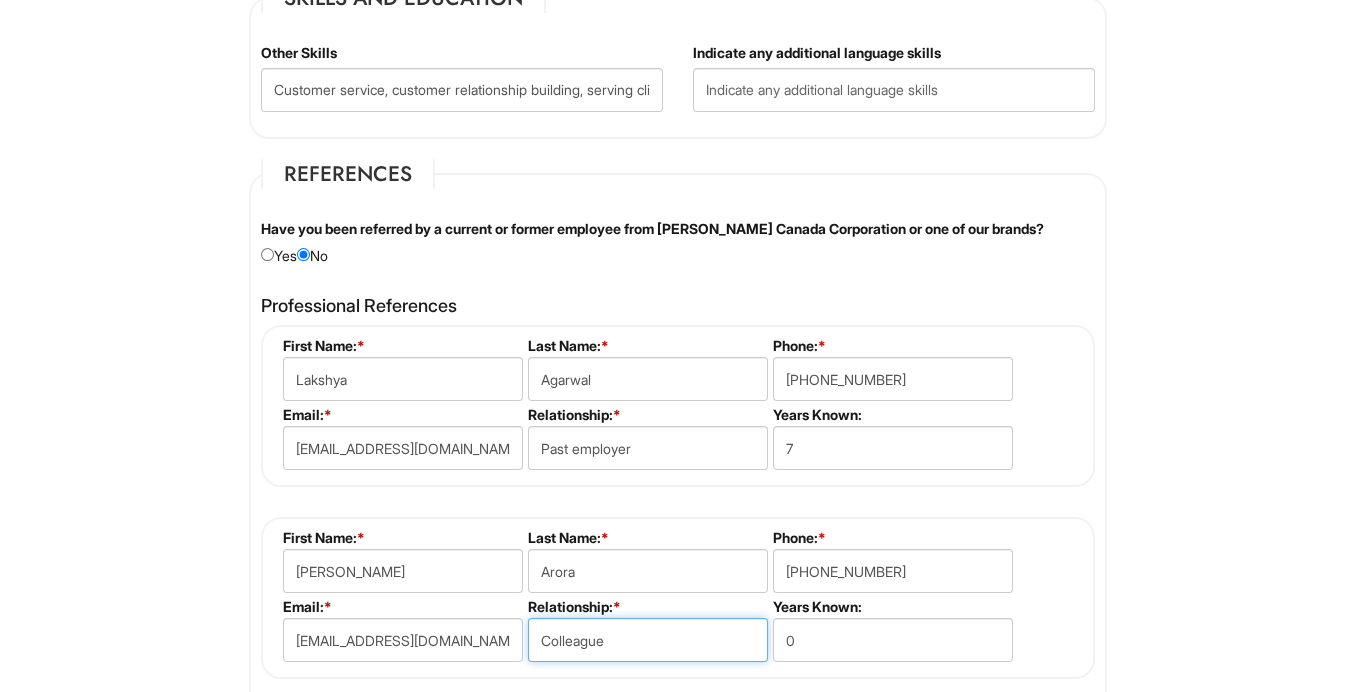 type on "Colleague" 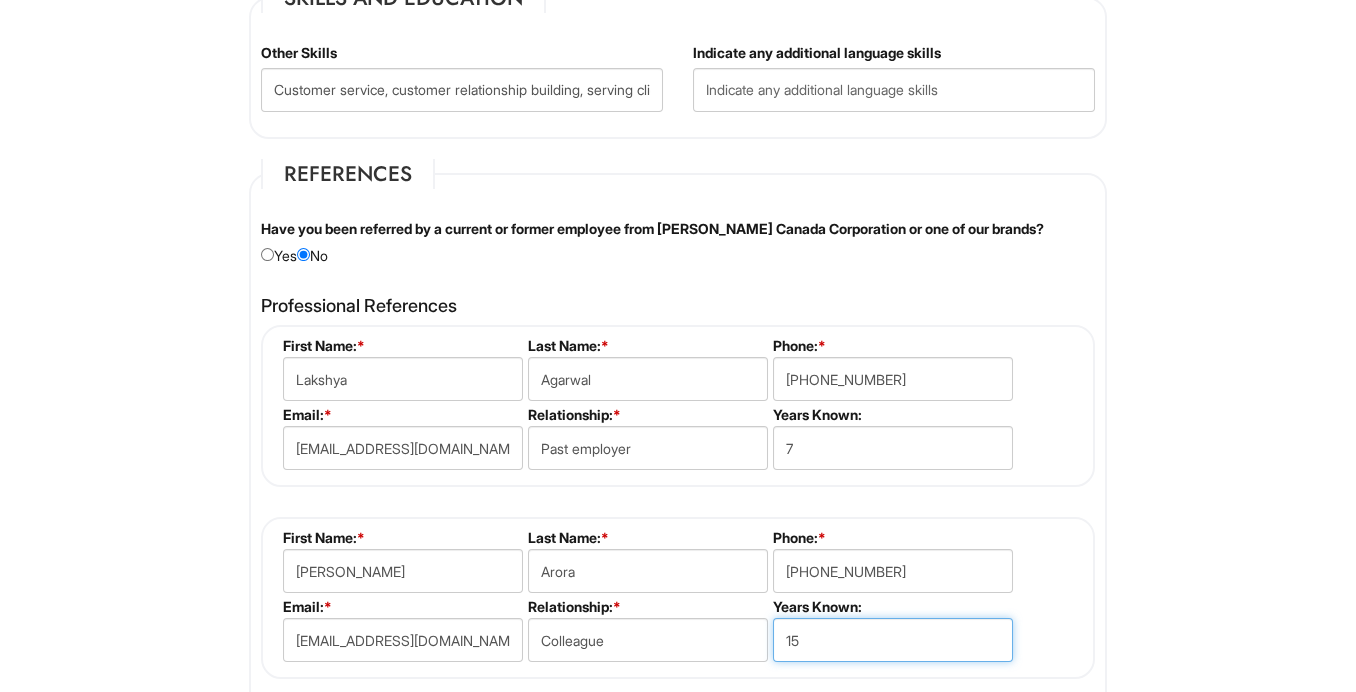 scroll, scrollTop: 2006, scrollLeft: 0, axis: vertical 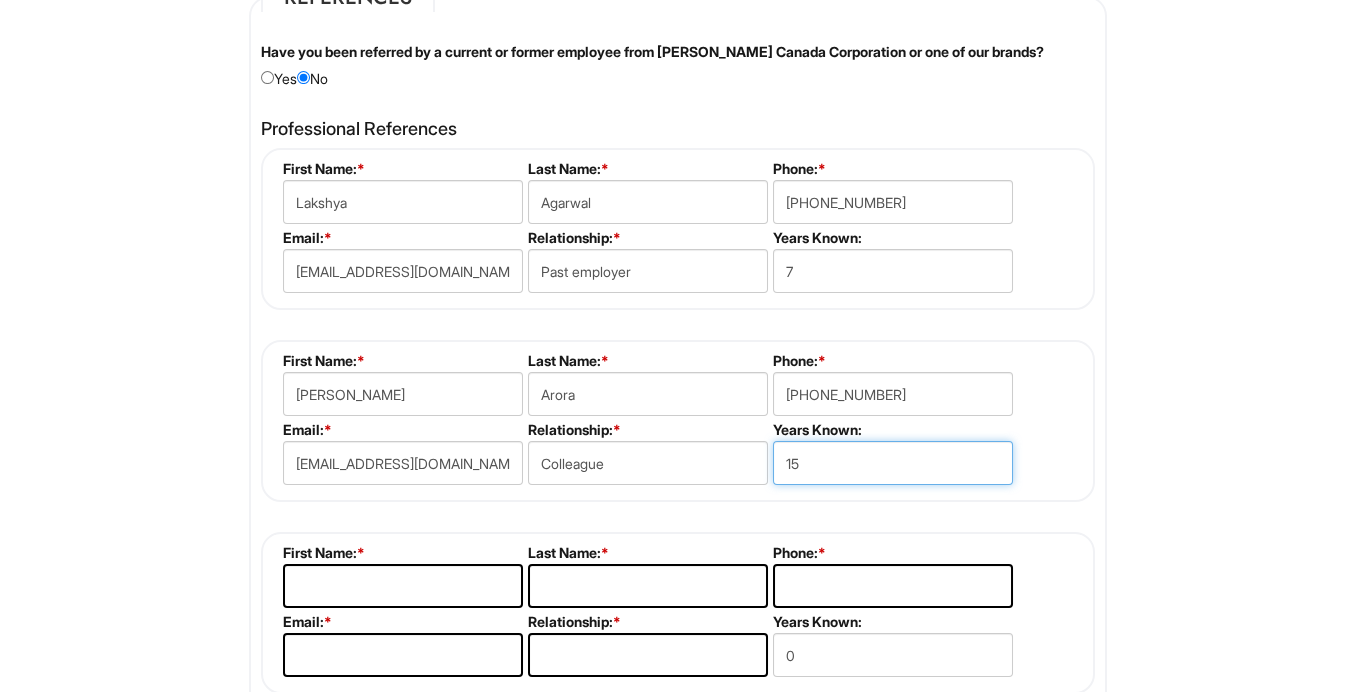 type on "15" 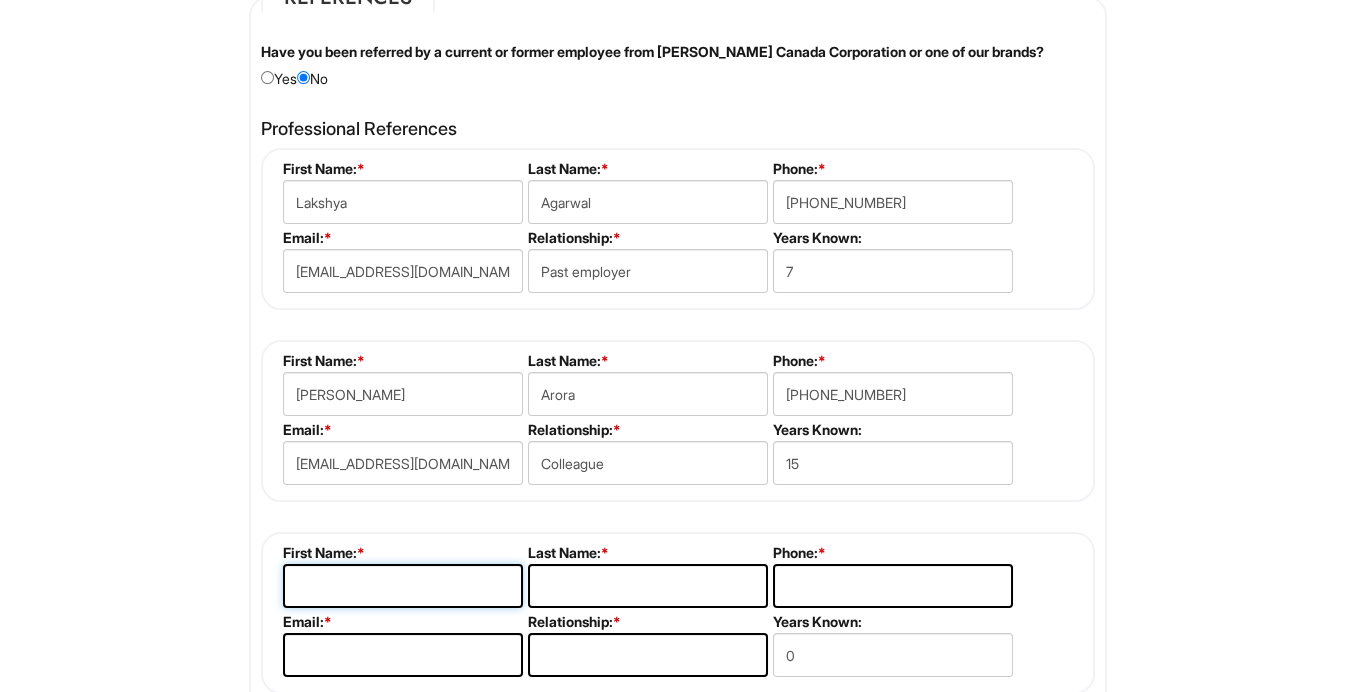 click at bounding box center (403, 586) 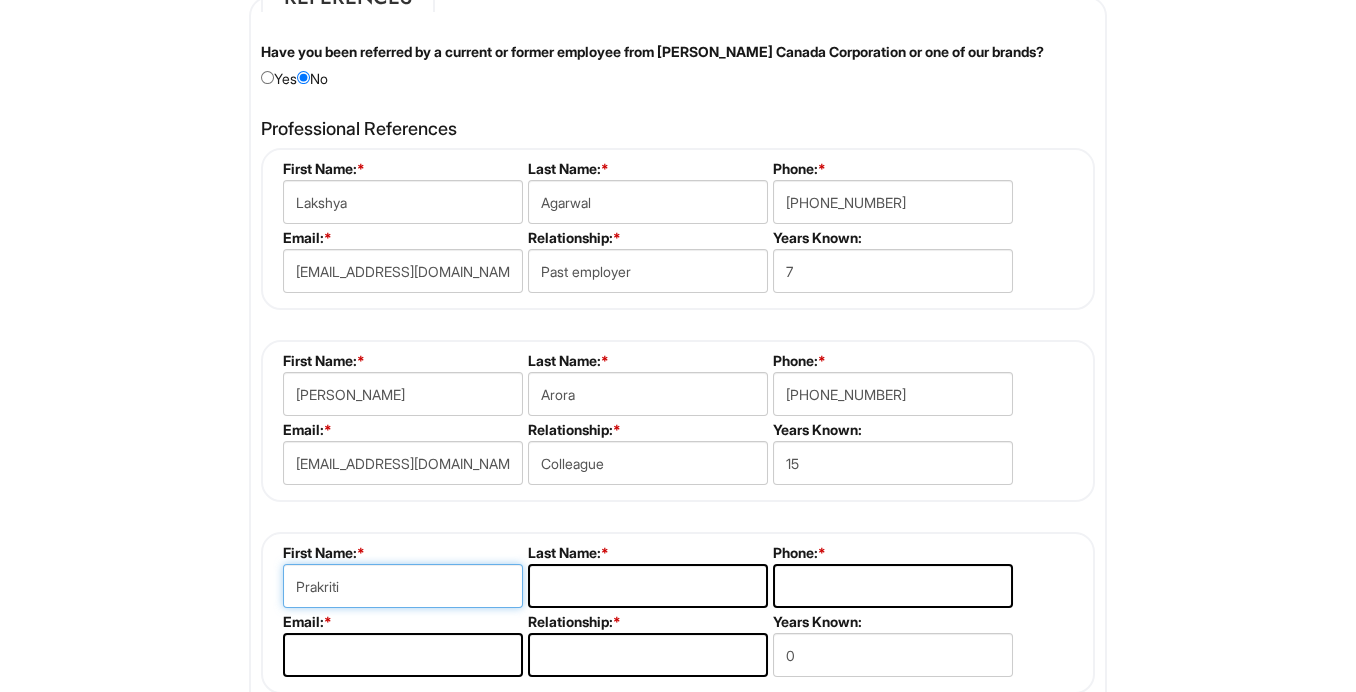 type on "Prakriti" 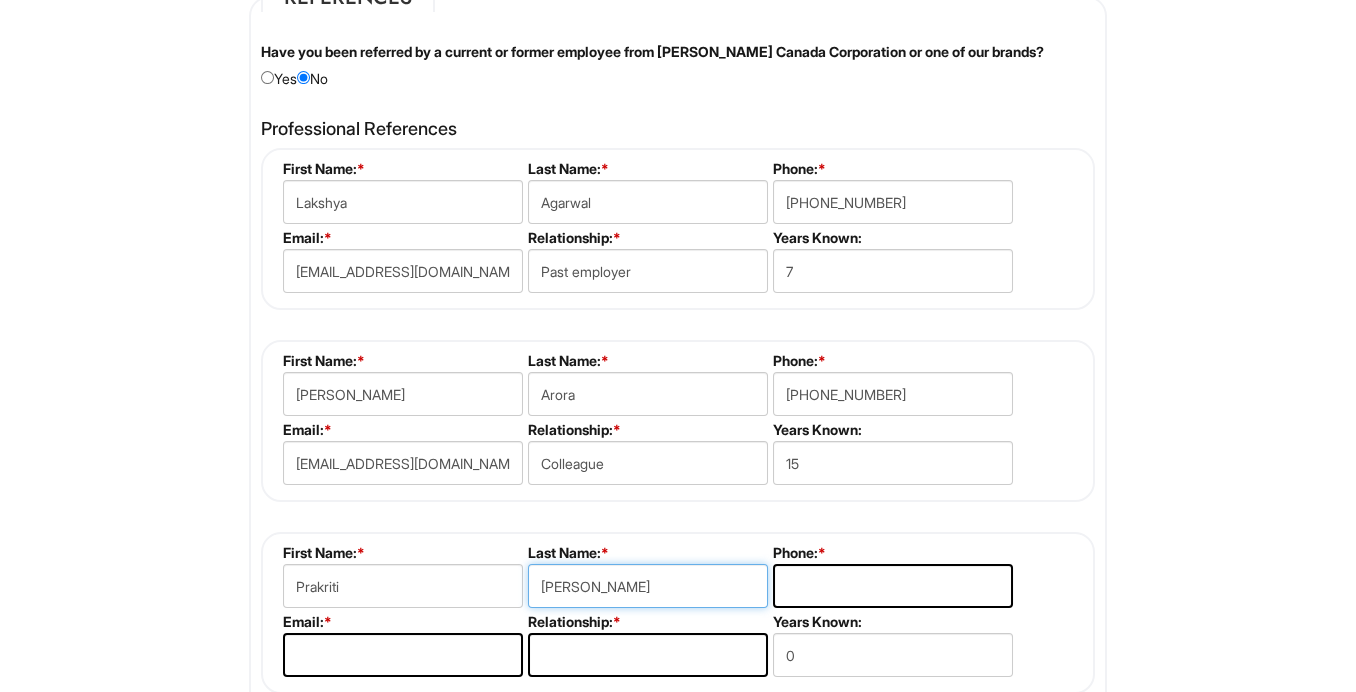 type on "[PERSON_NAME]" 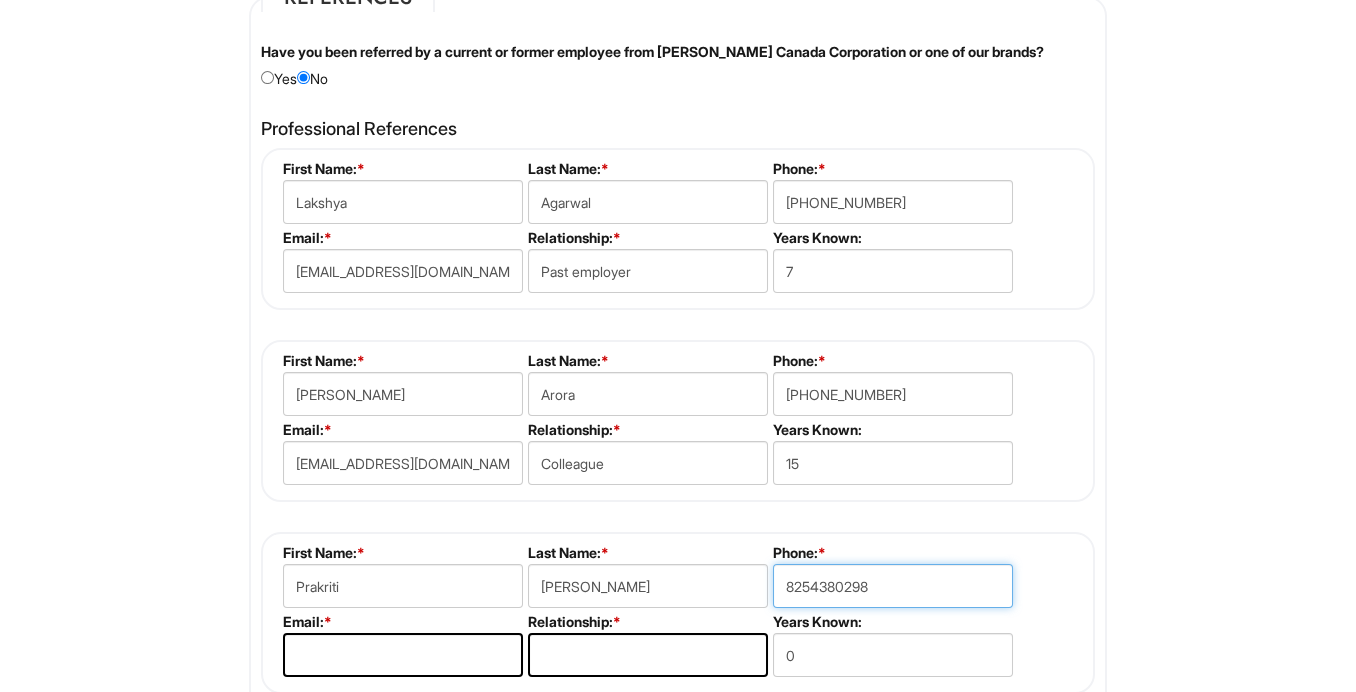 type on "8254380298" 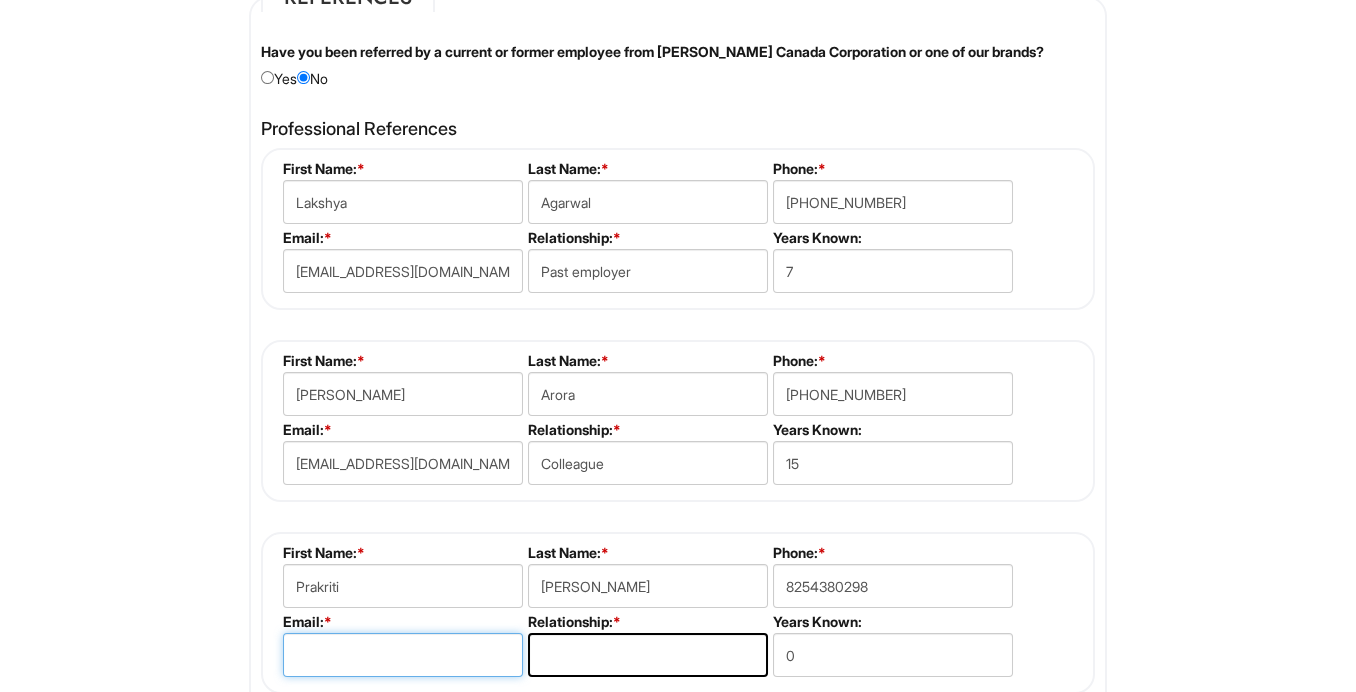 click at bounding box center [403, 655] 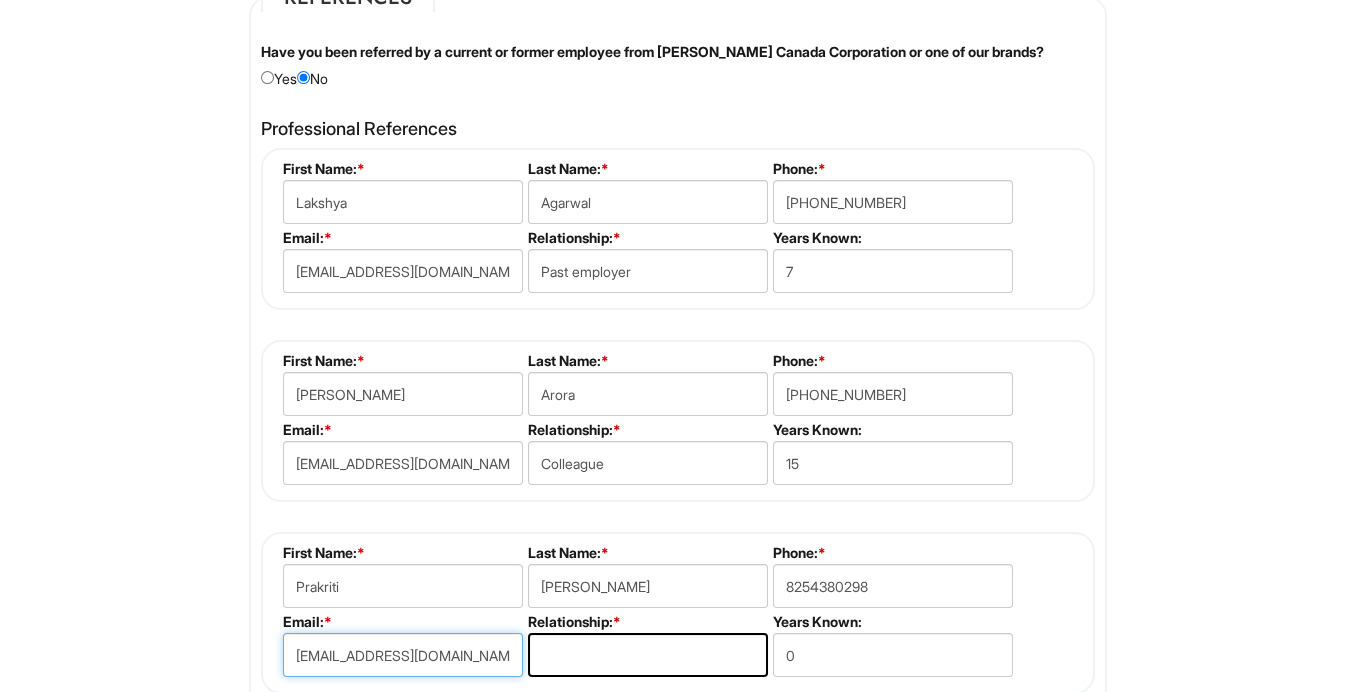 type on "[EMAIL_ADDRESS][DOMAIN_NAME]" 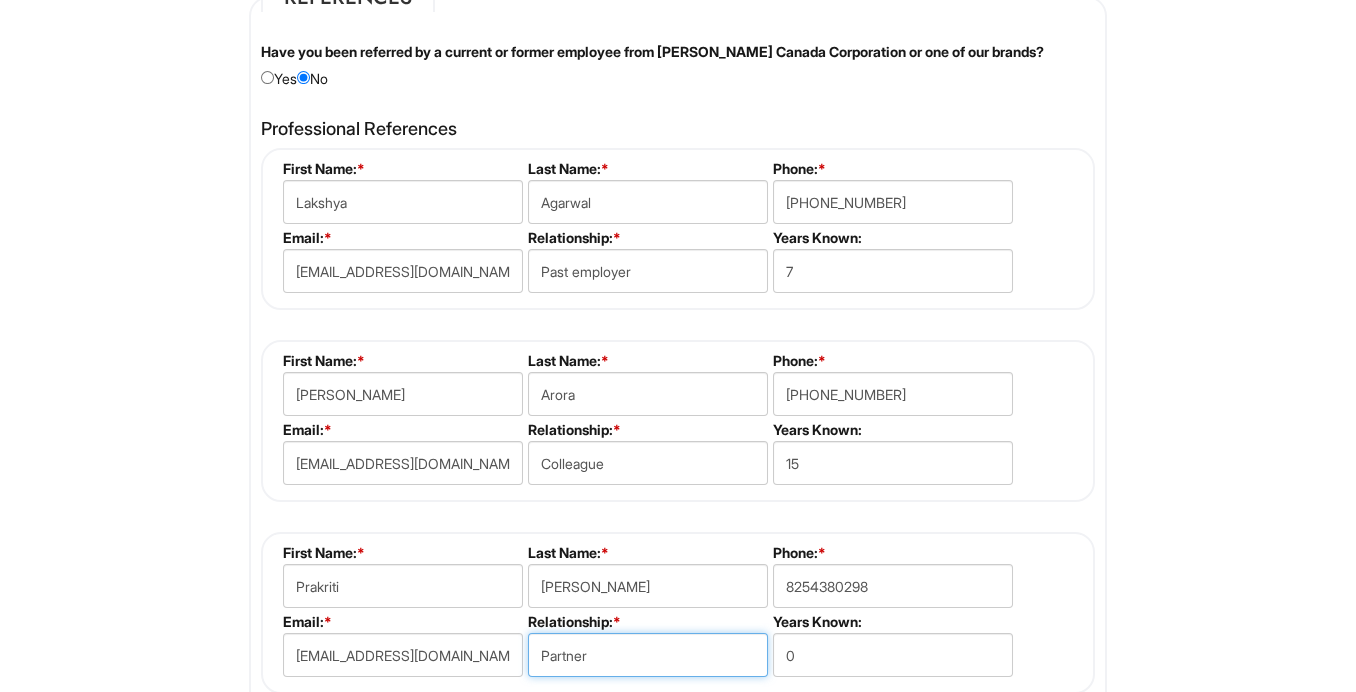 type on "Partner" 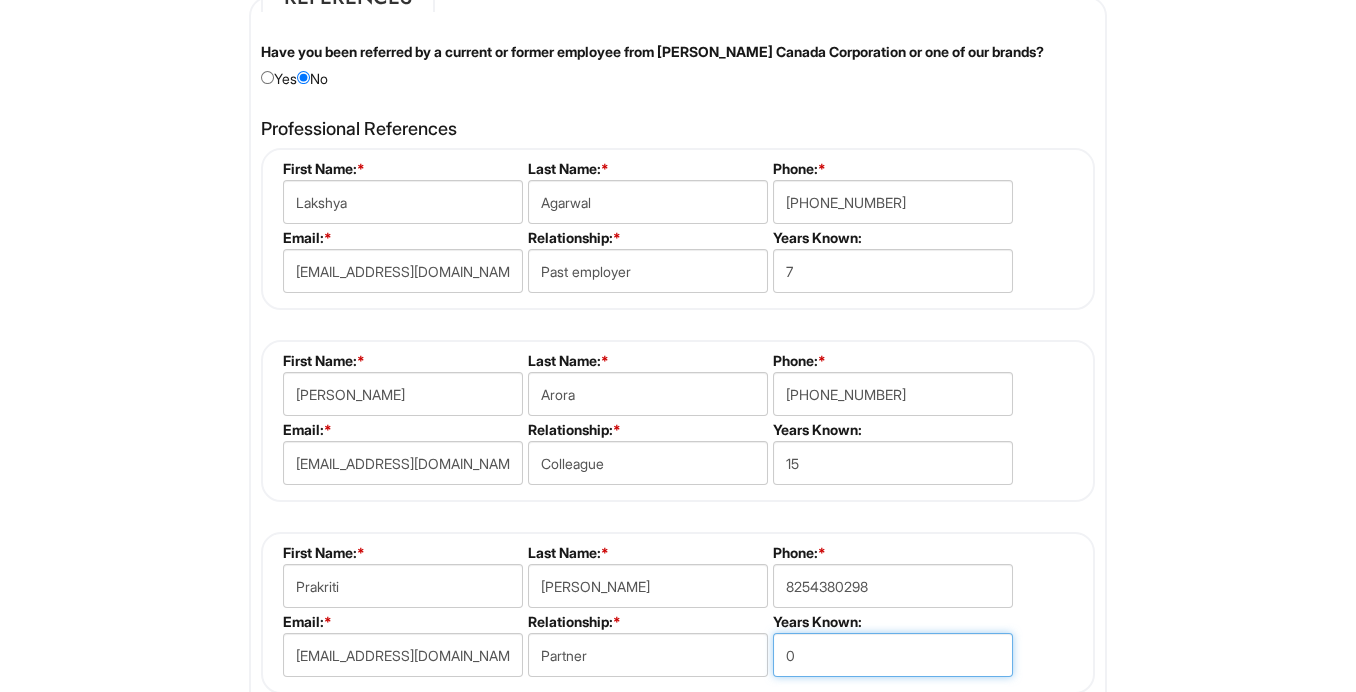 click on "0" at bounding box center (893, 655) 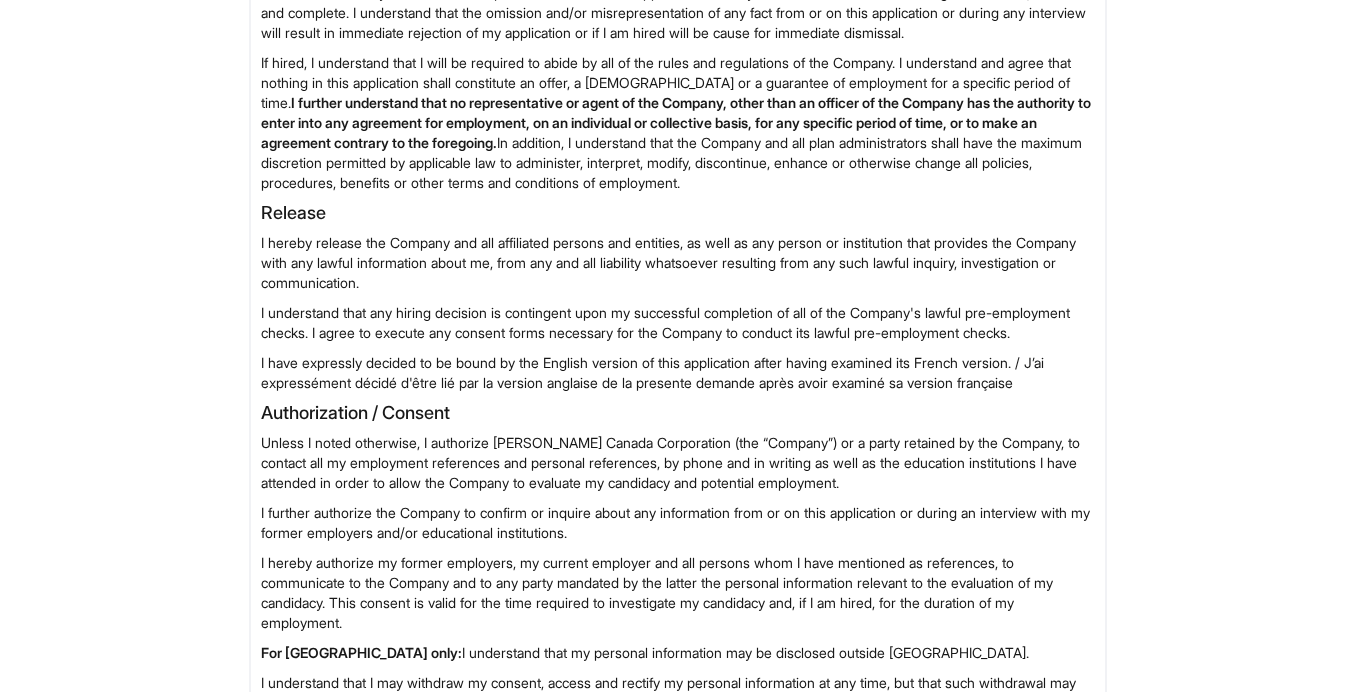 scroll, scrollTop: 3255, scrollLeft: 0, axis: vertical 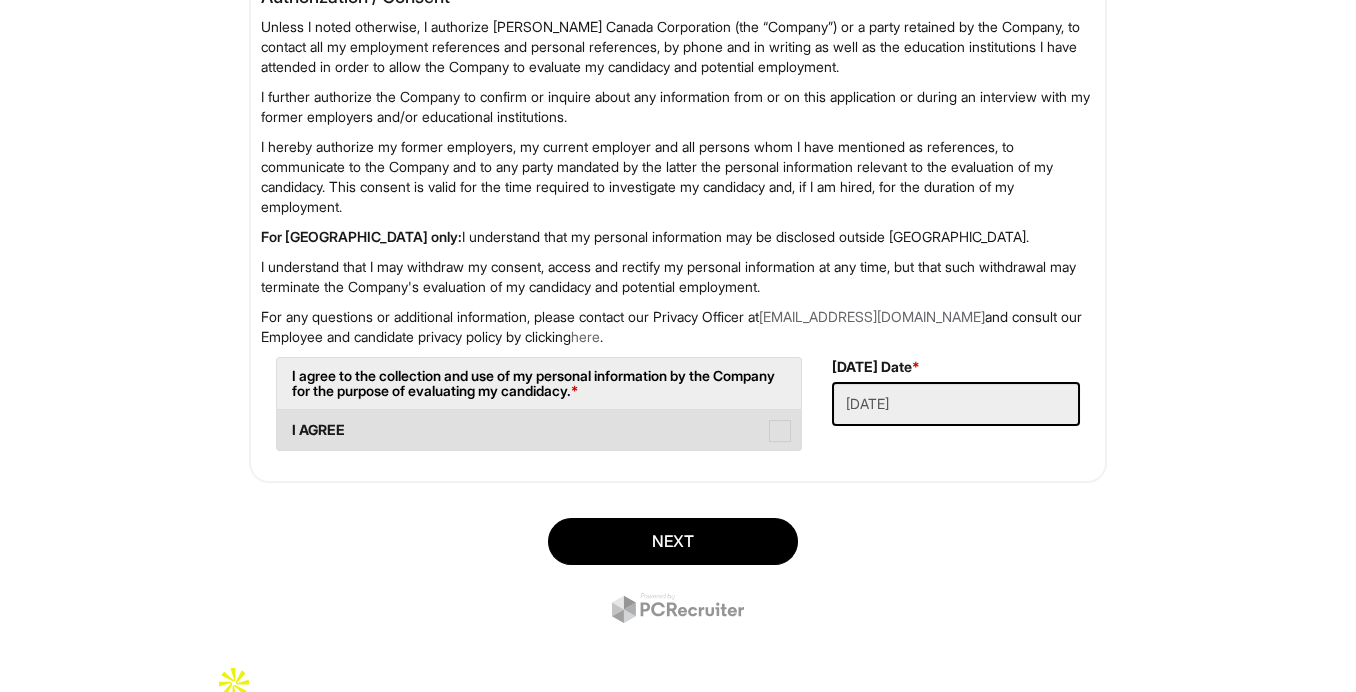 type on "5" 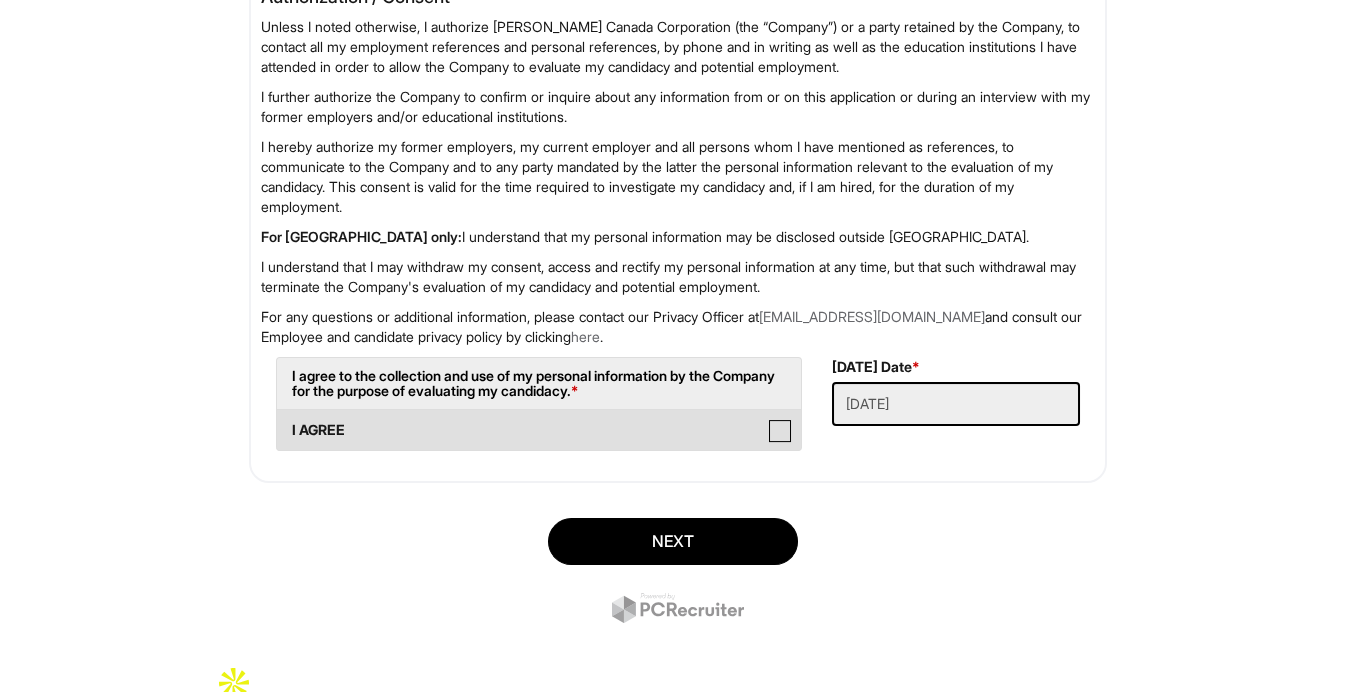 click on "I AGREE" at bounding box center (283, 420) 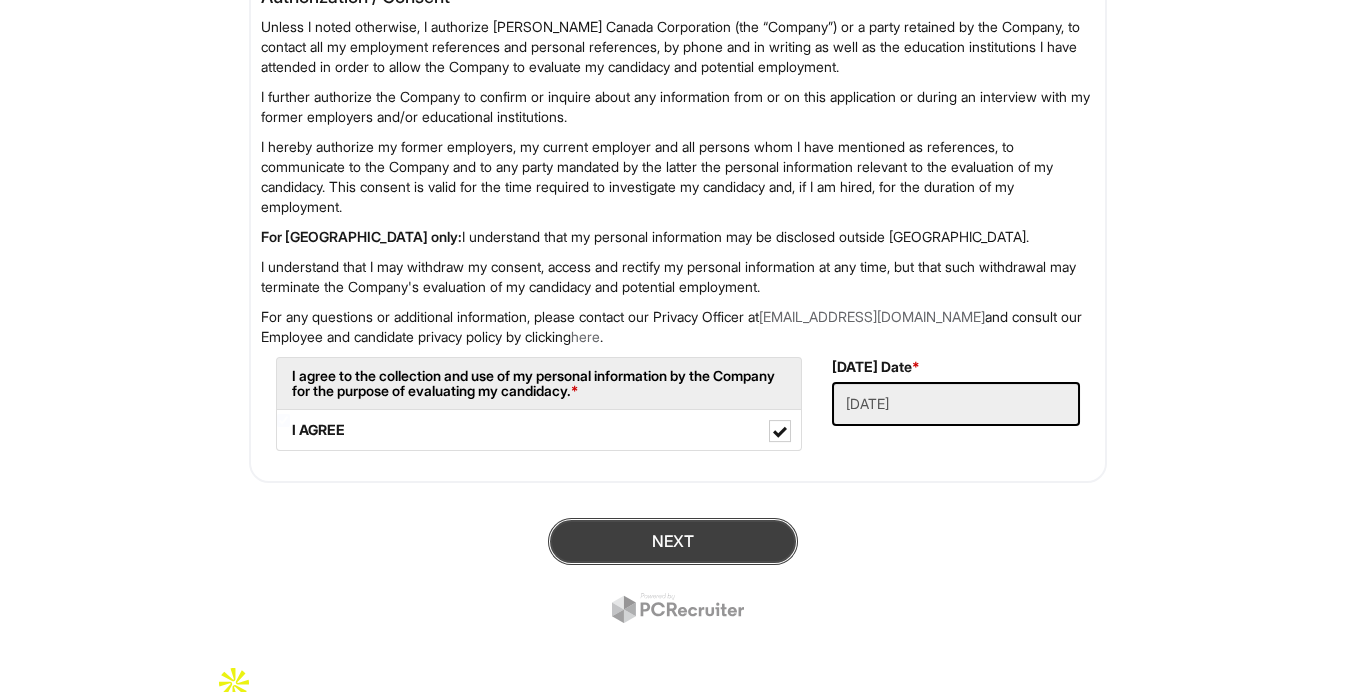 click on "Next" at bounding box center [673, 541] 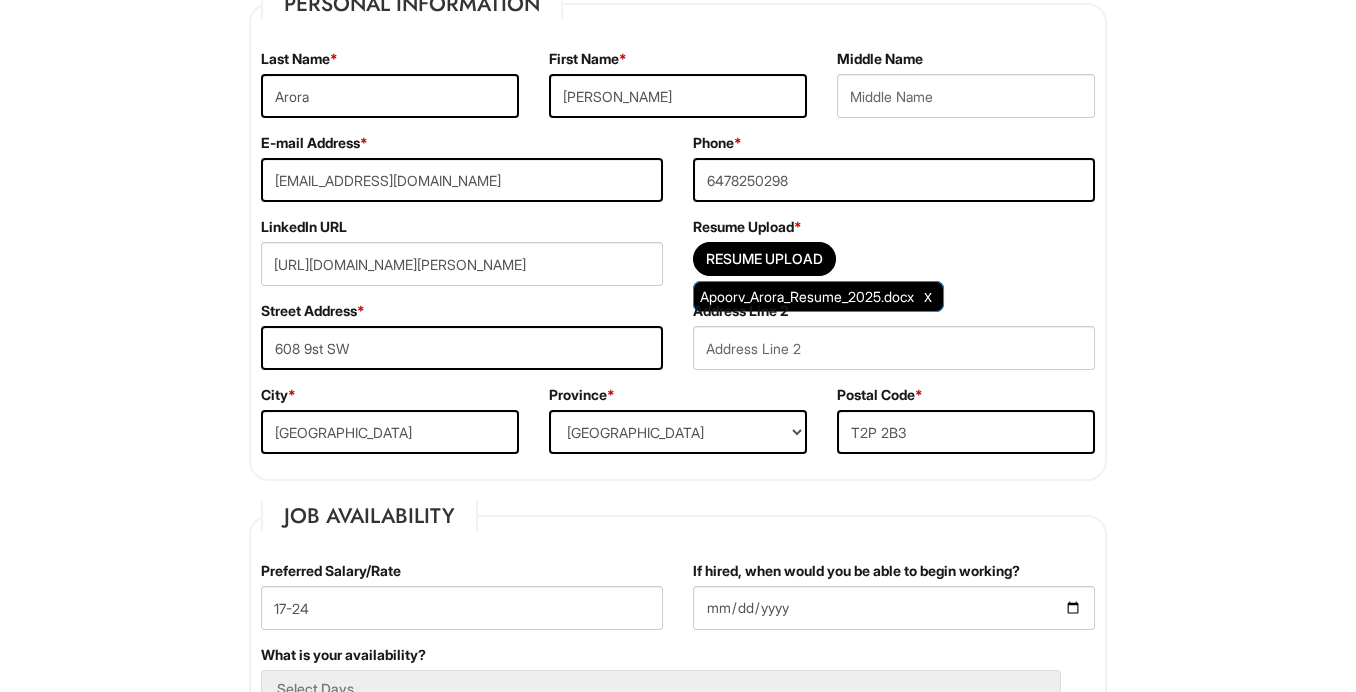 scroll, scrollTop: 288, scrollLeft: 0, axis: vertical 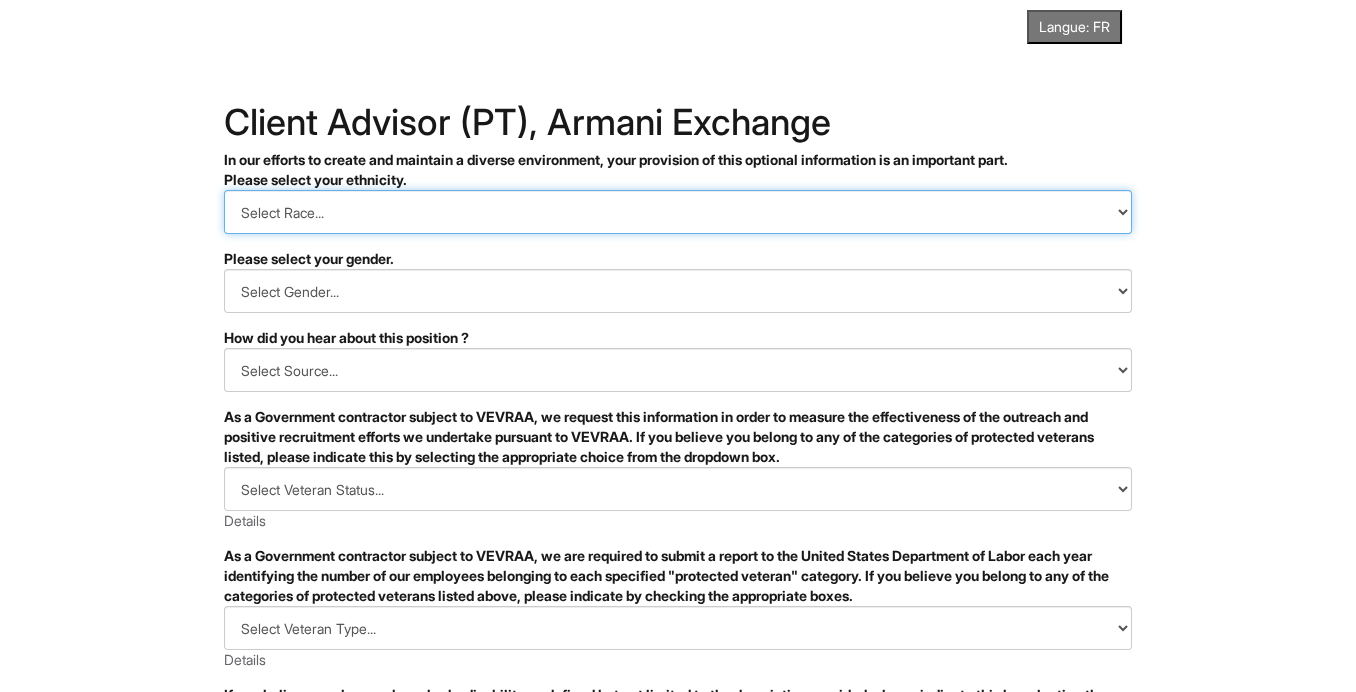 click on "Select Race... [DEMOGRAPHIC_DATA] or [DEMOGRAPHIC_DATA] (Not [DEMOGRAPHIC_DATA] or [DEMOGRAPHIC_DATA]) [DEMOGRAPHIC_DATA] or [DEMOGRAPHIC_DATA] (Not [DEMOGRAPHIC_DATA] or [DEMOGRAPHIC_DATA]) [DEMOGRAPHIC_DATA] or [DEMOGRAPHIC_DATA] (Not [DEMOGRAPHIC_DATA] or [DEMOGRAPHIC_DATA]) [DEMOGRAPHIC_DATA] (Not [DEMOGRAPHIC_DATA] or [DEMOGRAPHIC_DATA]) [DEMOGRAPHIC_DATA] or [US_STATE][DEMOGRAPHIC_DATA] (Not [DEMOGRAPHIC_DATA] or [DEMOGRAPHIC_DATA]) Two or More Races (Not [DEMOGRAPHIC_DATA] or [DEMOGRAPHIC_DATA]) I [DEMOGRAPHIC_DATA] Not to Self Identify Race/Ethnicity" at bounding box center (678, 212) 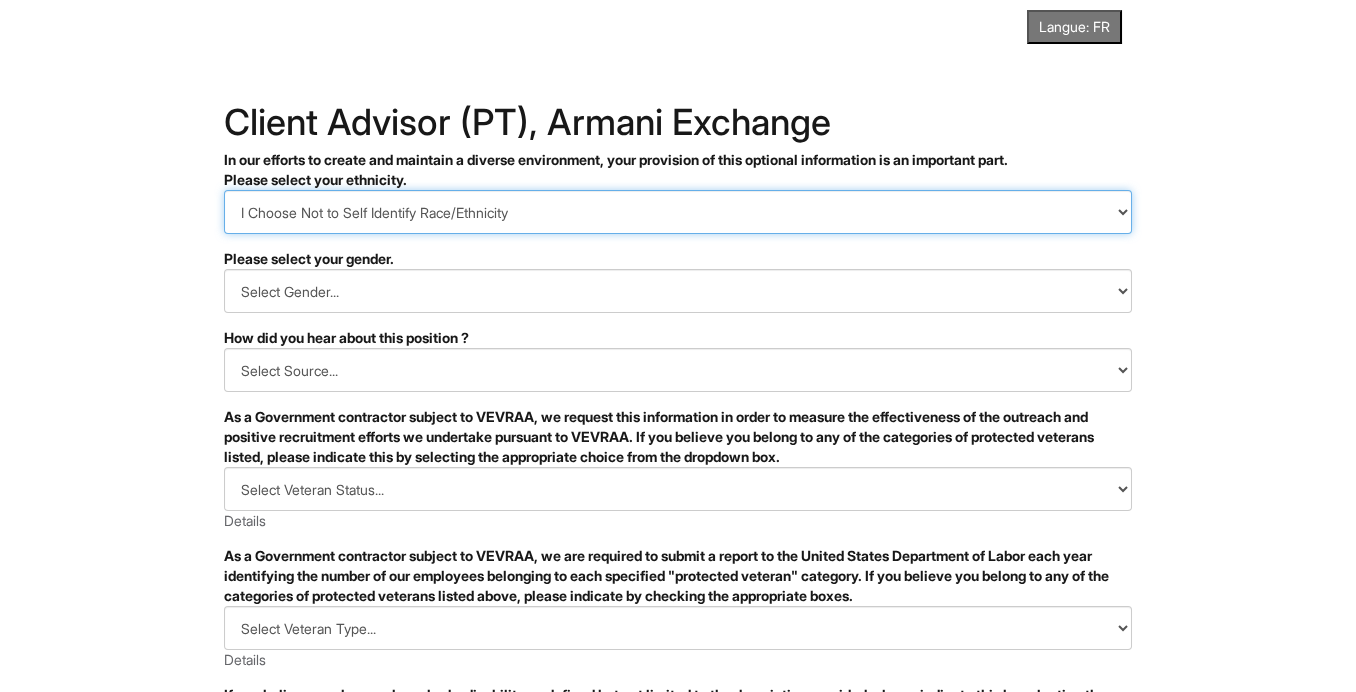click on "Select Race... [DEMOGRAPHIC_DATA] or [DEMOGRAPHIC_DATA] (Not [DEMOGRAPHIC_DATA] or [DEMOGRAPHIC_DATA]) [DEMOGRAPHIC_DATA] or [DEMOGRAPHIC_DATA] (Not [DEMOGRAPHIC_DATA] or [DEMOGRAPHIC_DATA]) [DEMOGRAPHIC_DATA] or [DEMOGRAPHIC_DATA] (Not [DEMOGRAPHIC_DATA] or [DEMOGRAPHIC_DATA]) [DEMOGRAPHIC_DATA] (Not [DEMOGRAPHIC_DATA] or [DEMOGRAPHIC_DATA]) [DEMOGRAPHIC_DATA] or [US_STATE][DEMOGRAPHIC_DATA] (Not [DEMOGRAPHIC_DATA] or [DEMOGRAPHIC_DATA]) Two or More Races (Not [DEMOGRAPHIC_DATA] or [DEMOGRAPHIC_DATA]) I [DEMOGRAPHIC_DATA] Not to Self Identify Race/Ethnicity" at bounding box center [678, 212] 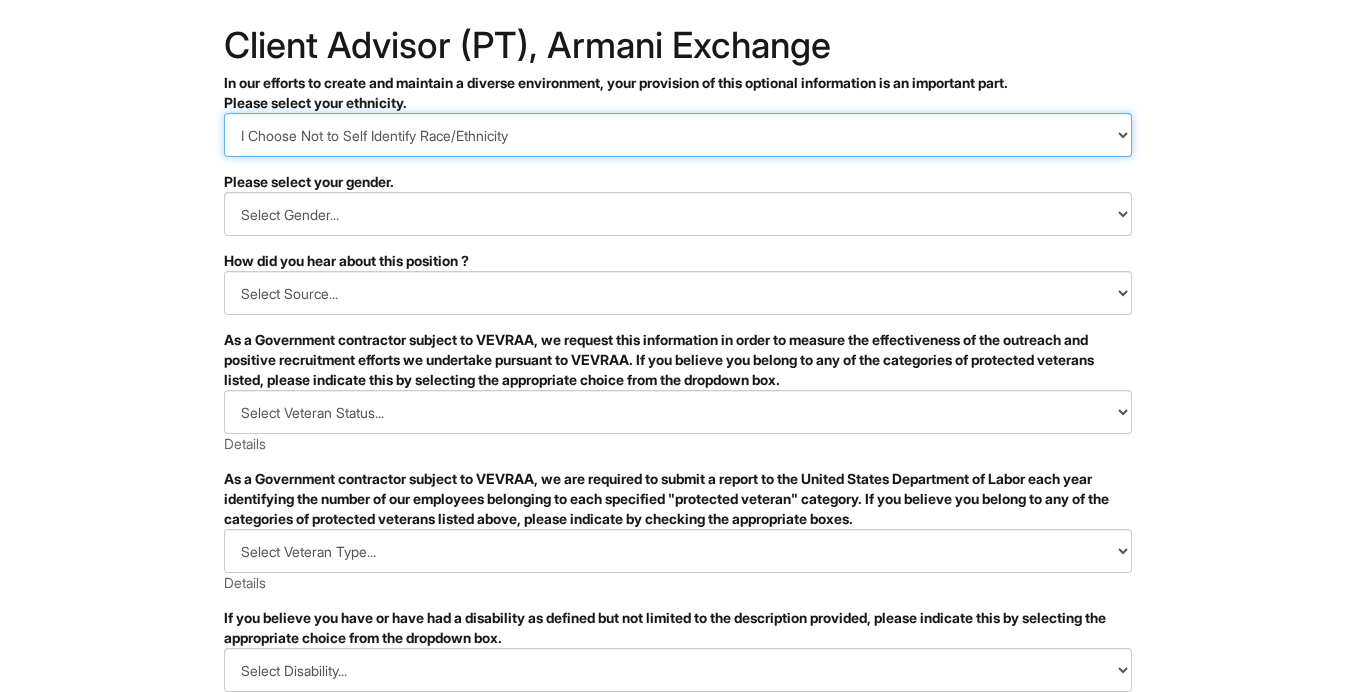 scroll, scrollTop: 86, scrollLeft: 0, axis: vertical 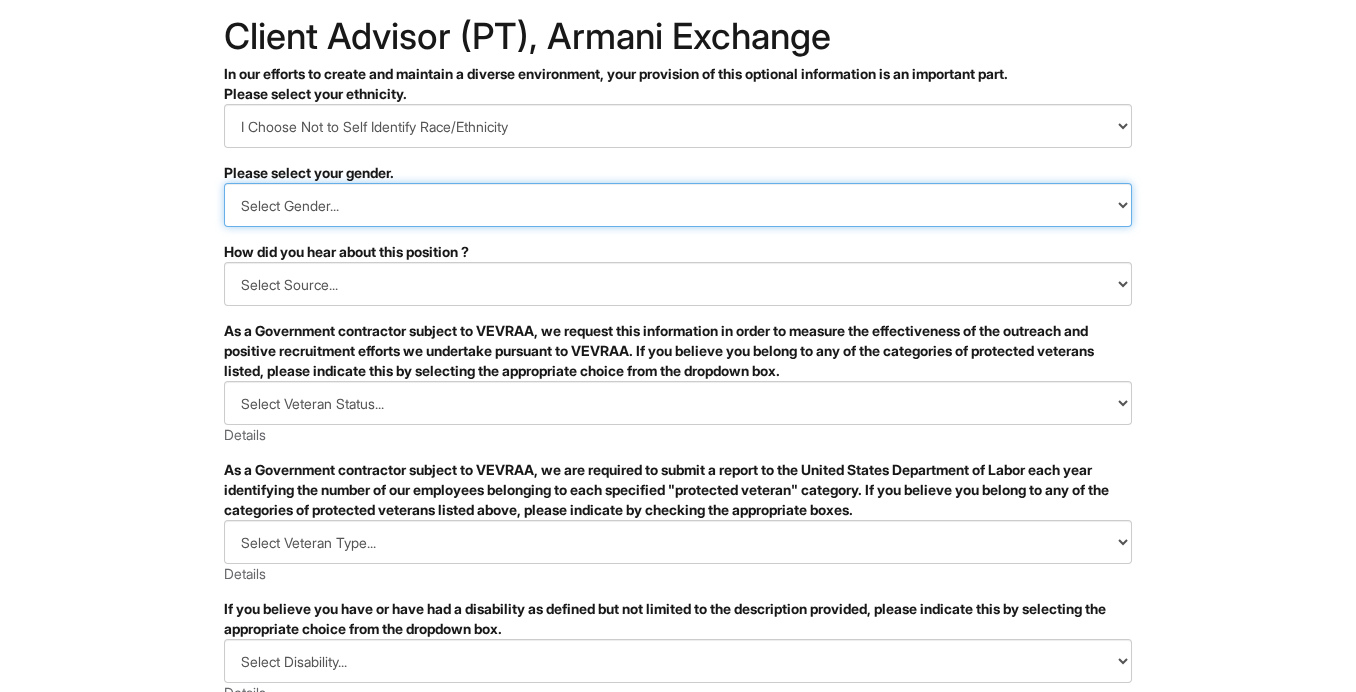 click on "Select Gender... Male Female I Choose Not to Self Identify Gender" at bounding box center (678, 205) 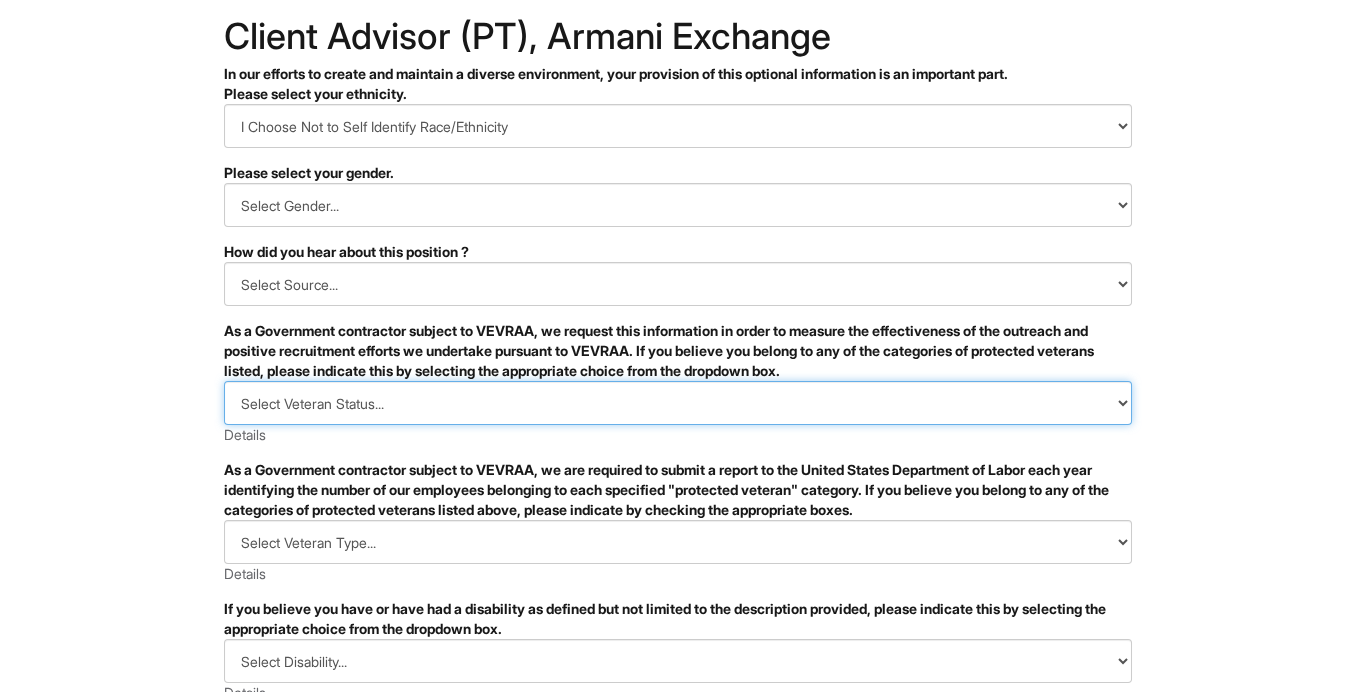 click on "Select Veteran Status... I IDENTIFY AS ONE OR MORE OF THE CLASSIFICATIONS OF PROTECTED VETERANS LISTED I AM NOT A PROTECTED VETERAN I PREFER NOT TO ANSWER" at bounding box center (678, 403) 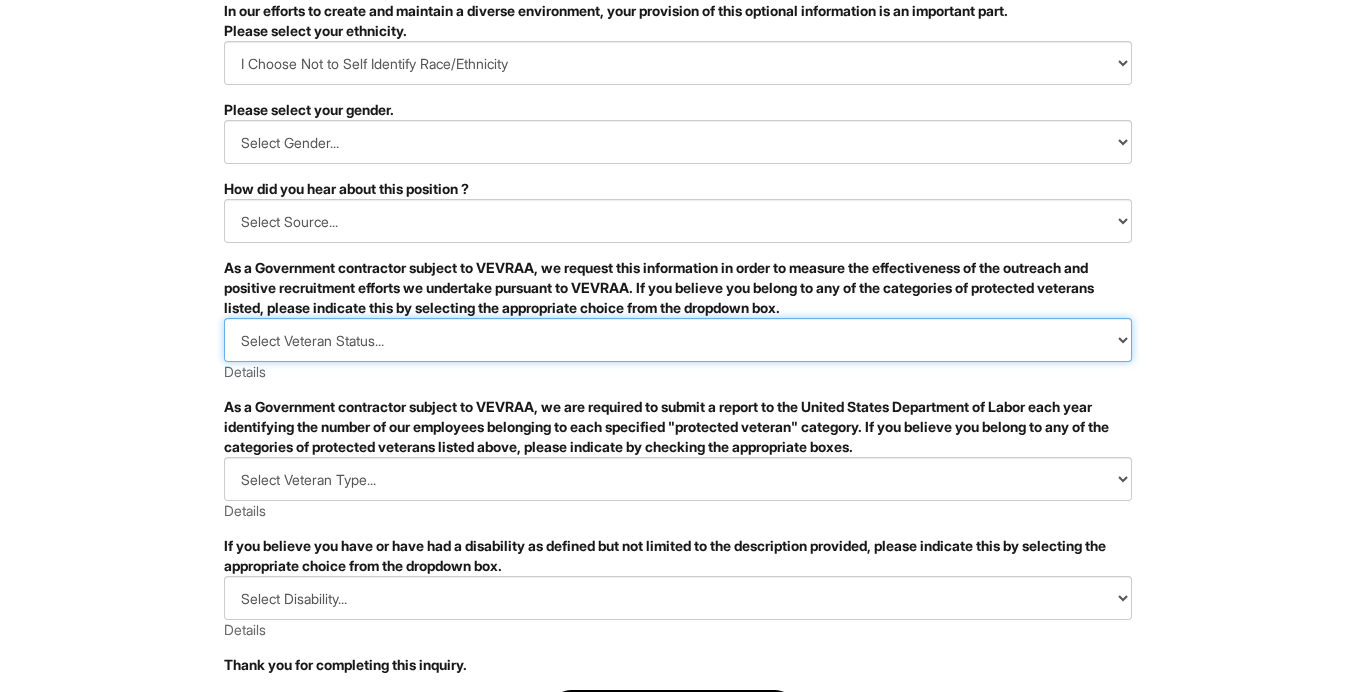 scroll, scrollTop: 320, scrollLeft: 0, axis: vertical 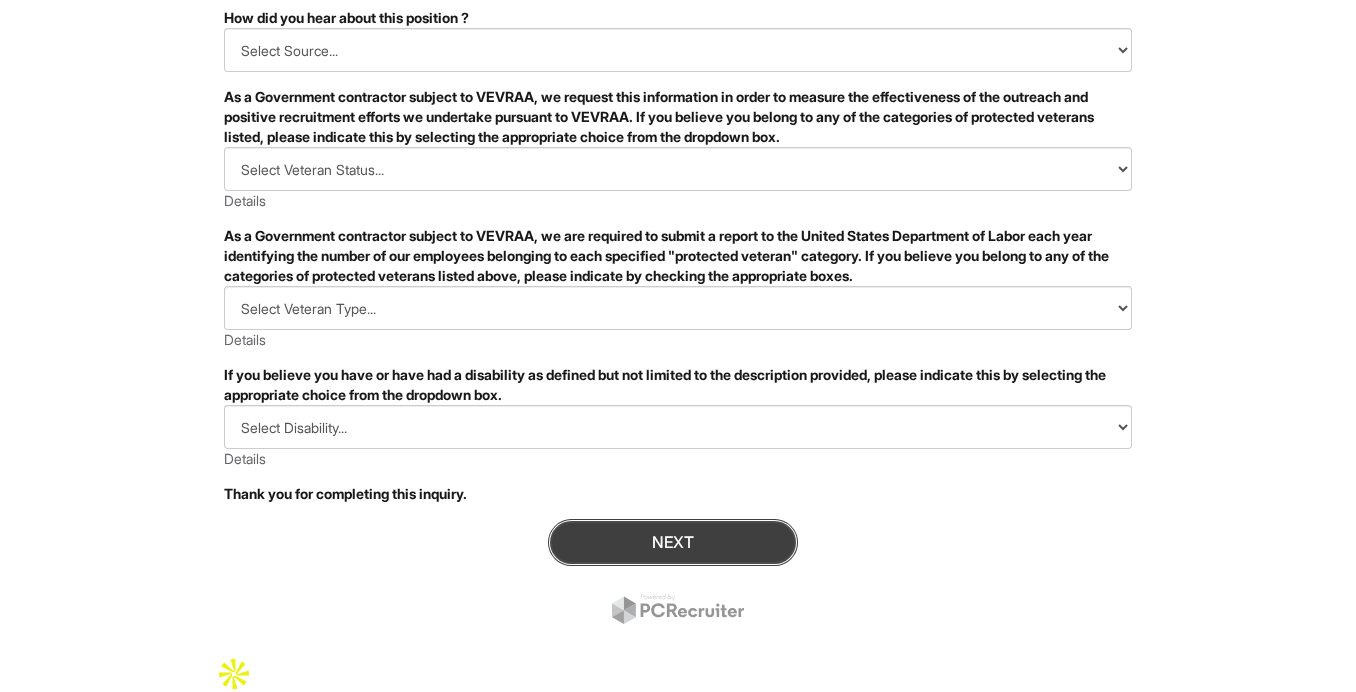 click on "Next" at bounding box center [673, 542] 